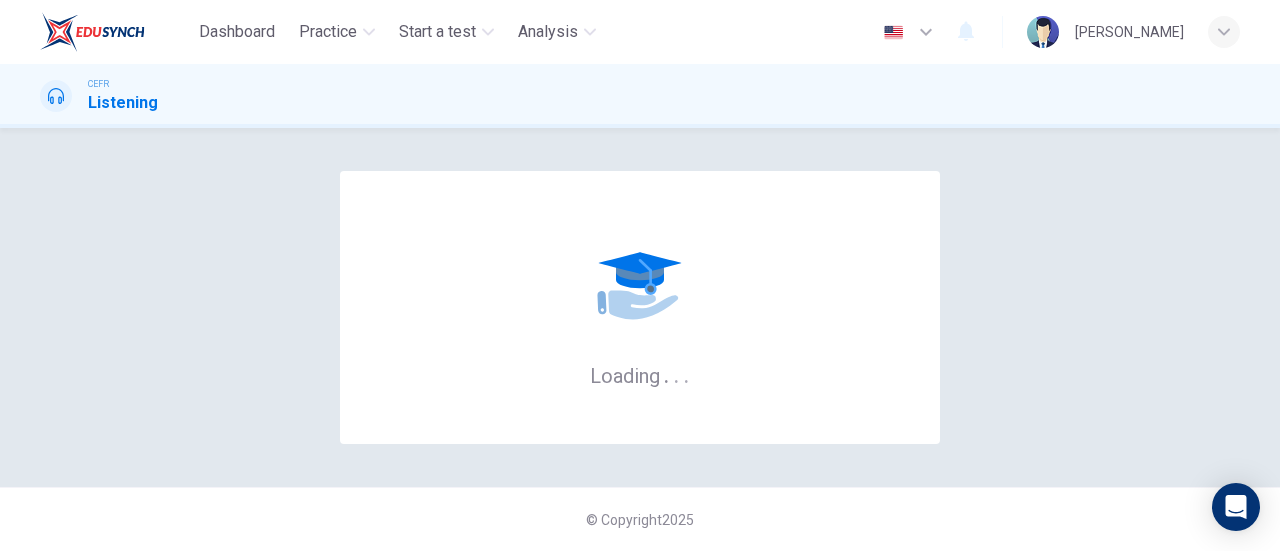 scroll, scrollTop: 0, scrollLeft: 0, axis: both 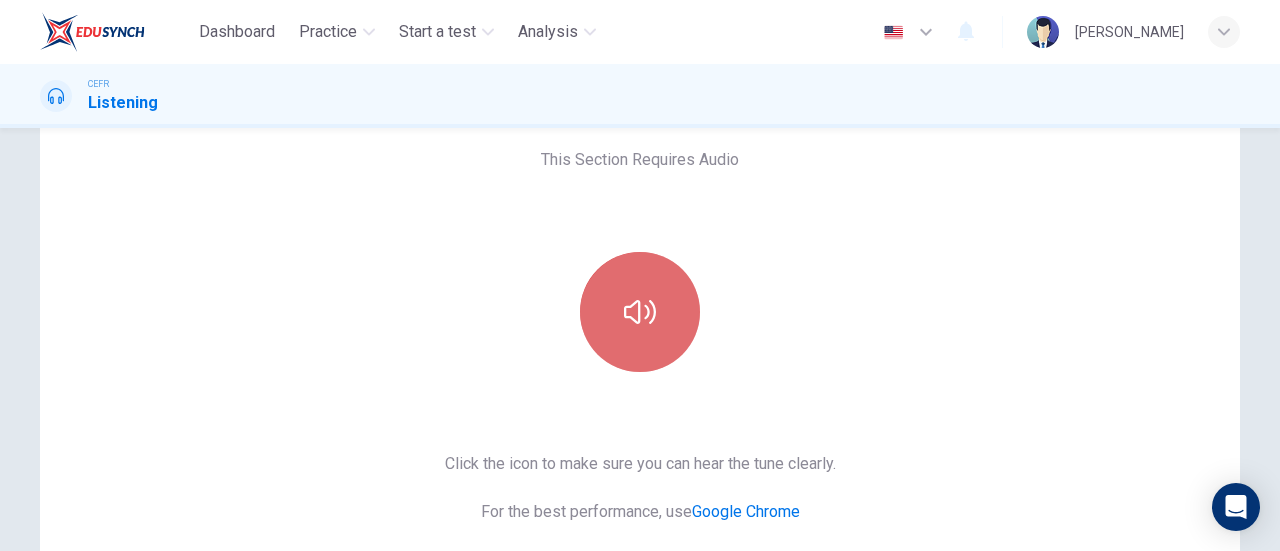 click at bounding box center [640, 312] 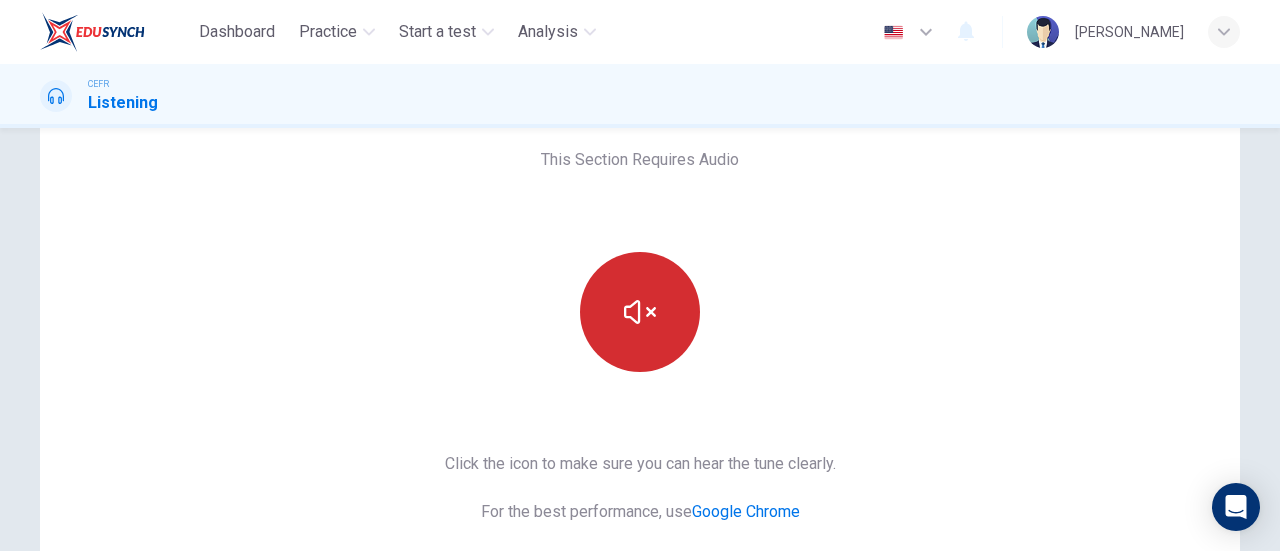 type 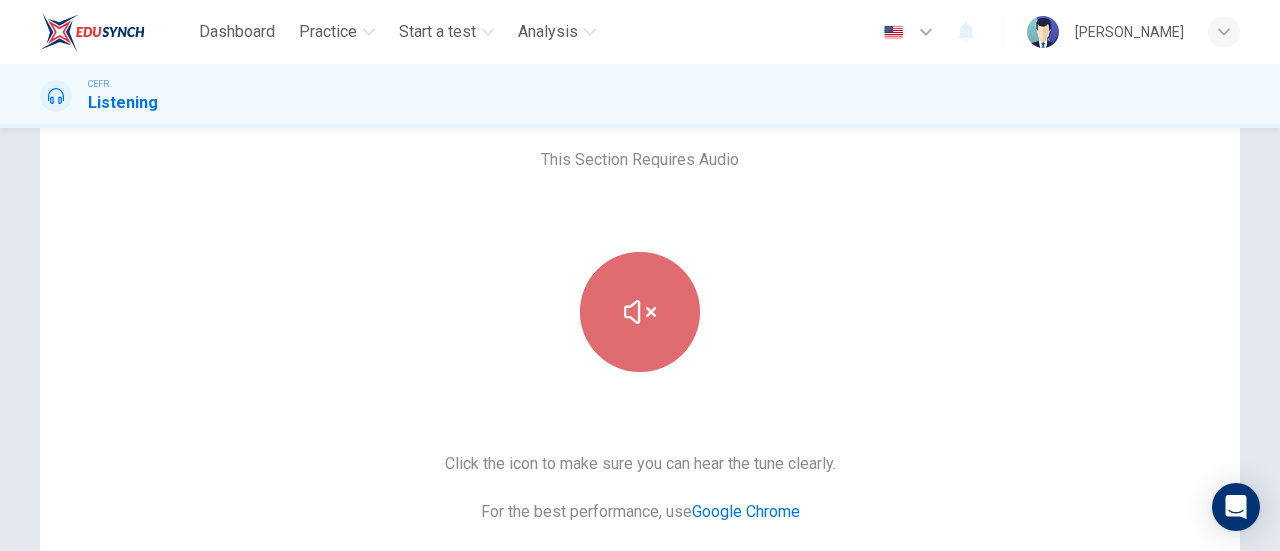 click at bounding box center (640, 312) 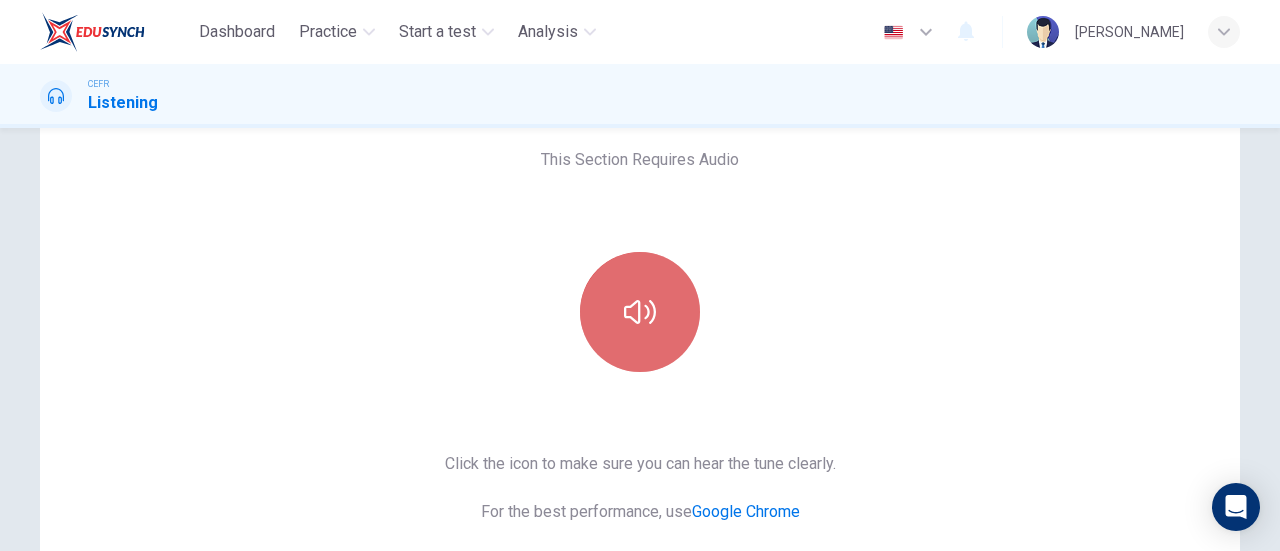 click at bounding box center (640, 312) 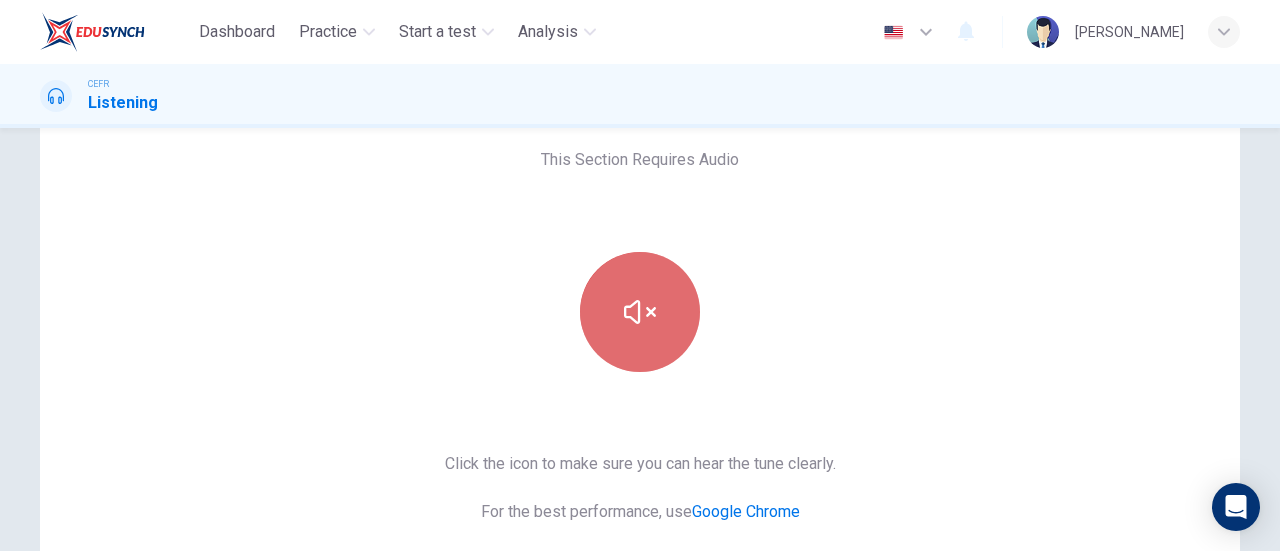 click at bounding box center (640, 312) 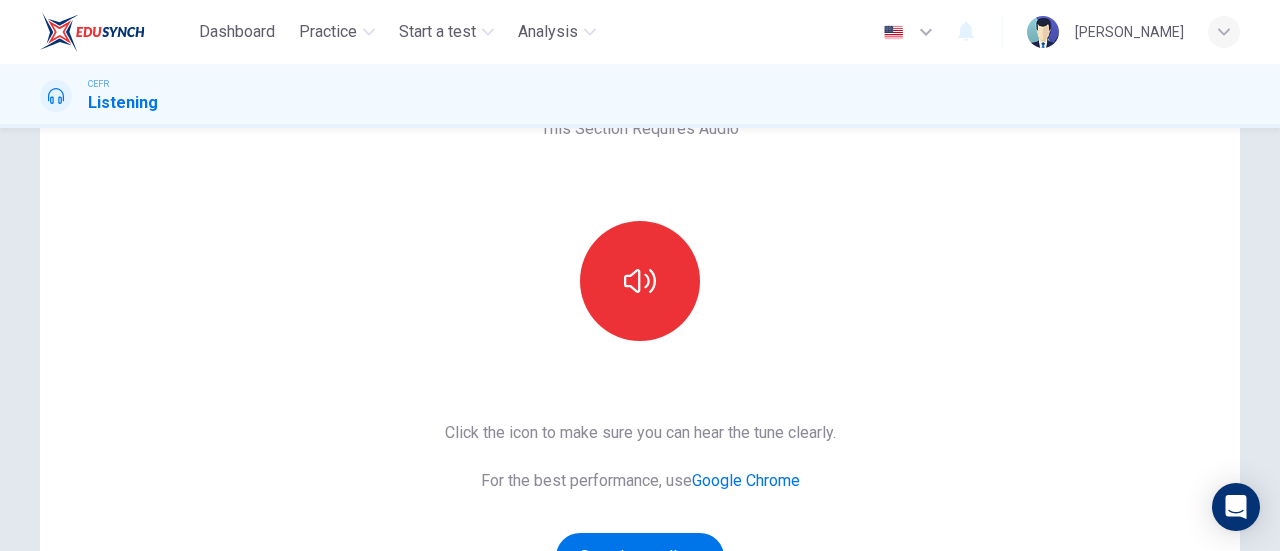 scroll, scrollTop: 100, scrollLeft: 0, axis: vertical 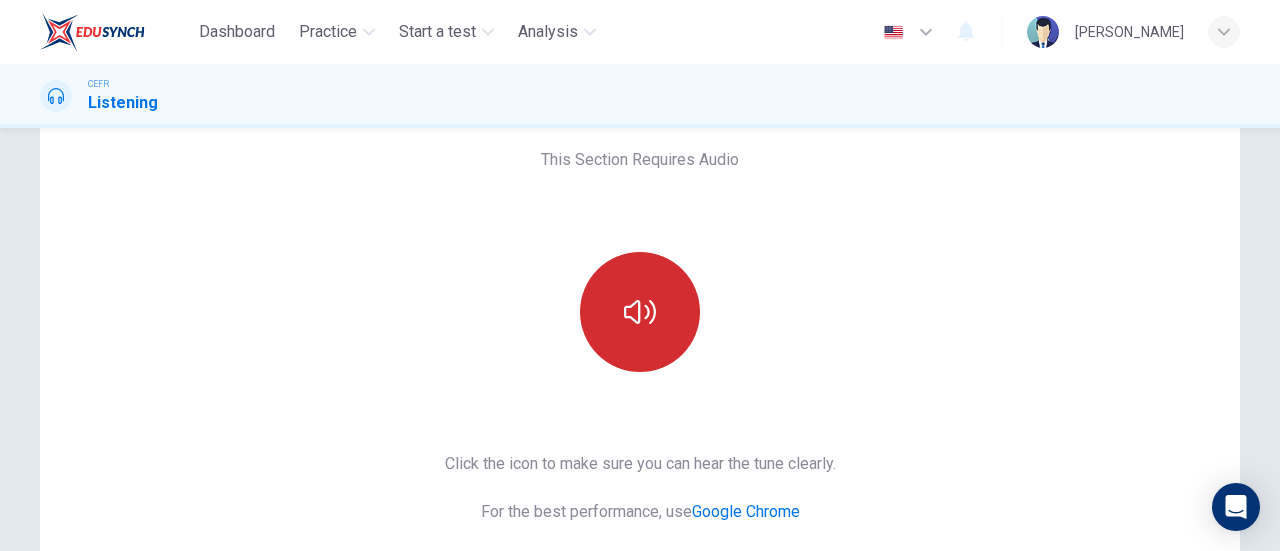 click at bounding box center (640, 312) 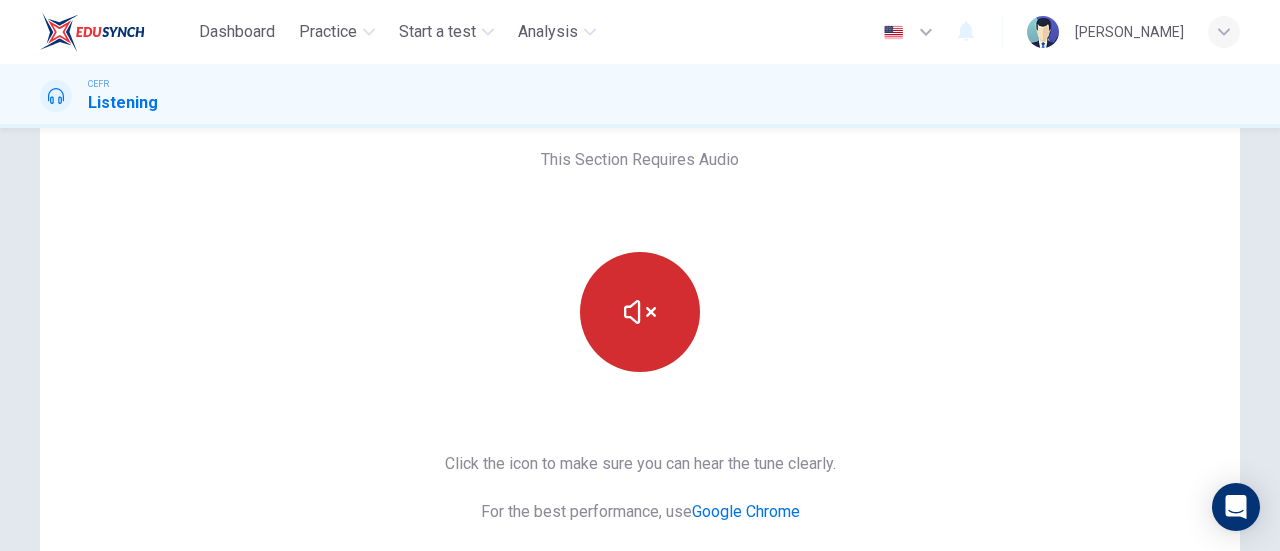 click at bounding box center [640, 312] 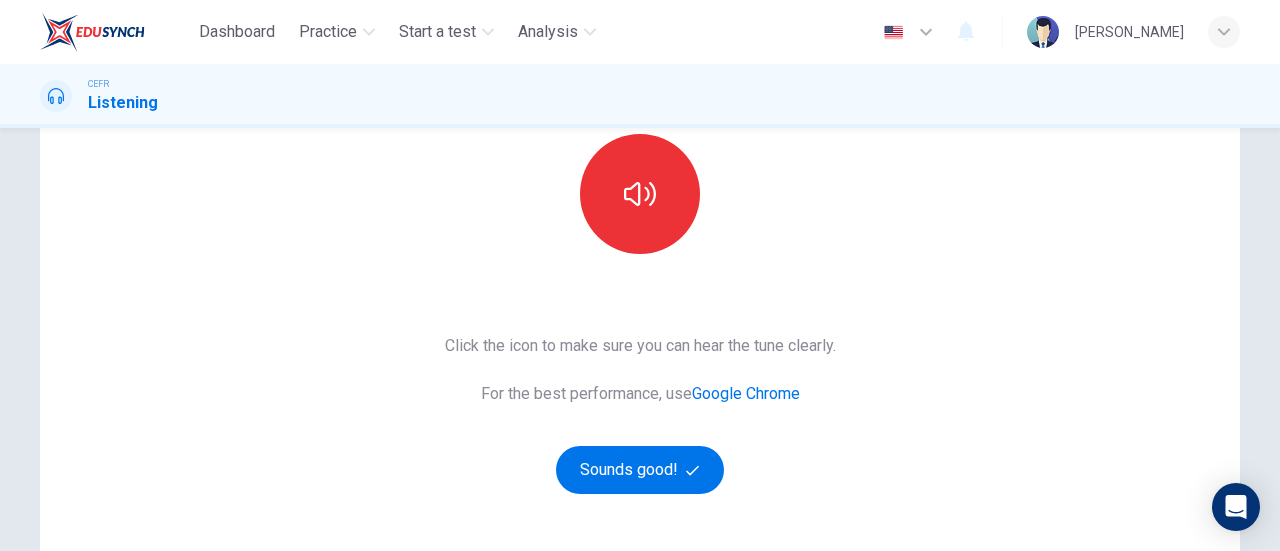 scroll, scrollTop: 100, scrollLeft: 0, axis: vertical 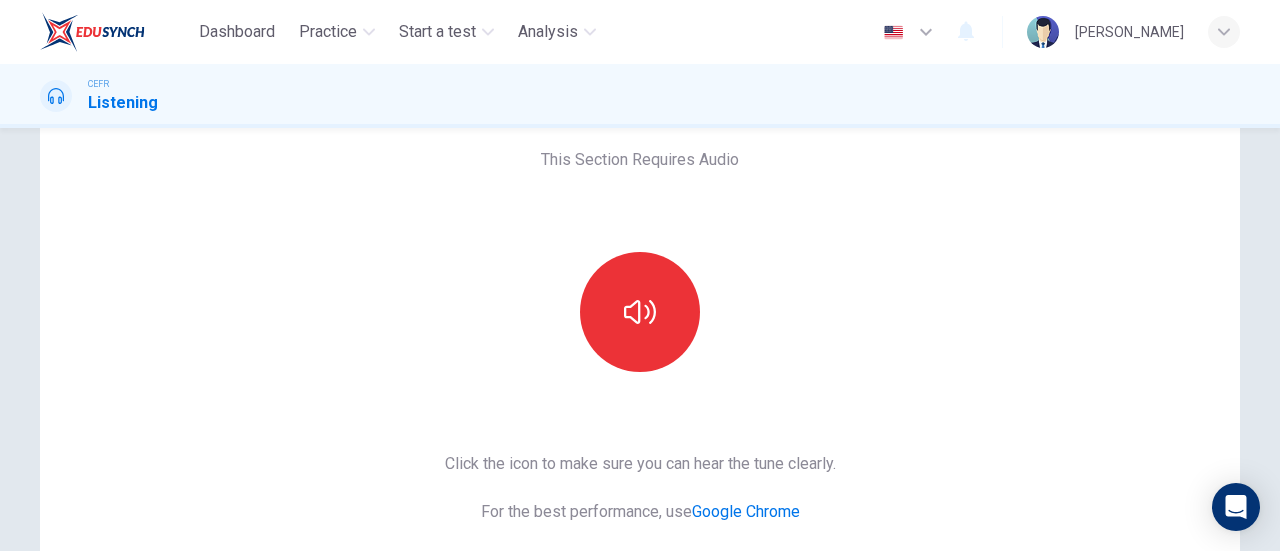 click on "This Section Requires Audio Click the icon to make sure you can hear the tune clearly. For the best performance, use  Google Chrome Sounds good!" at bounding box center (640, 415) 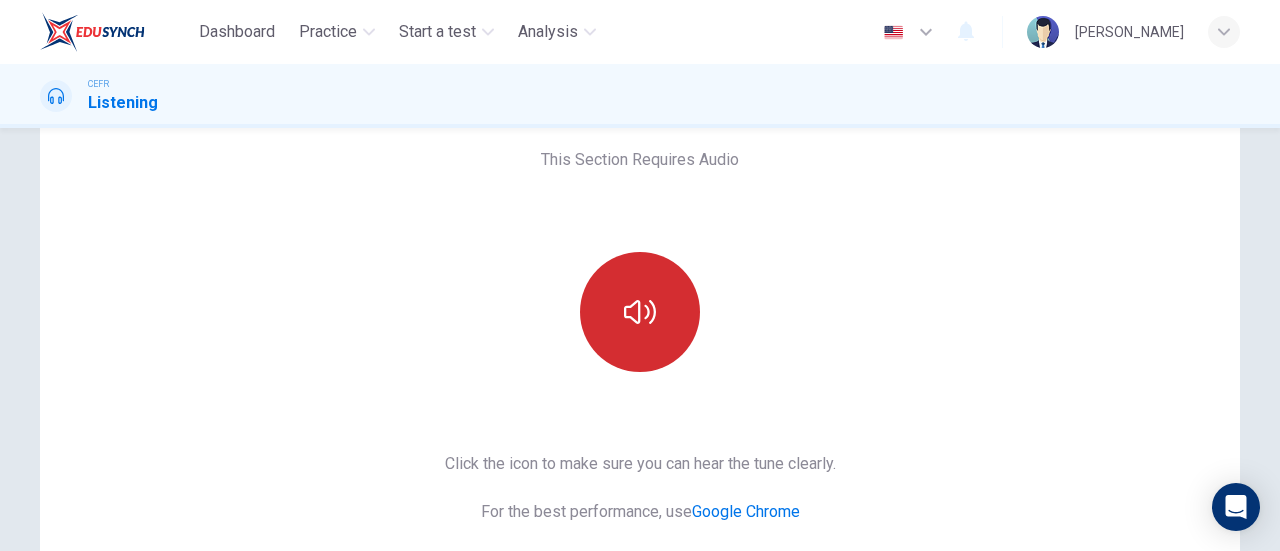 click at bounding box center [640, 312] 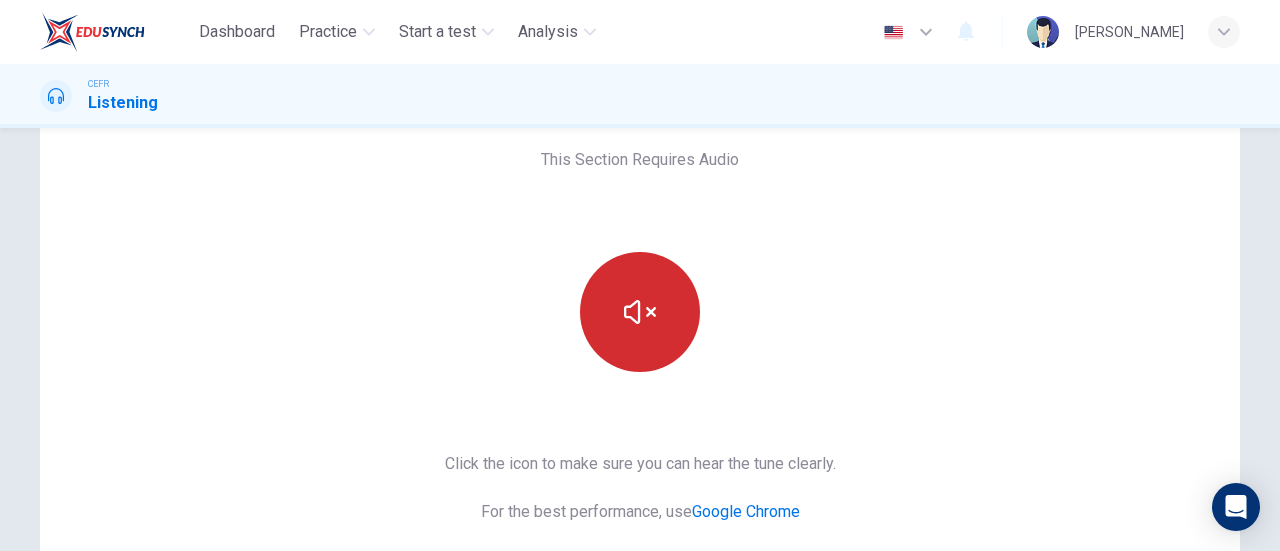 click at bounding box center [640, 312] 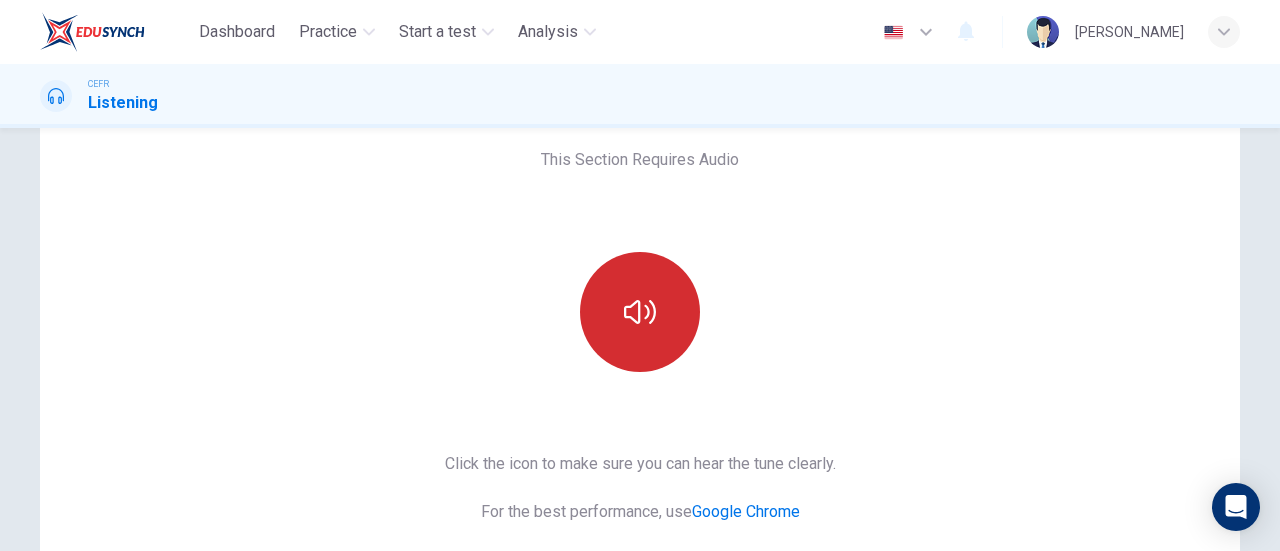 click at bounding box center [640, 312] 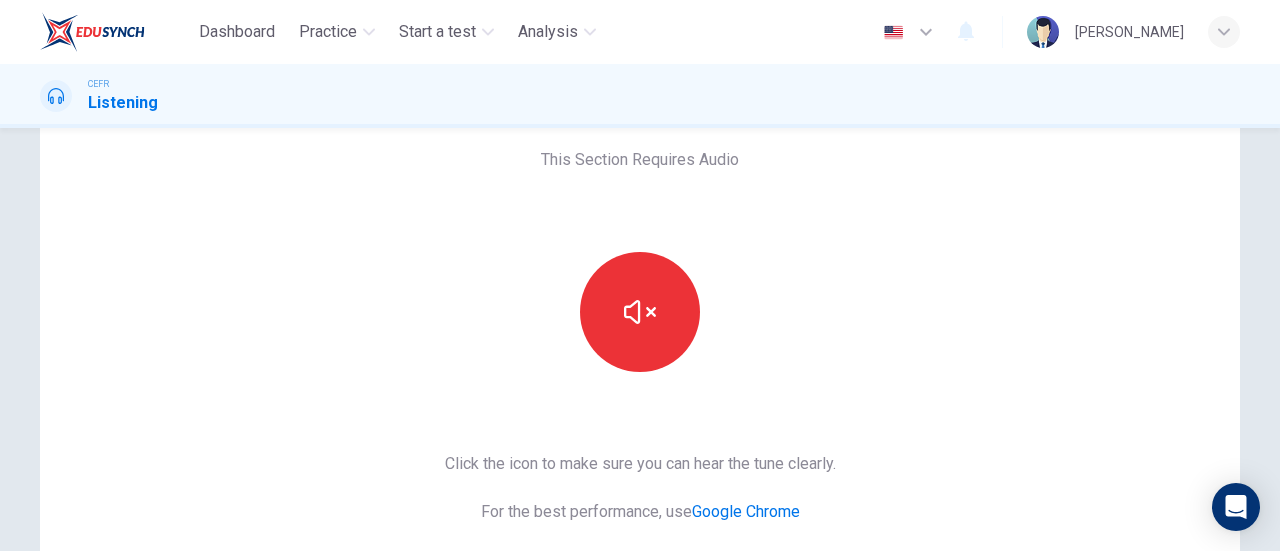scroll, scrollTop: 400, scrollLeft: 0, axis: vertical 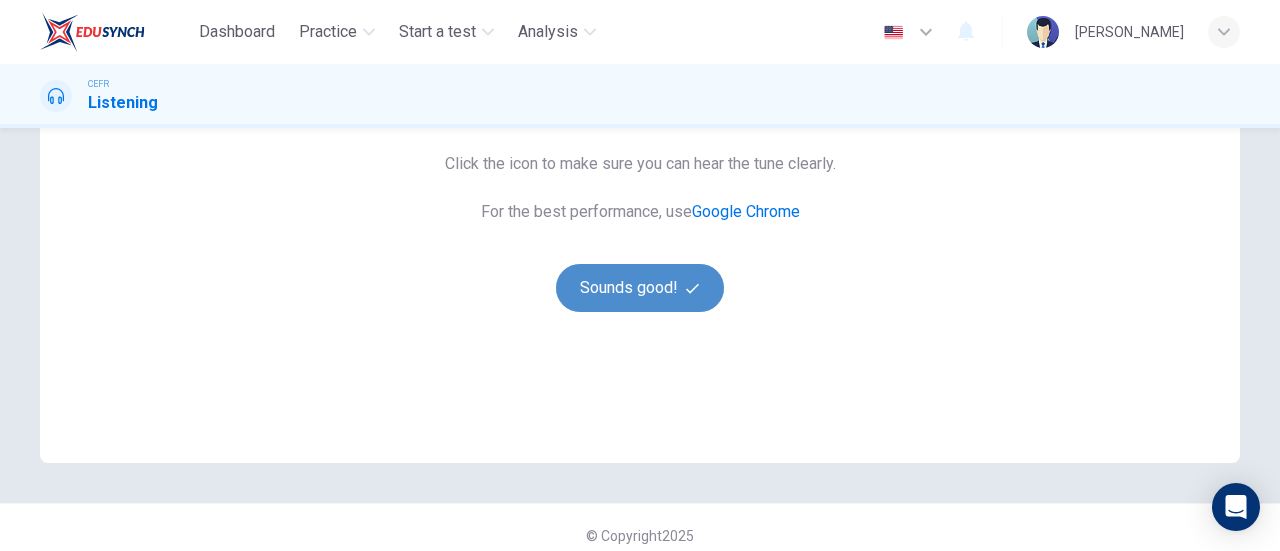 click on "Sounds good!" at bounding box center (640, 288) 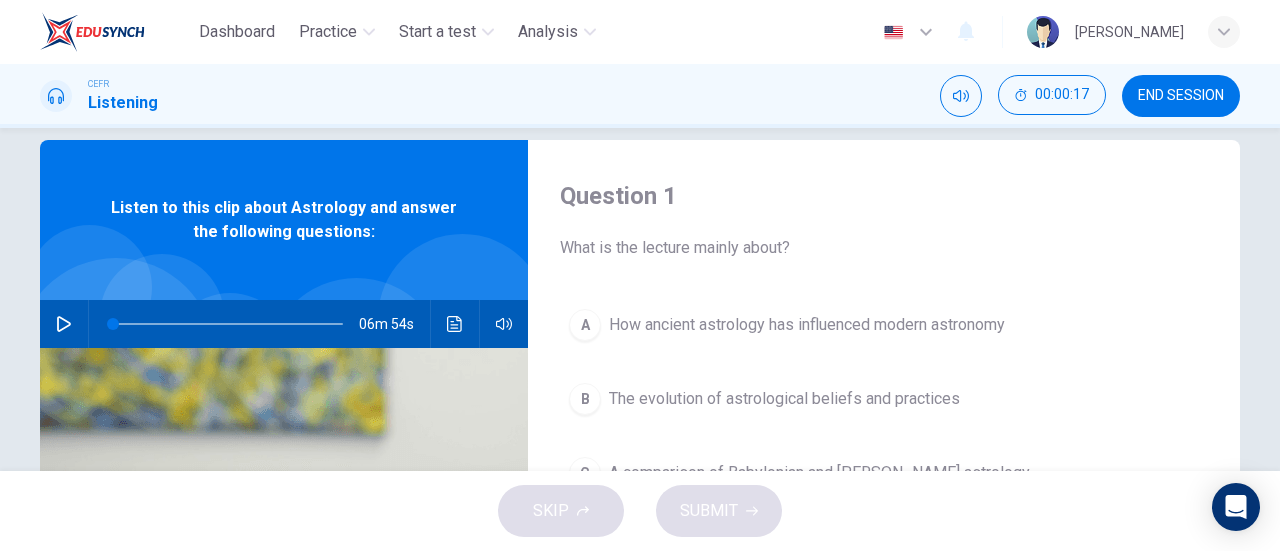 scroll, scrollTop: 0, scrollLeft: 0, axis: both 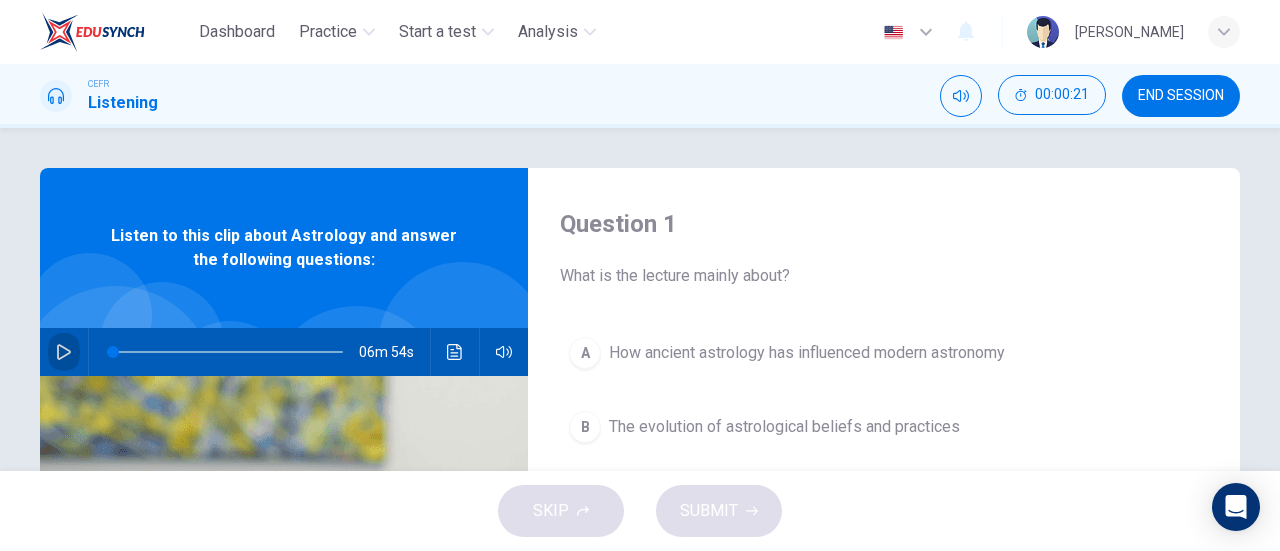 click 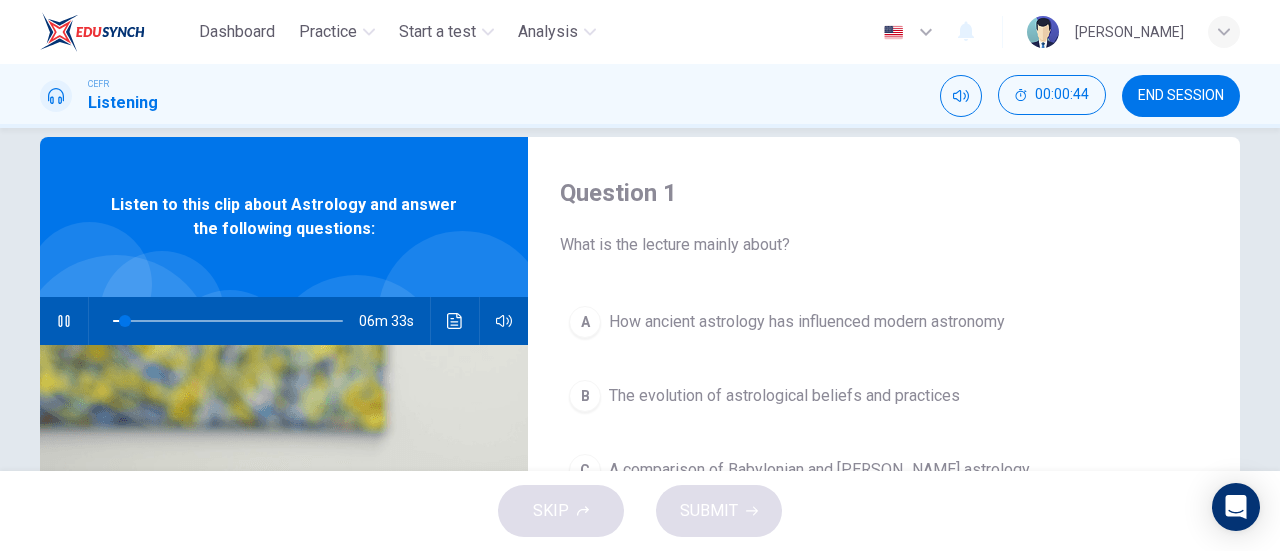 scroll, scrollTop: 0, scrollLeft: 0, axis: both 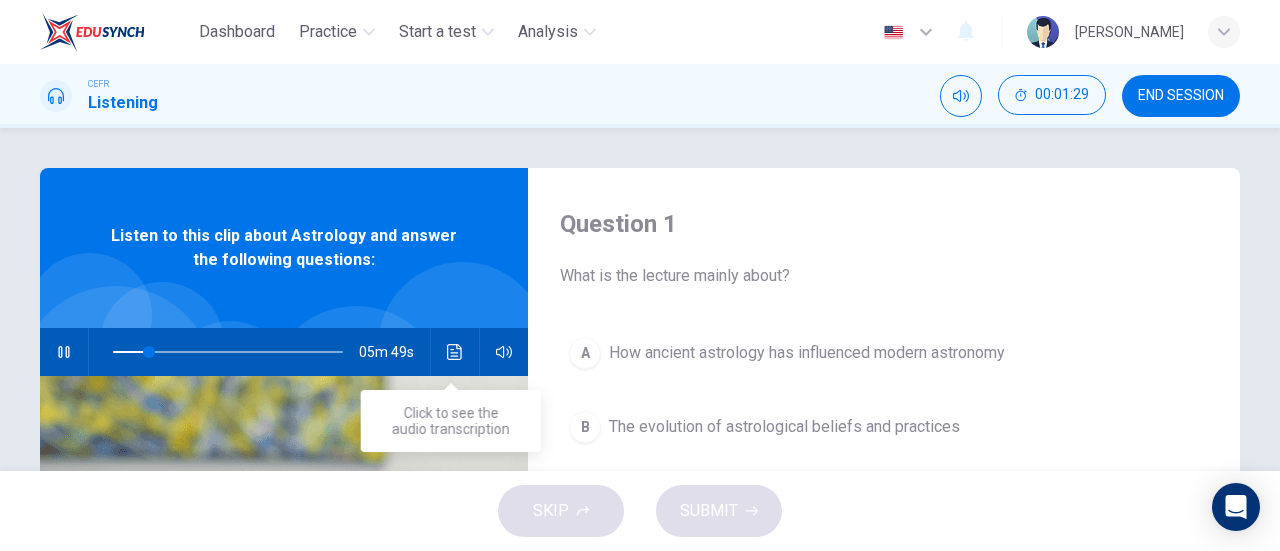 click 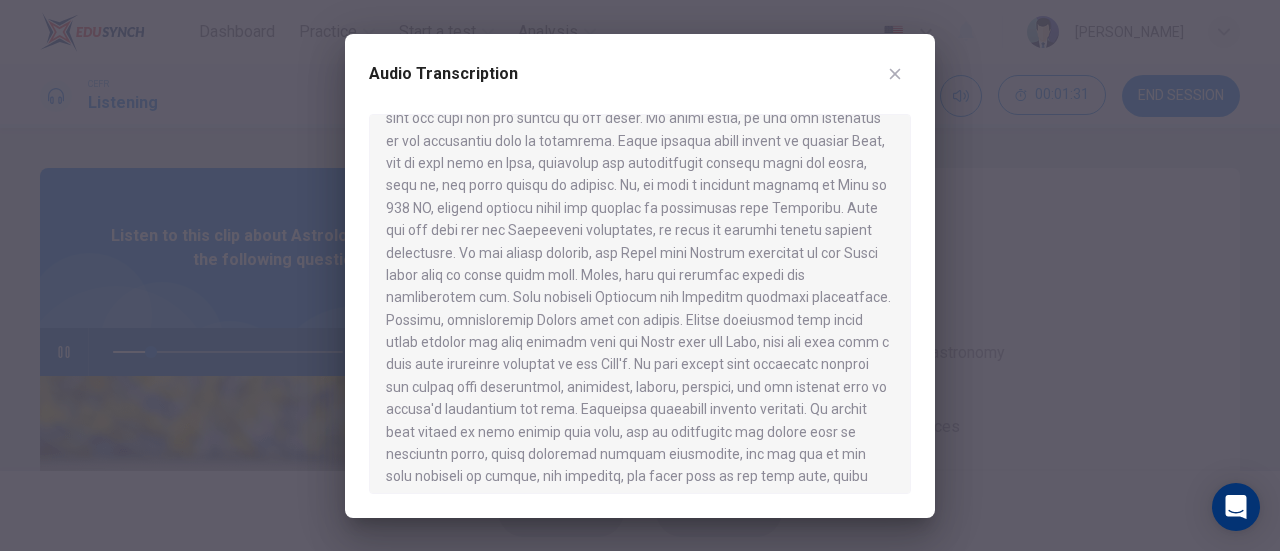 scroll, scrollTop: 1355, scrollLeft: 0, axis: vertical 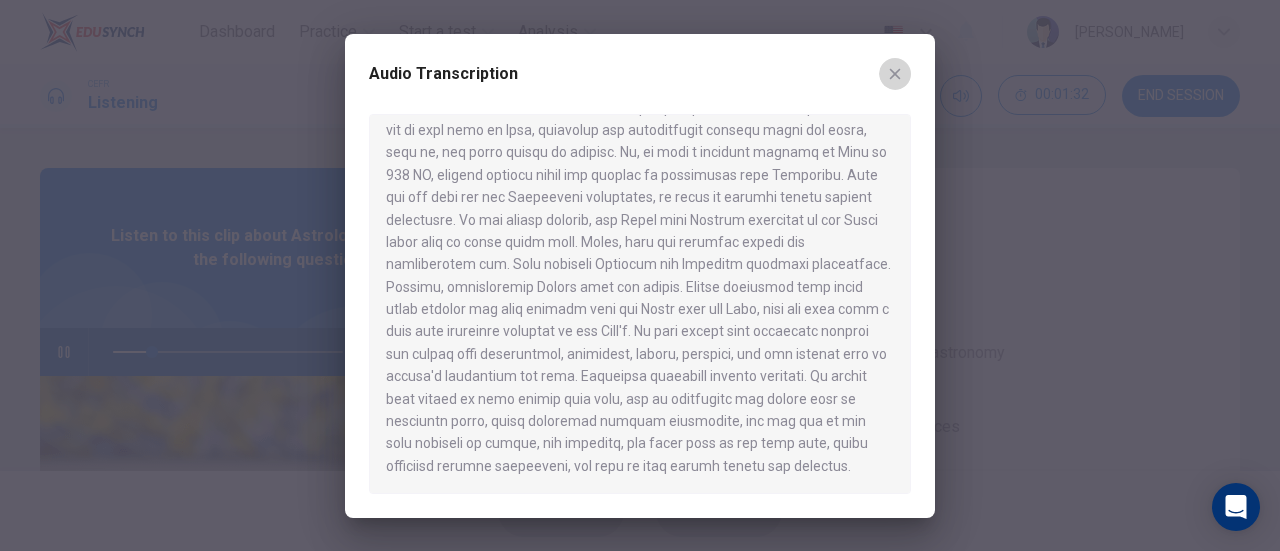 click 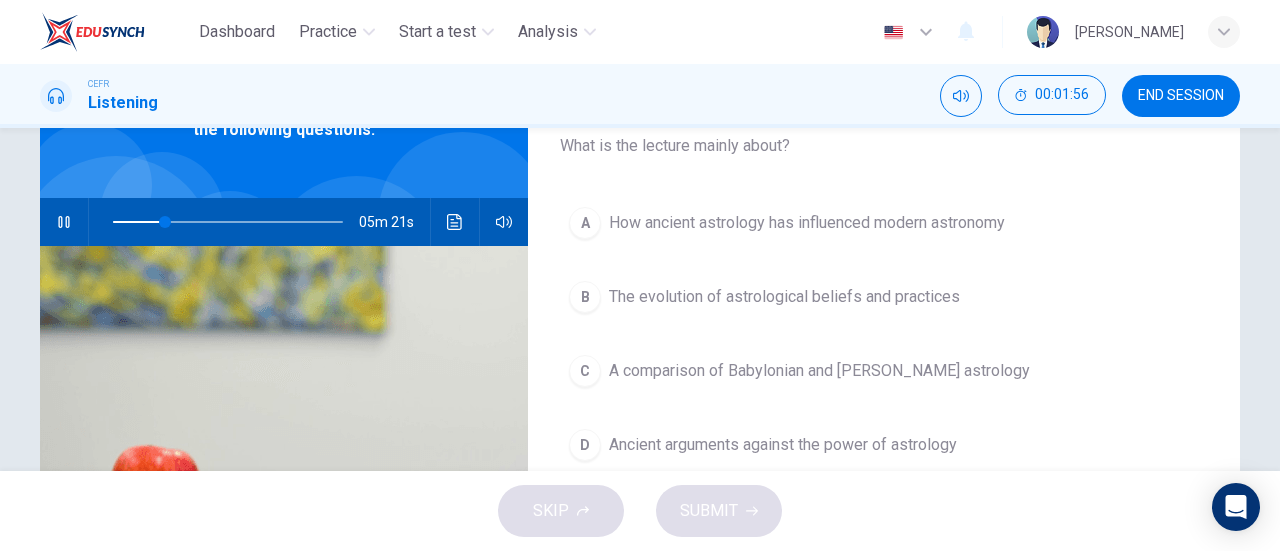 scroll, scrollTop: 100, scrollLeft: 0, axis: vertical 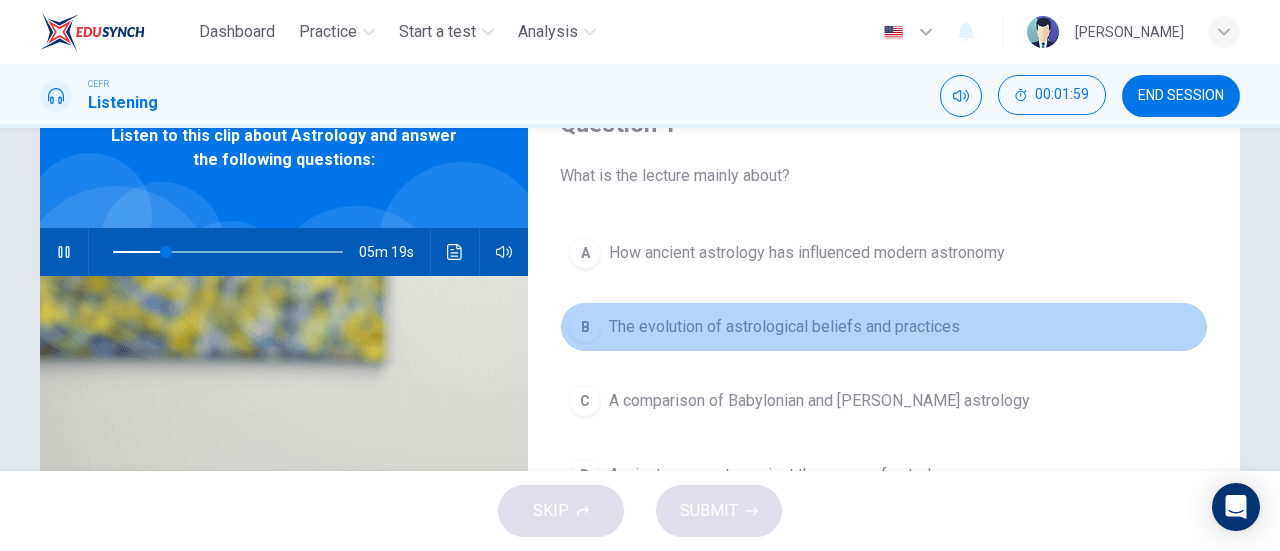 click on "The evolution of astrological beliefs and practices" at bounding box center (784, 327) 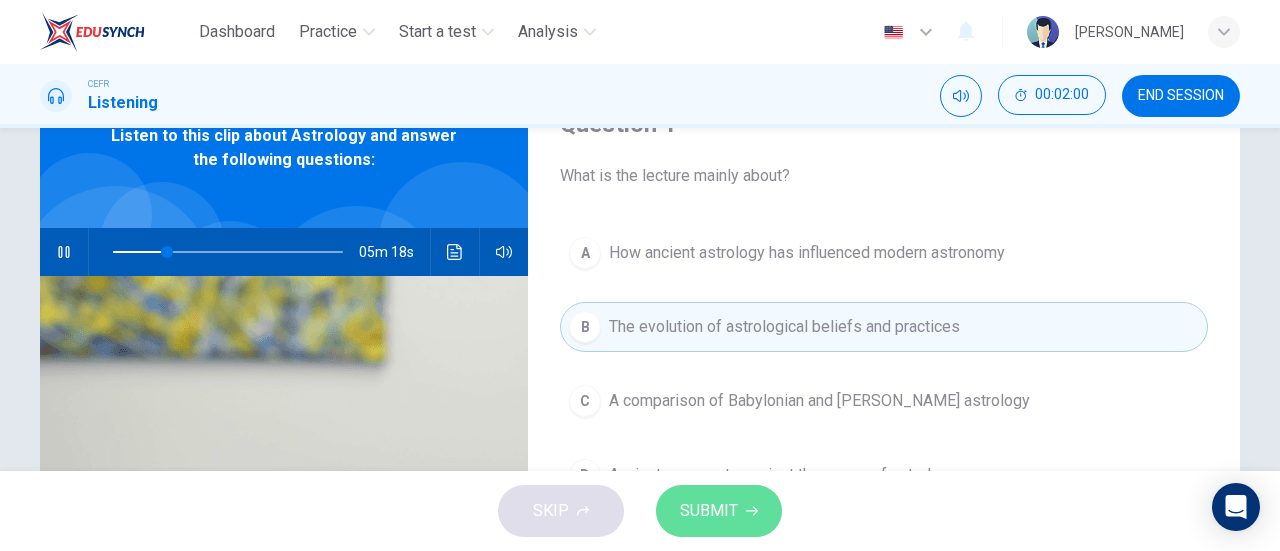 click on "SUBMIT" at bounding box center (709, 511) 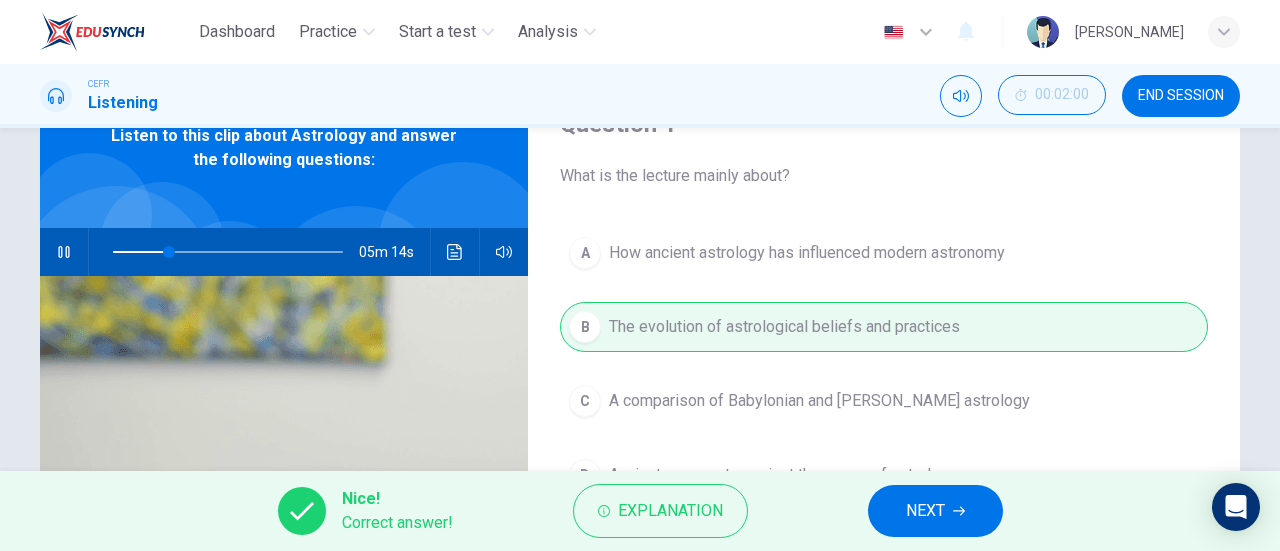 click on "NEXT" at bounding box center [925, 511] 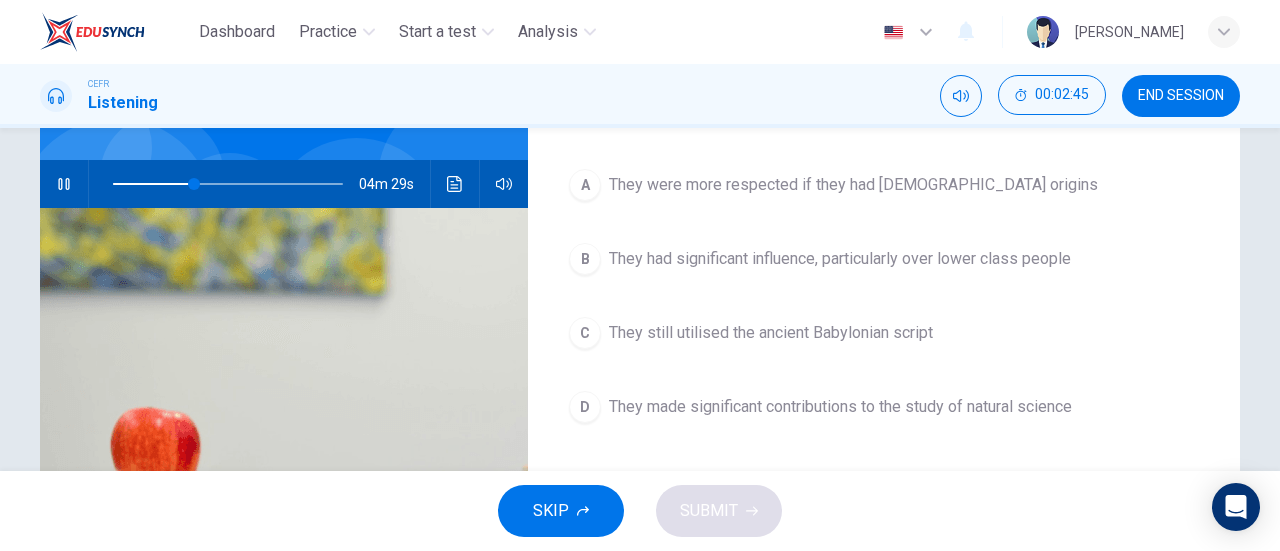 scroll, scrollTop: 200, scrollLeft: 0, axis: vertical 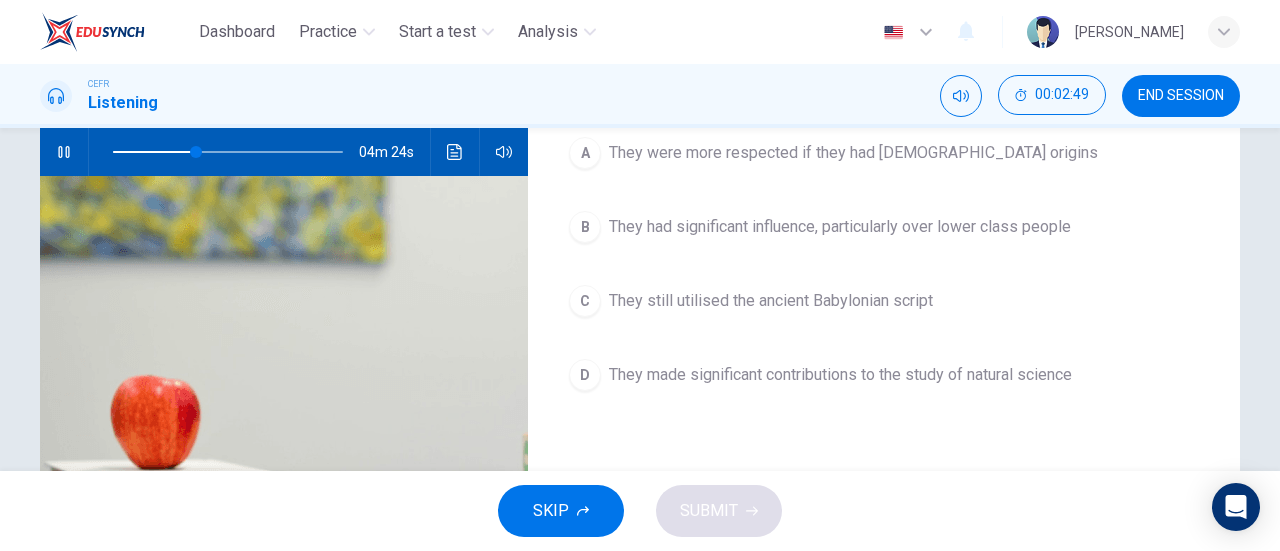 click on "They had significant influence, particularly over lower class people" at bounding box center (840, 227) 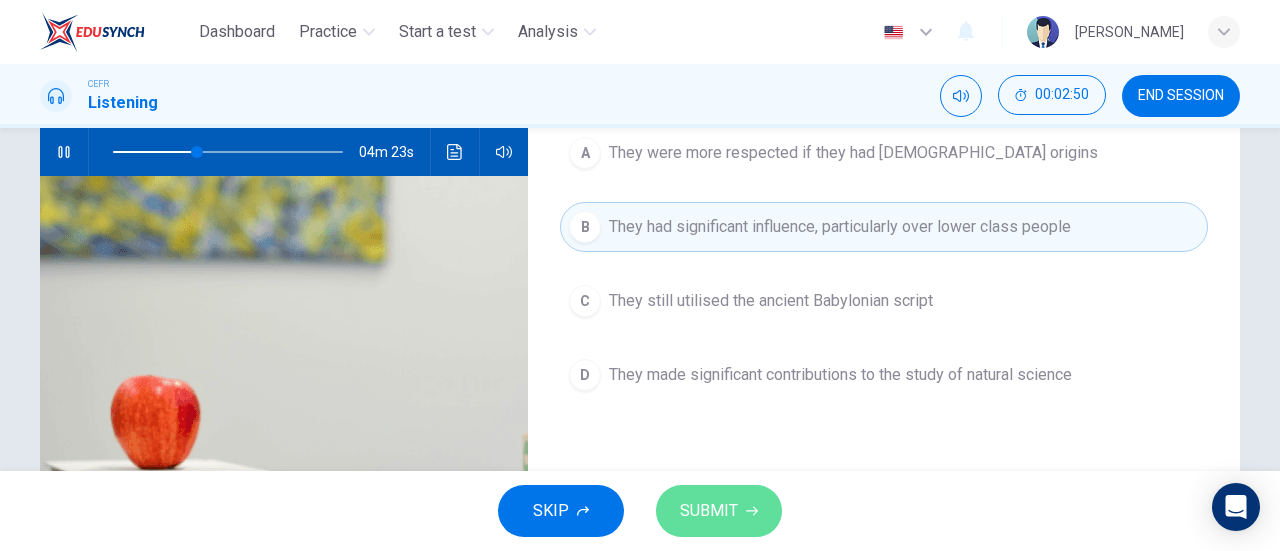 click on "SUBMIT" at bounding box center (709, 511) 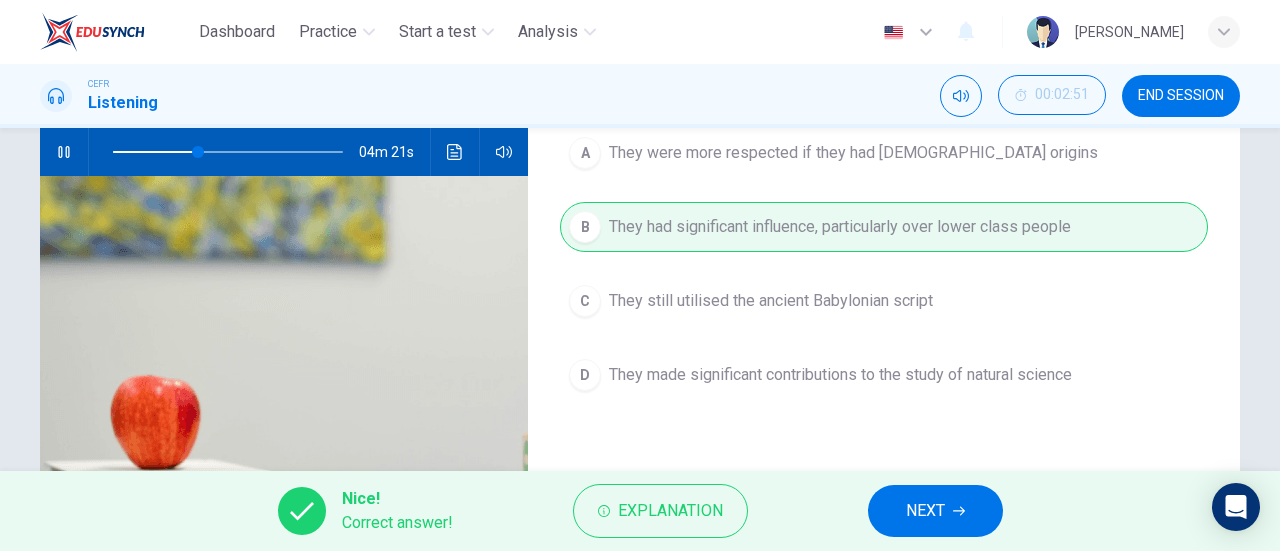 click on "NEXT" at bounding box center [925, 511] 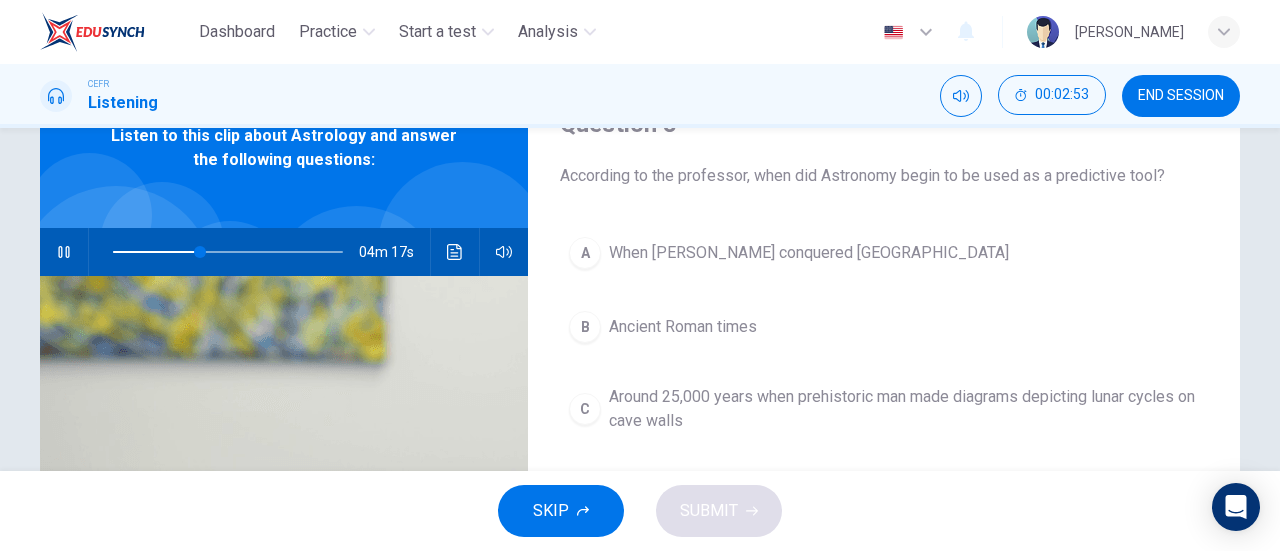 scroll, scrollTop: 200, scrollLeft: 0, axis: vertical 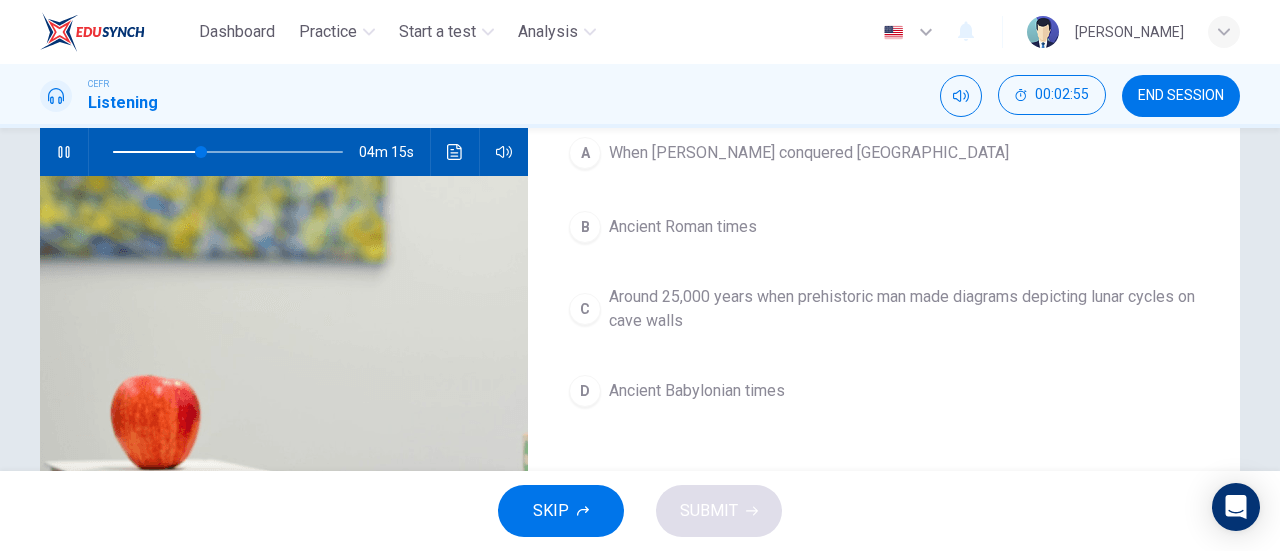 click on "Around 25,000 years when prehistoric man made diagrams depicting lunar cycles on cave walls" at bounding box center (904, 309) 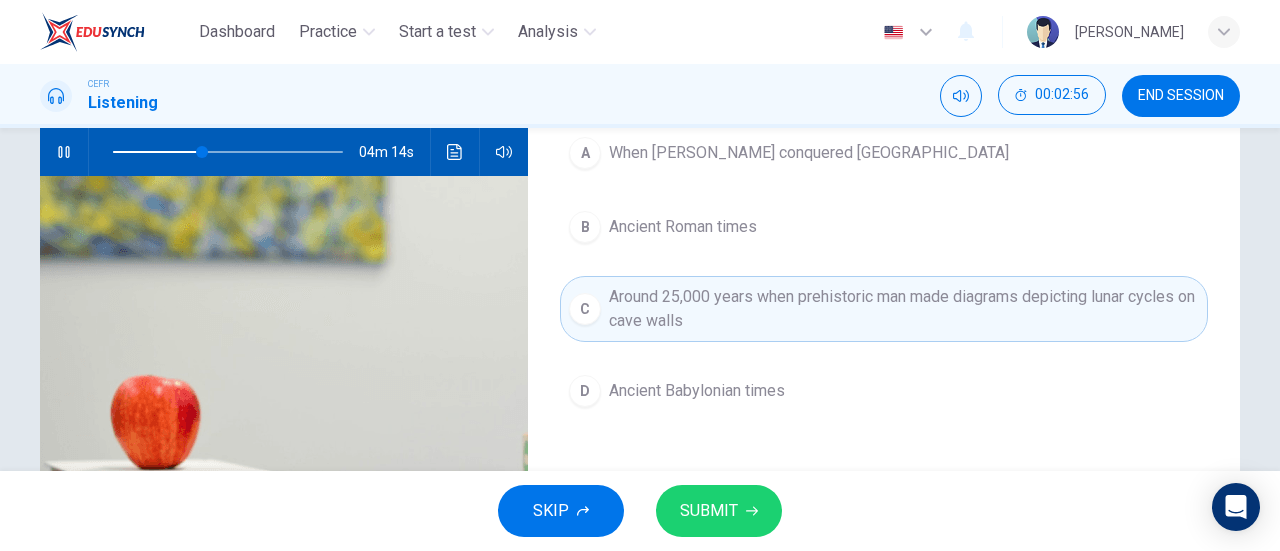 click on "SUBMIT" at bounding box center [719, 511] 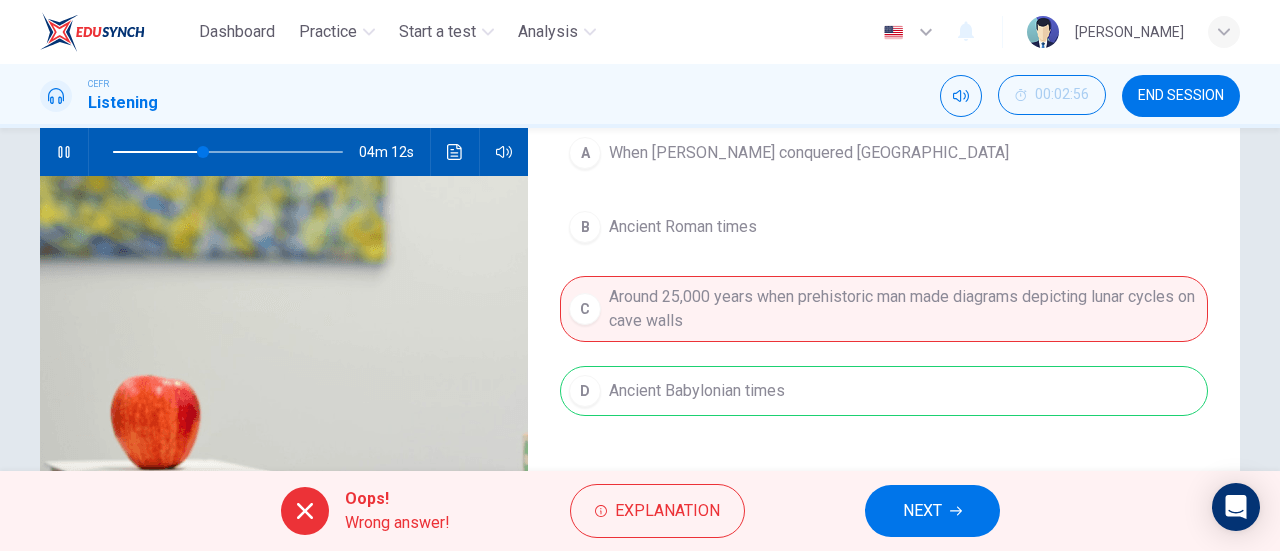 click on "NEXT" at bounding box center (922, 511) 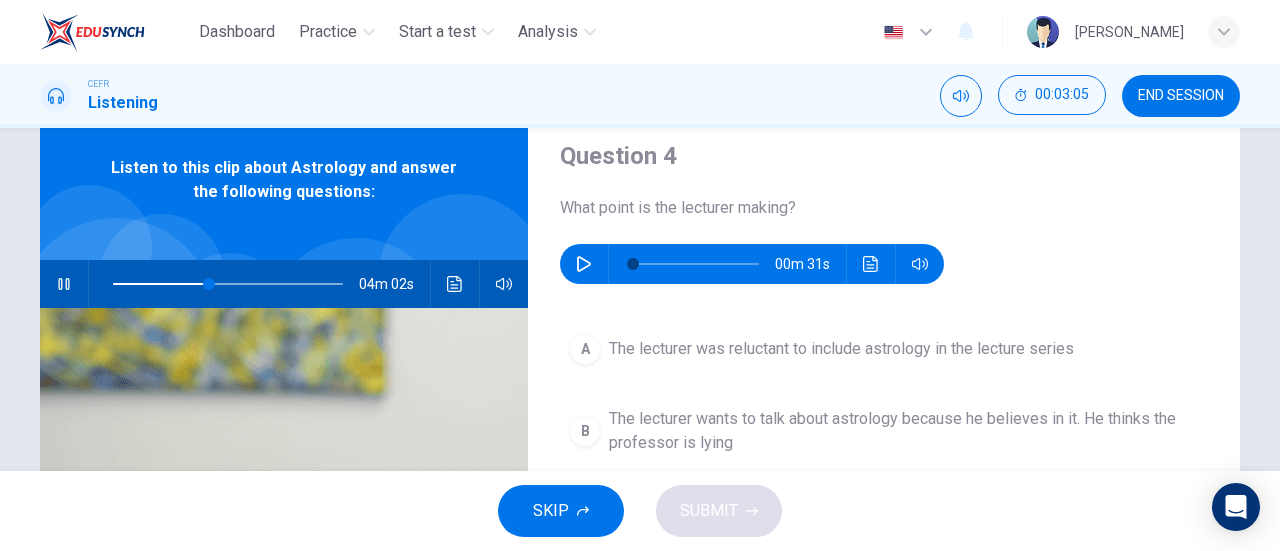 scroll, scrollTop: 100, scrollLeft: 0, axis: vertical 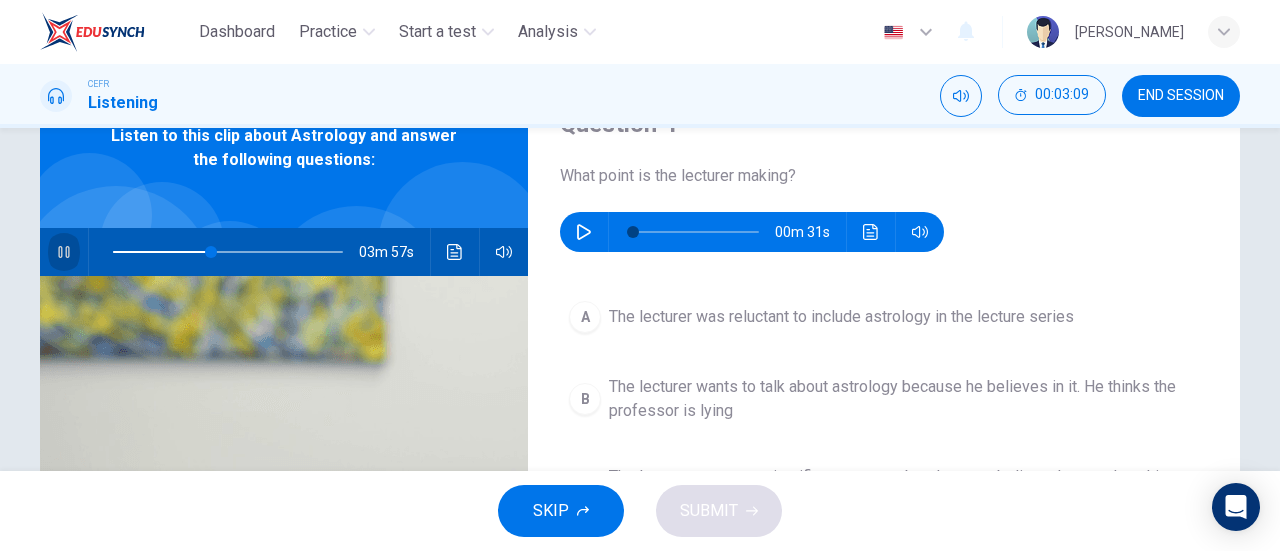 click 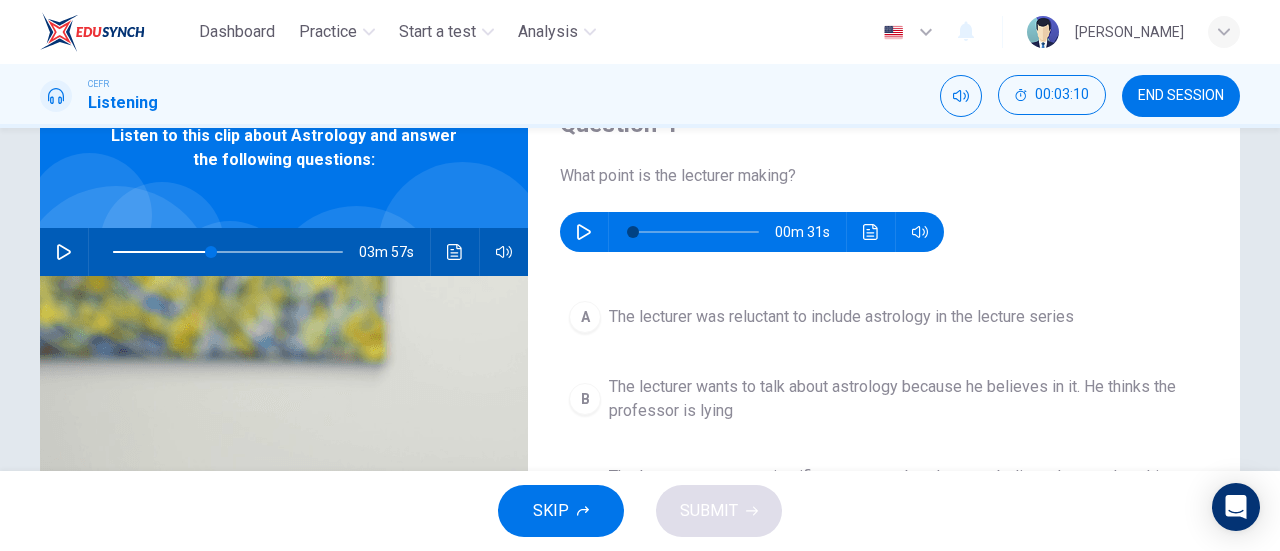 click 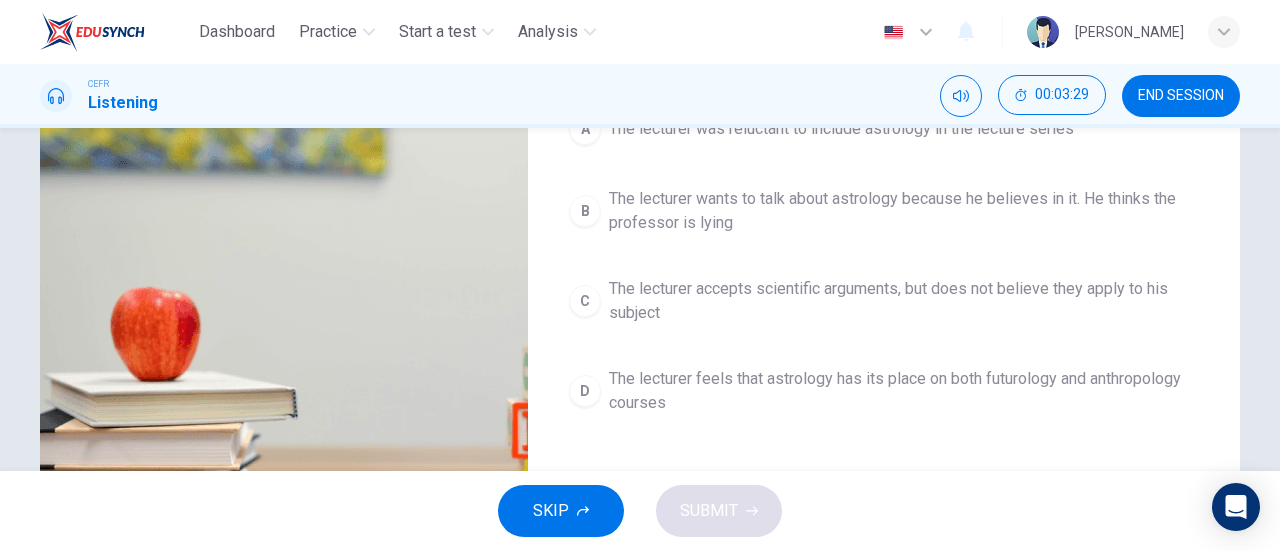 scroll, scrollTop: 400, scrollLeft: 0, axis: vertical 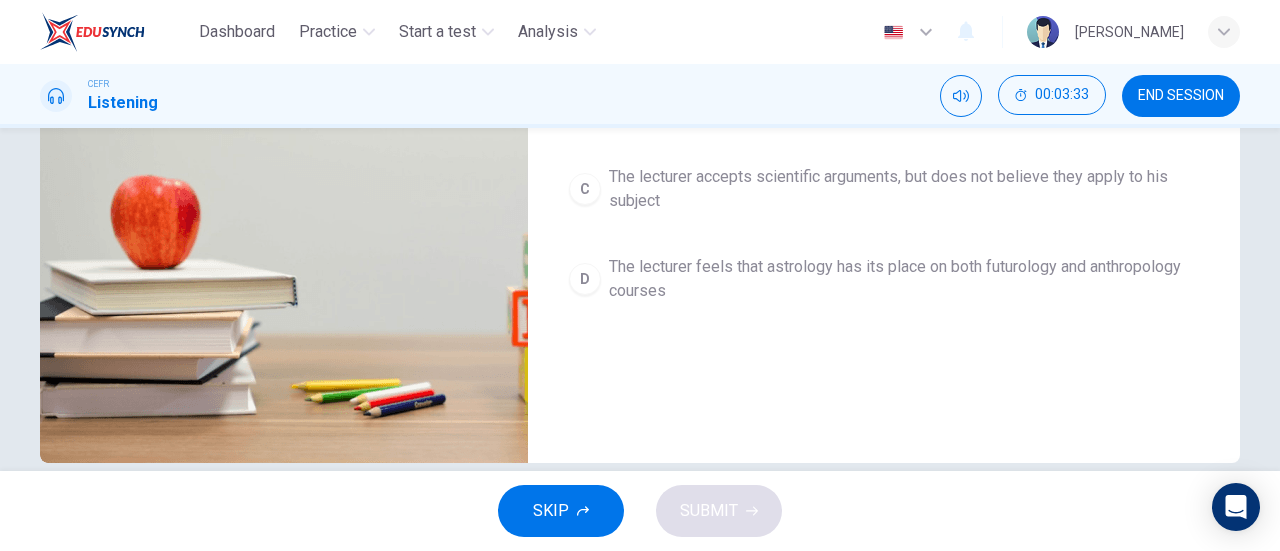 type on "74" 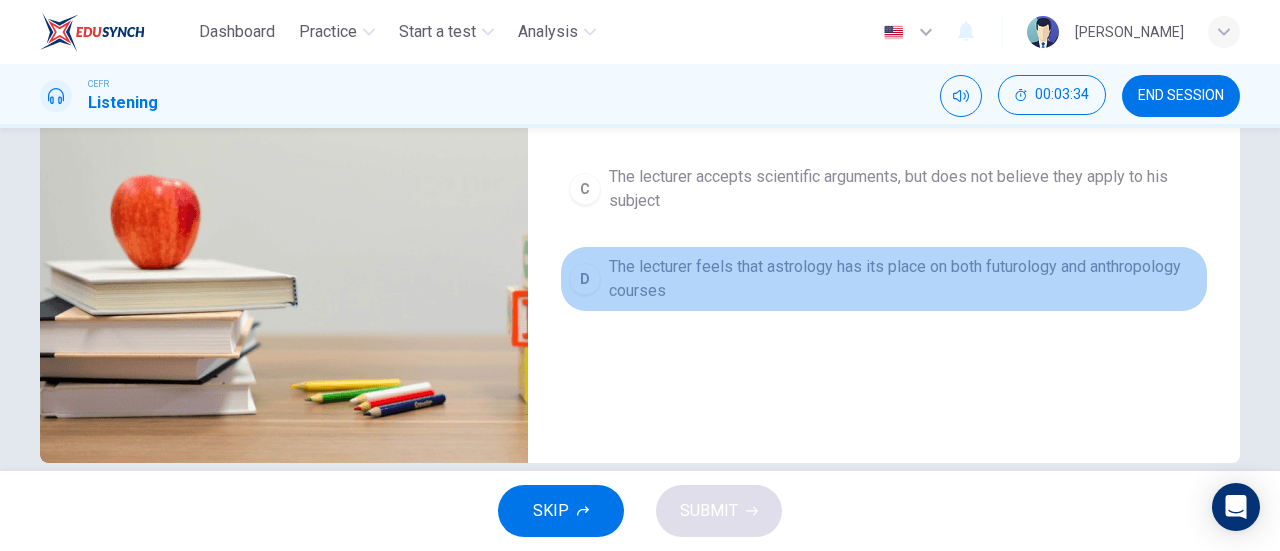 click on "The lecturer feels that astrology has its place on both futurology and anthropology courses" at bounding box center [904, 279] 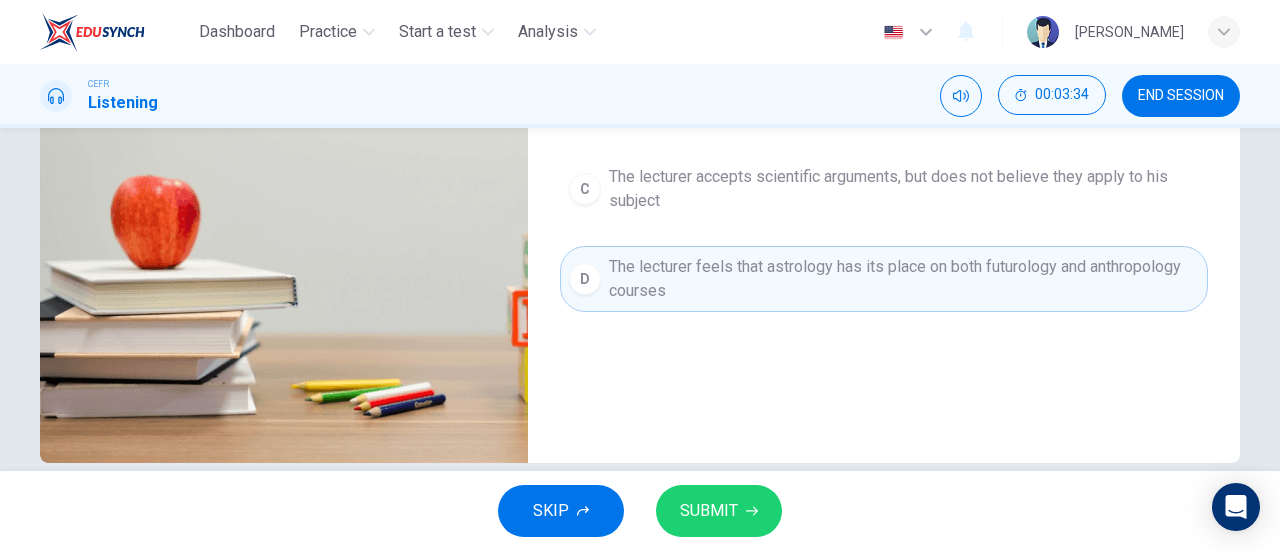 type on "74" 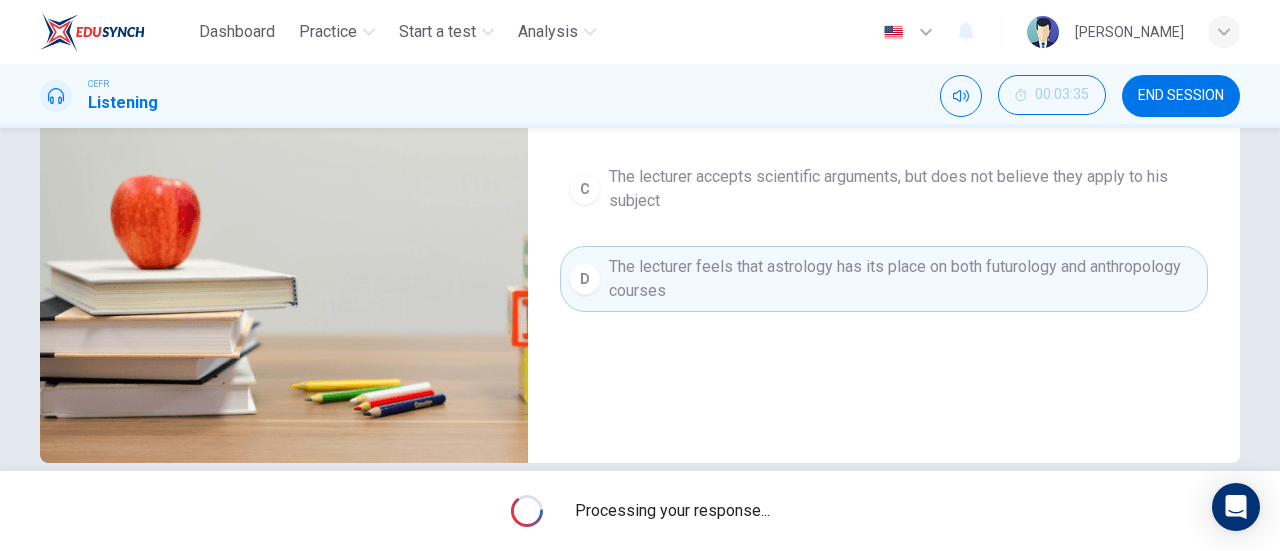 type on "43" 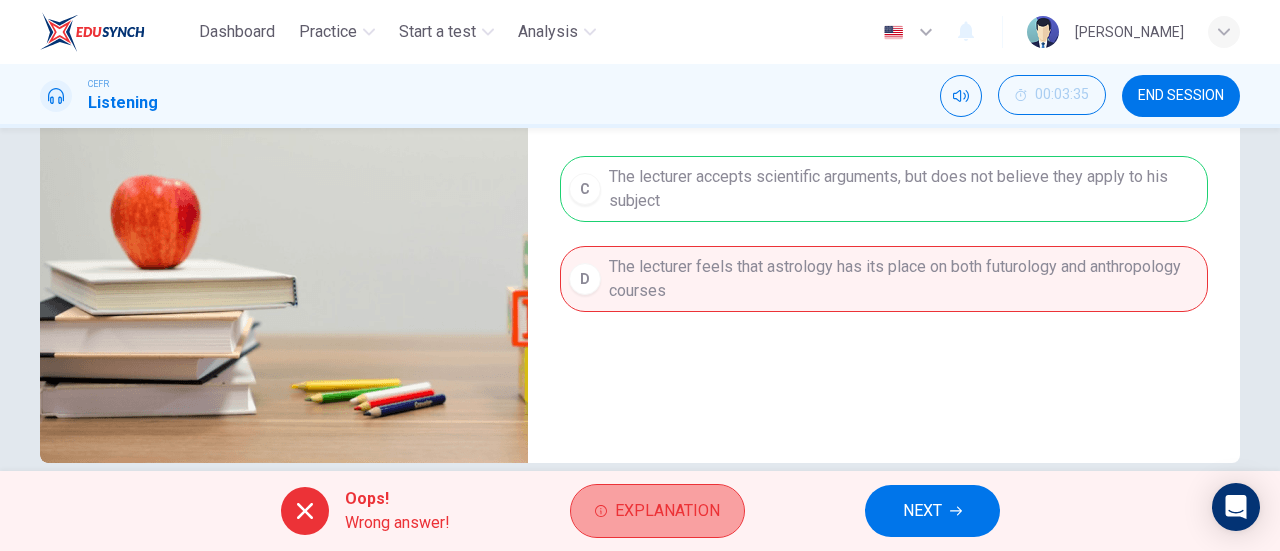 click on "Explanation" at bounding box center (667, 511) 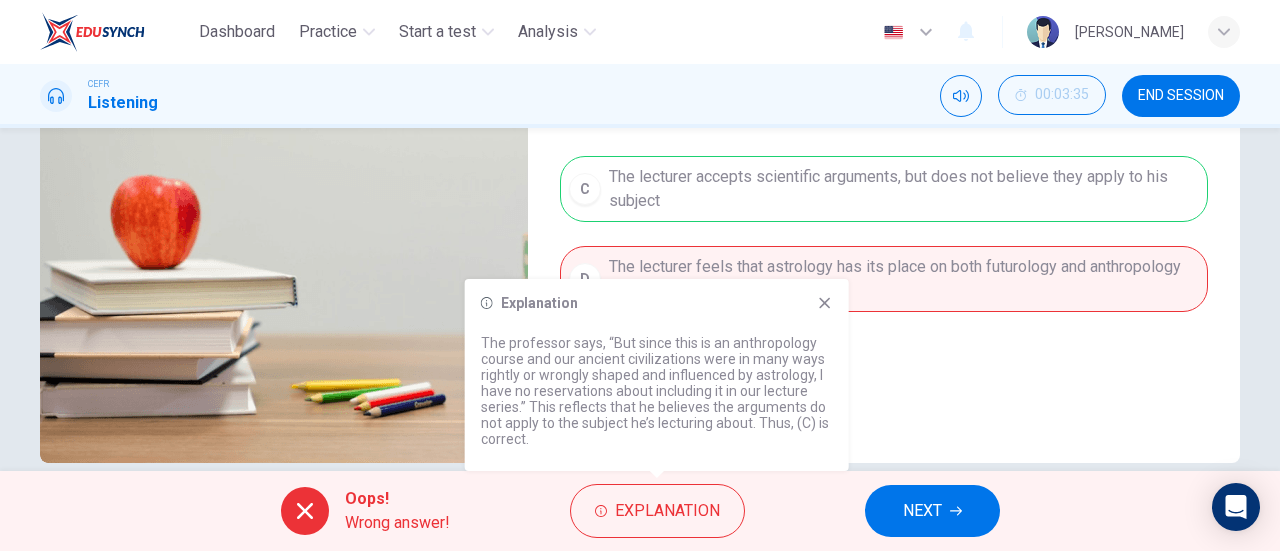 click on "Explanation" at bounding box center [657, 303] 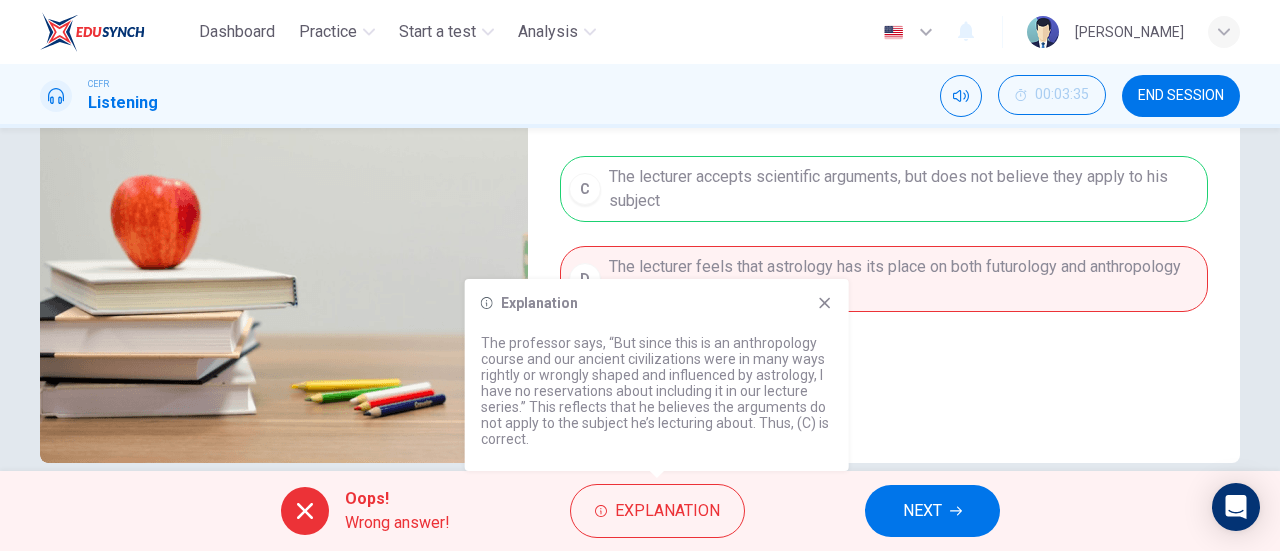 type on "0" 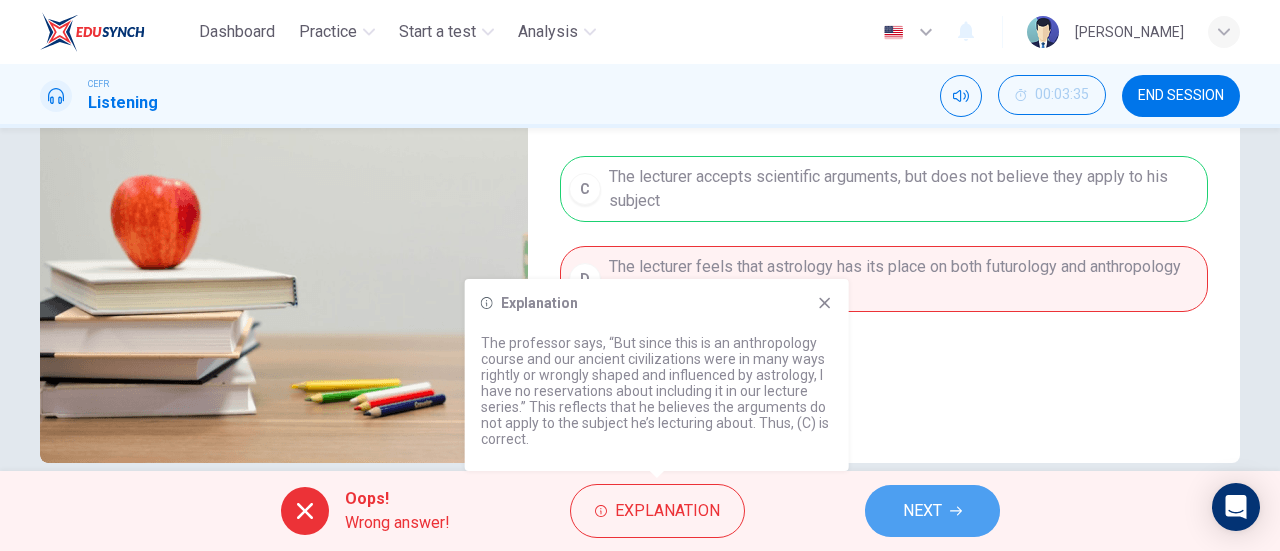 click 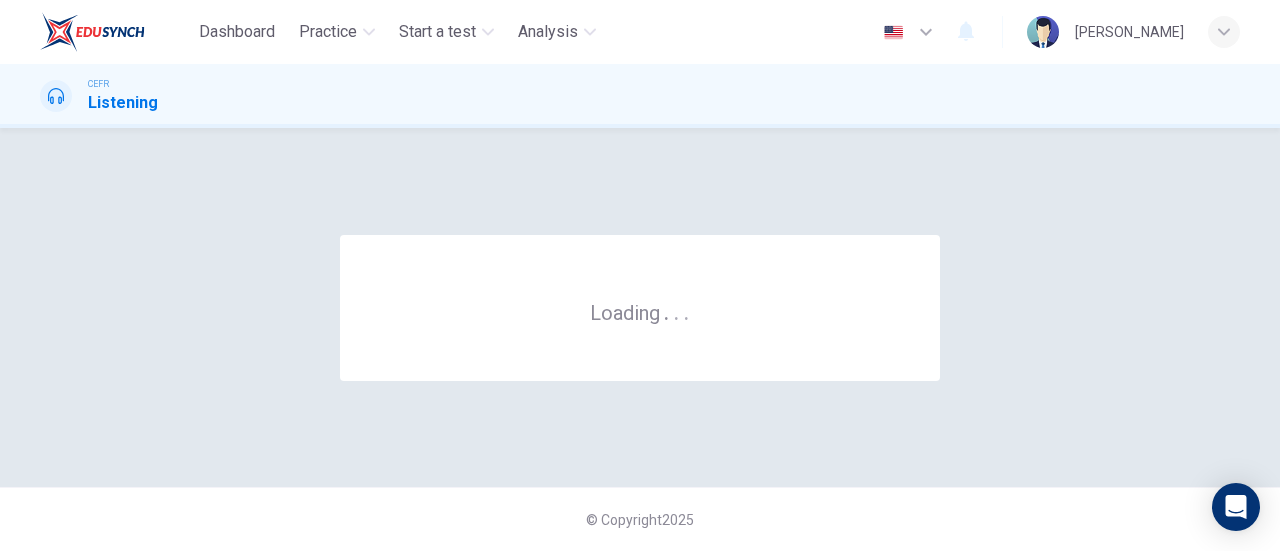scroll, scrollTop: 0, scrollLeft: 0, axis: both 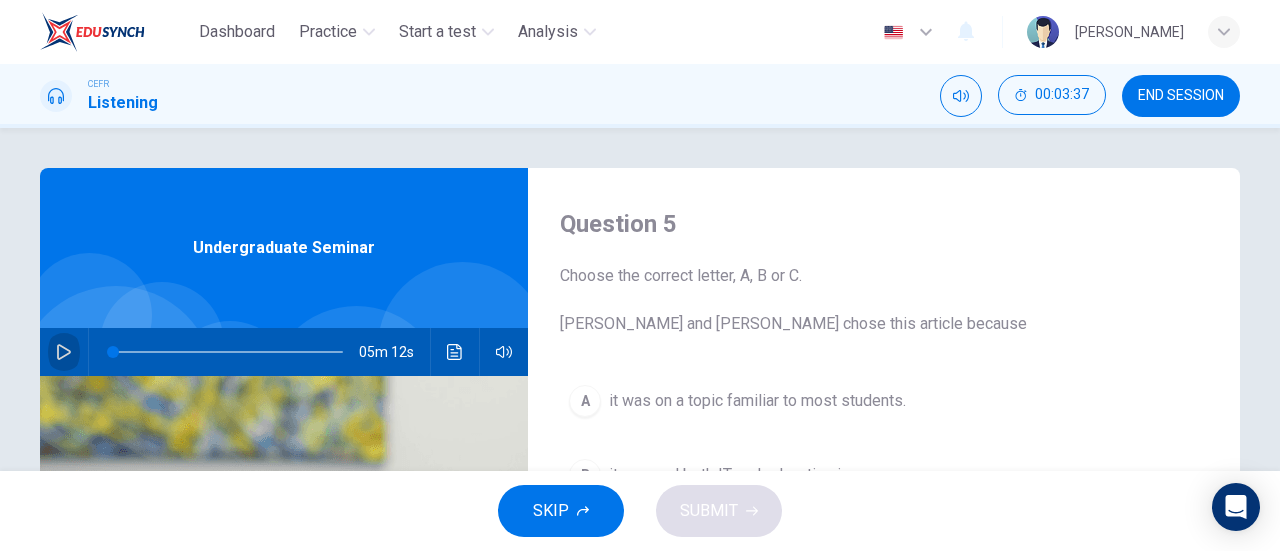 click 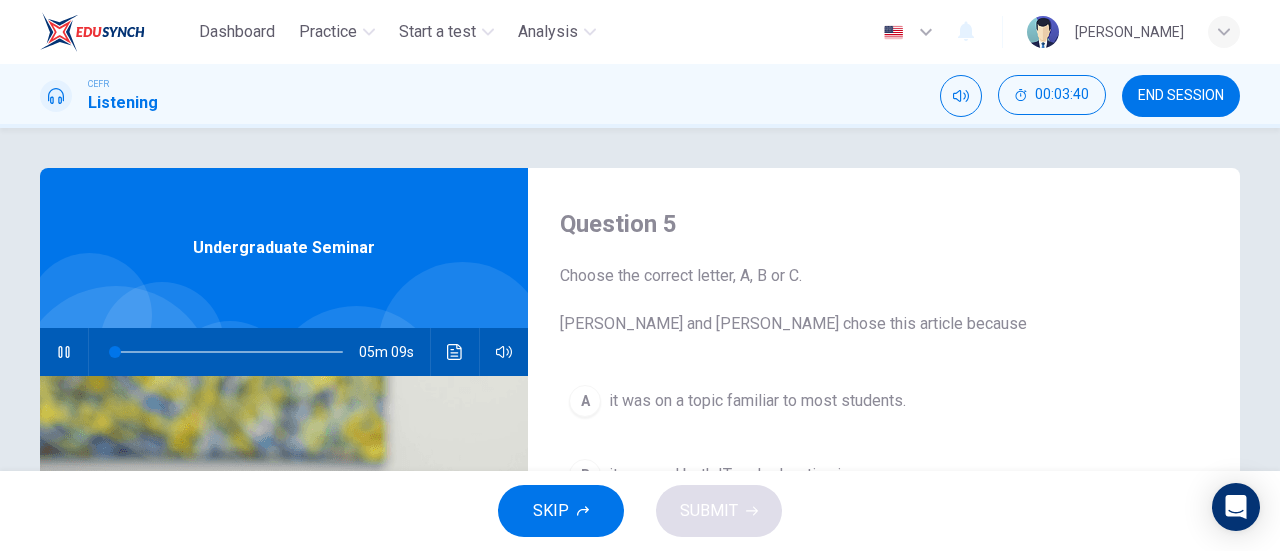 scroll, scrollTop: 100, scrollLeft: 0, axis: vertical 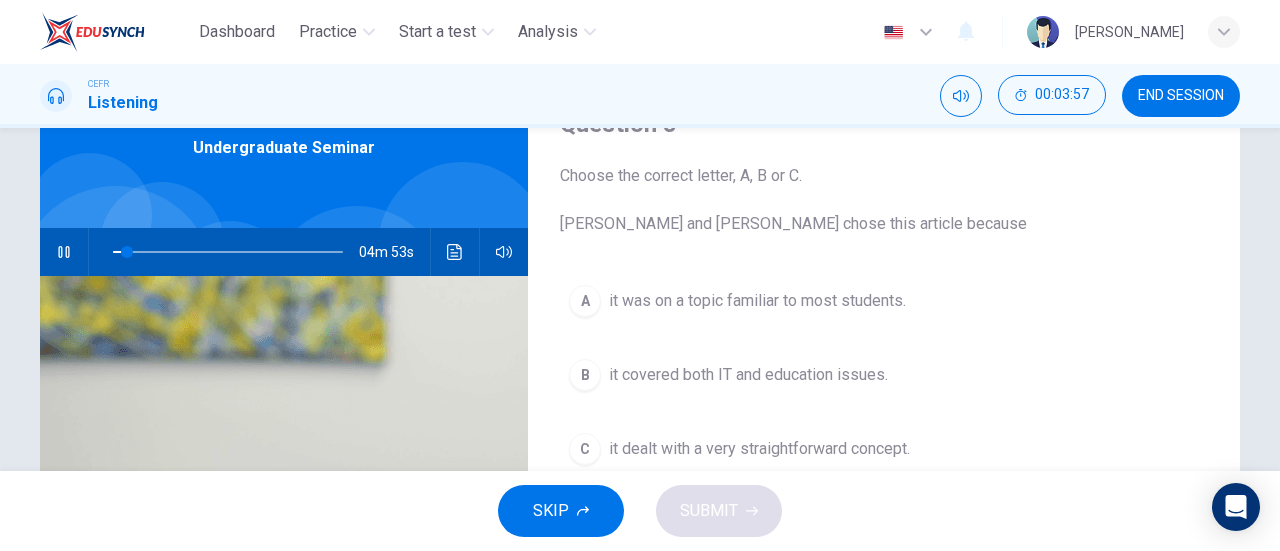 type on "6" 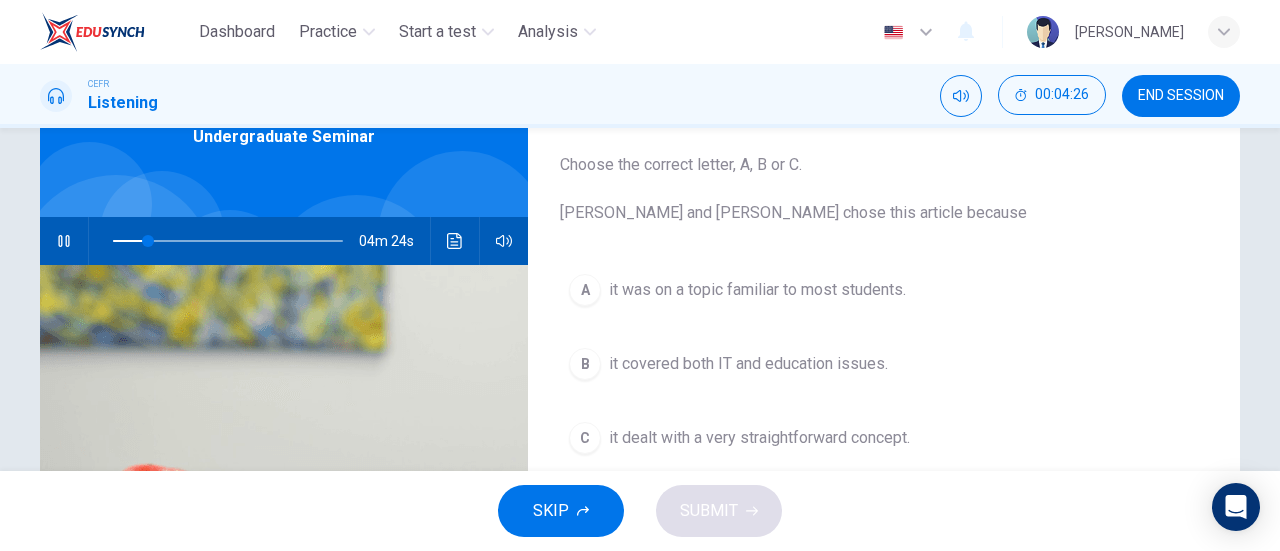 scroll, scrollTop: 112, scrollLeft: 0, axis: vertical 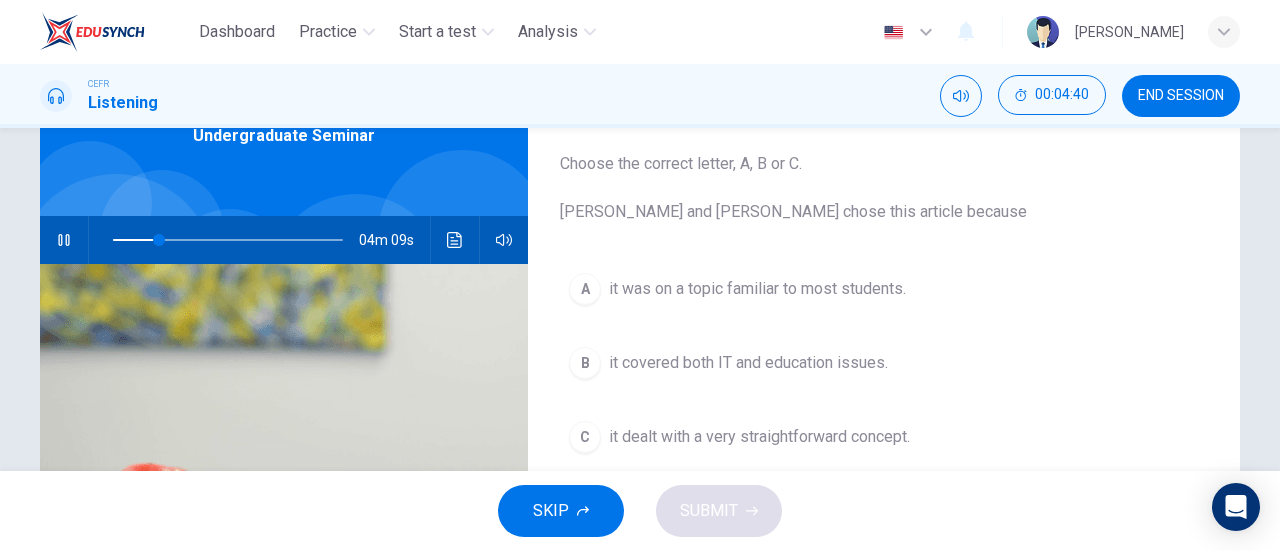 click on "B" at bounding box center (585, 363) 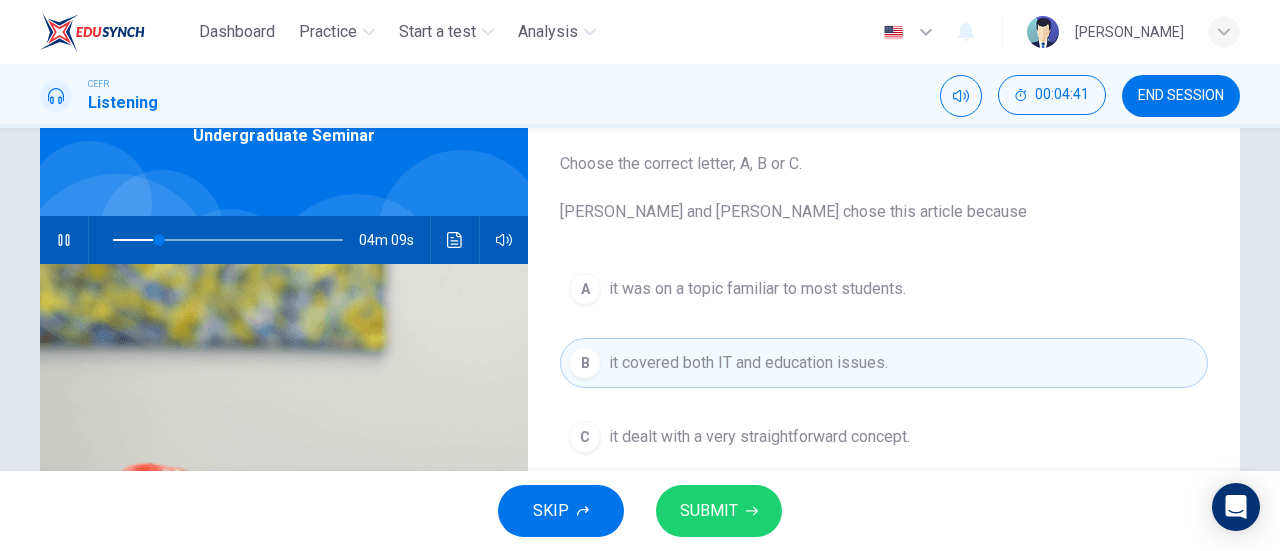 click on "SUBMIT" at bounding box center (709, 511) 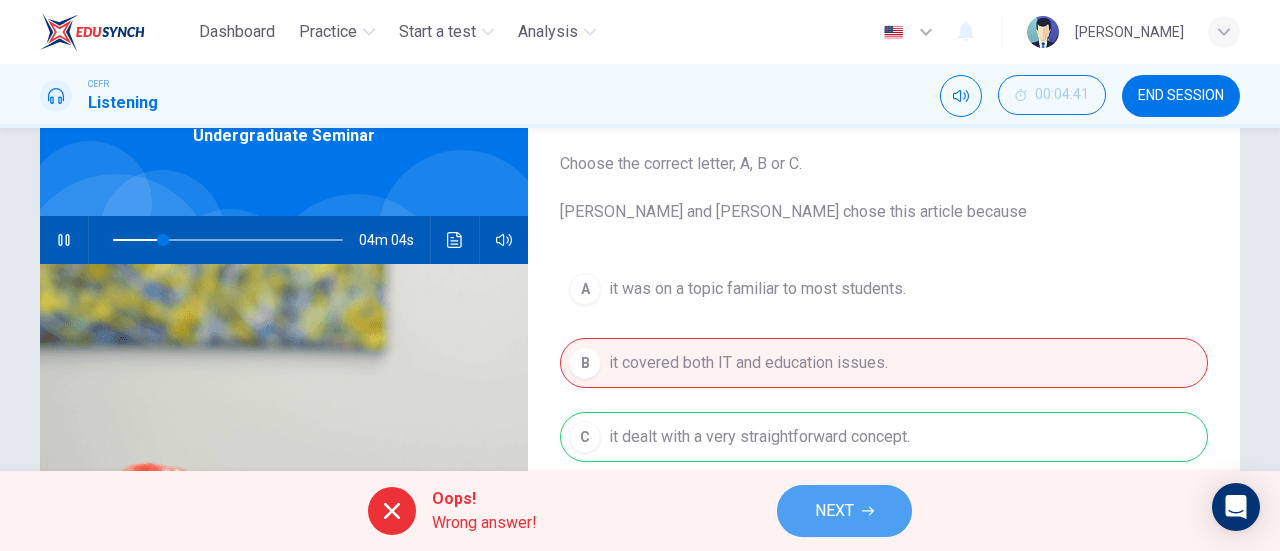 click on "NEXT" at bounding box center [834, 511] 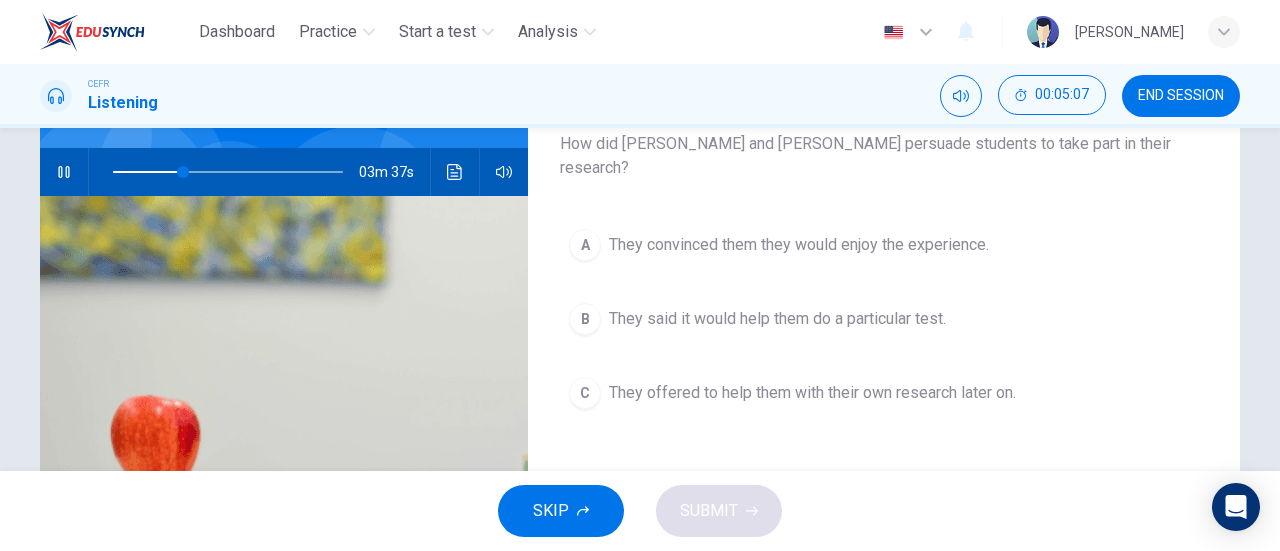 scroll, scrollTop: 212, scrollLeft: 0, axis: vertical 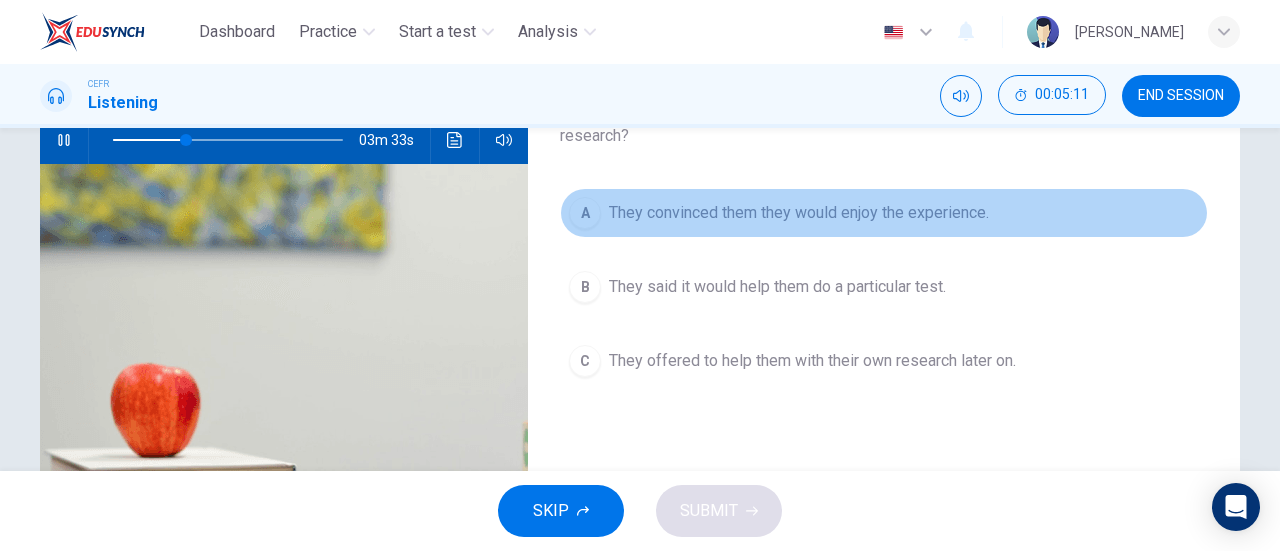 click on "A They convinced them they would enjoy the experience." at bounding box center (884, 213) 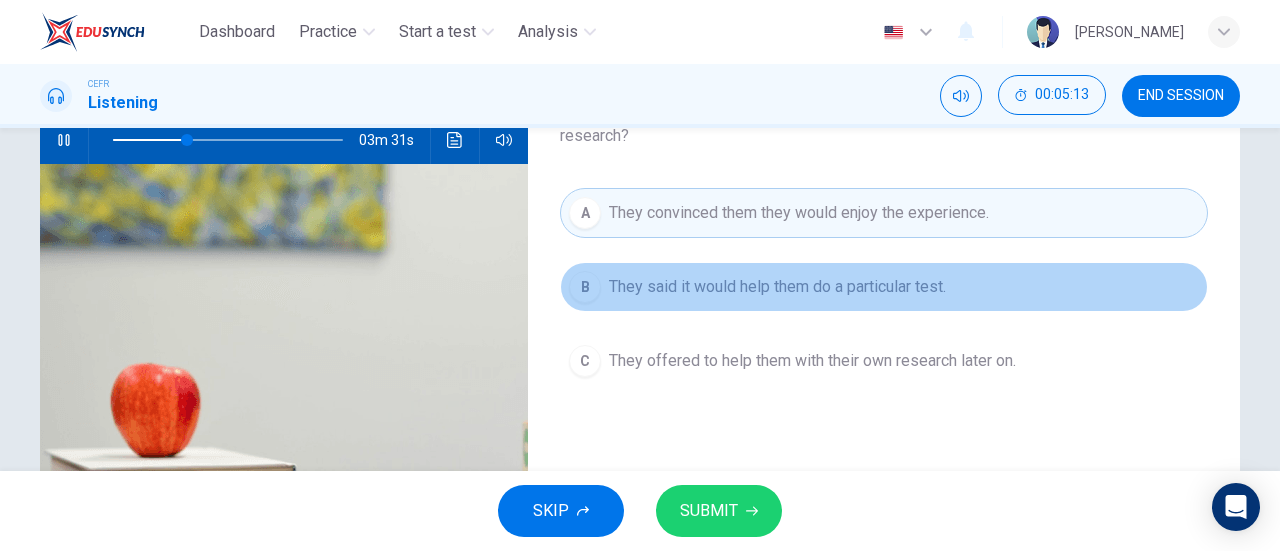 drag, startPoint x: 600, startPoint y: 257, endPoint x: 626, endPoint y: 270, distance: 29.068884 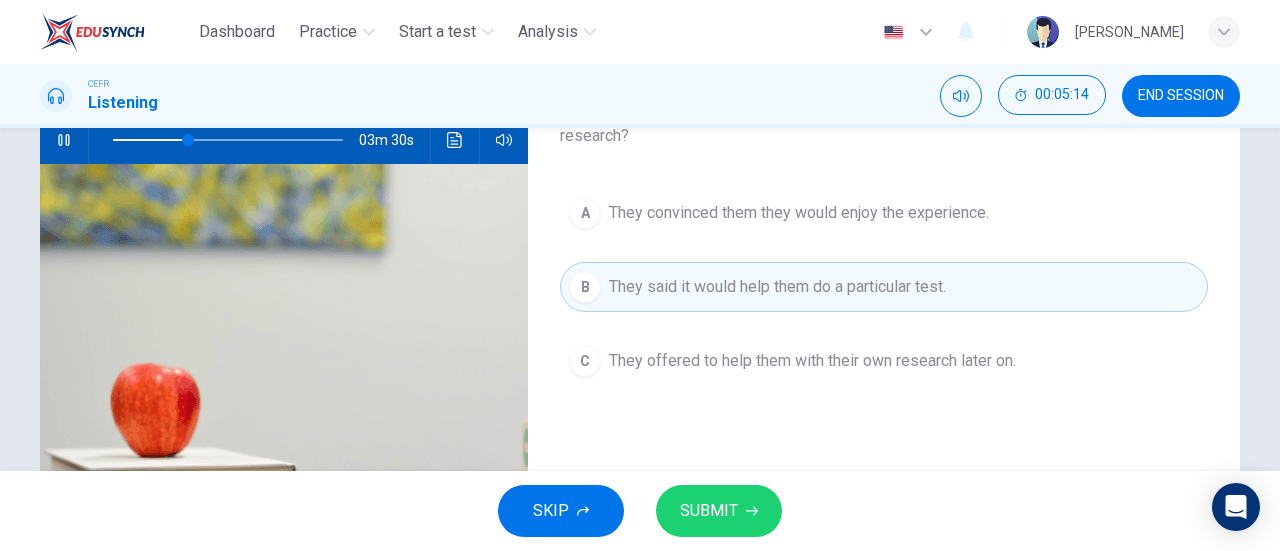 click on "SUBMIT" at bounding box center [709, 511] 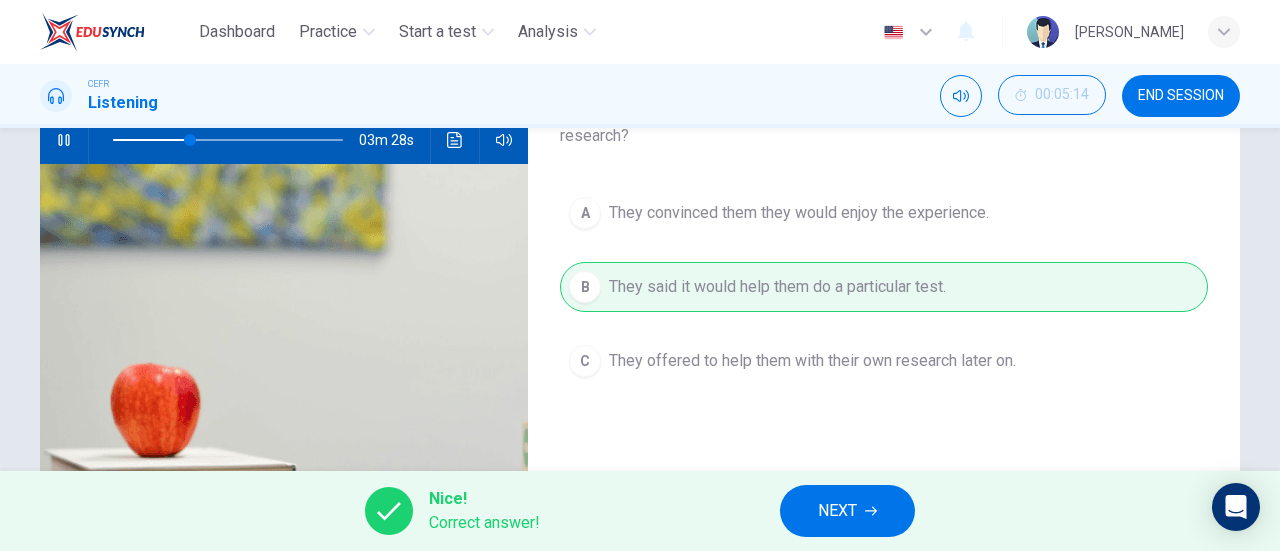 click on "NEXT" at bounding box center (847, 511) 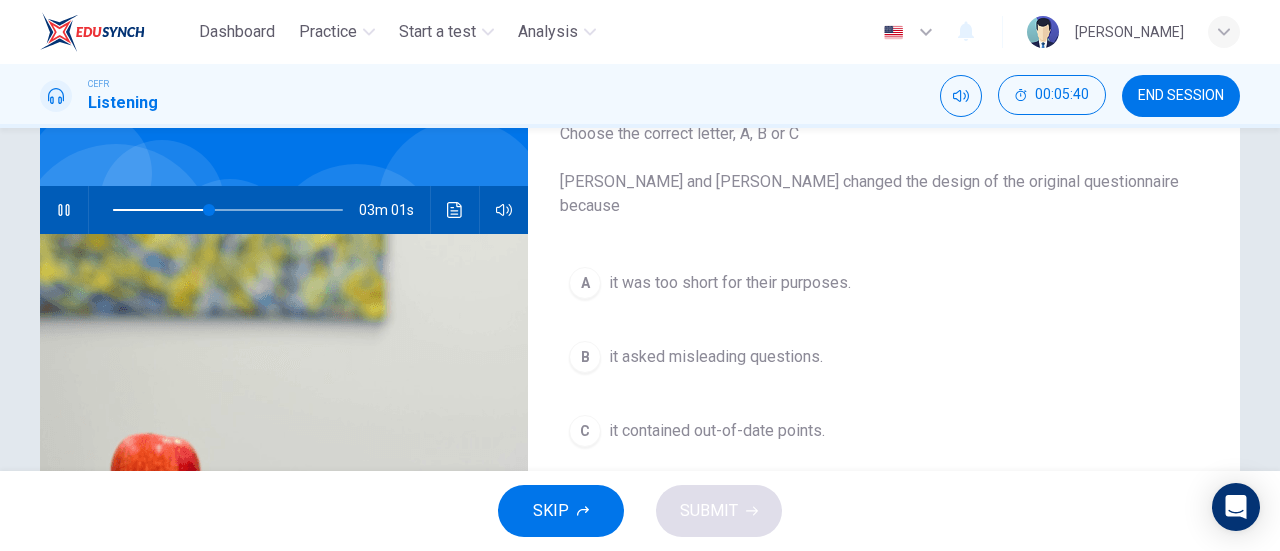 scroll, scrollTop: 112, scrollLeft: 0, axis: vertical 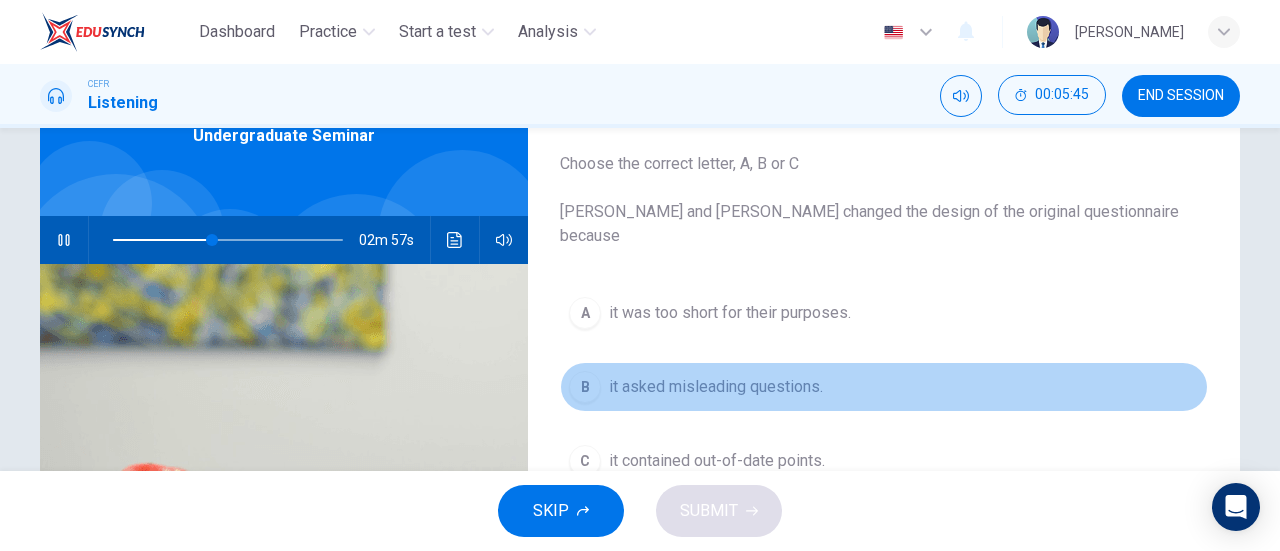 click on "it asked misleading questions." at bounding box center (716, 387) 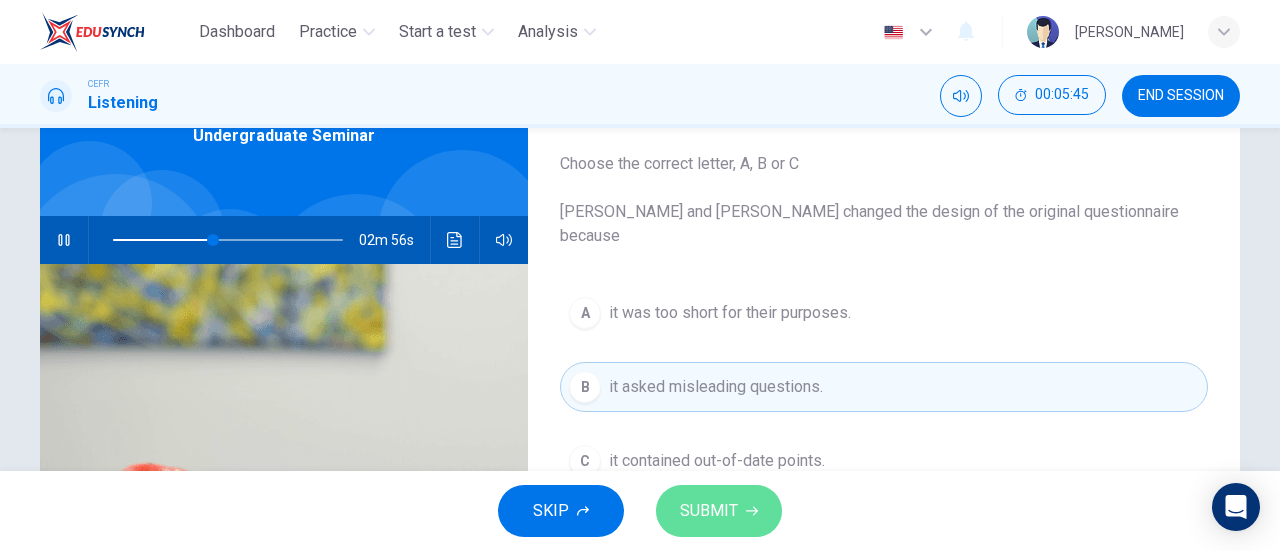 click on "SUBMIT" at bounding box center (709, 511) 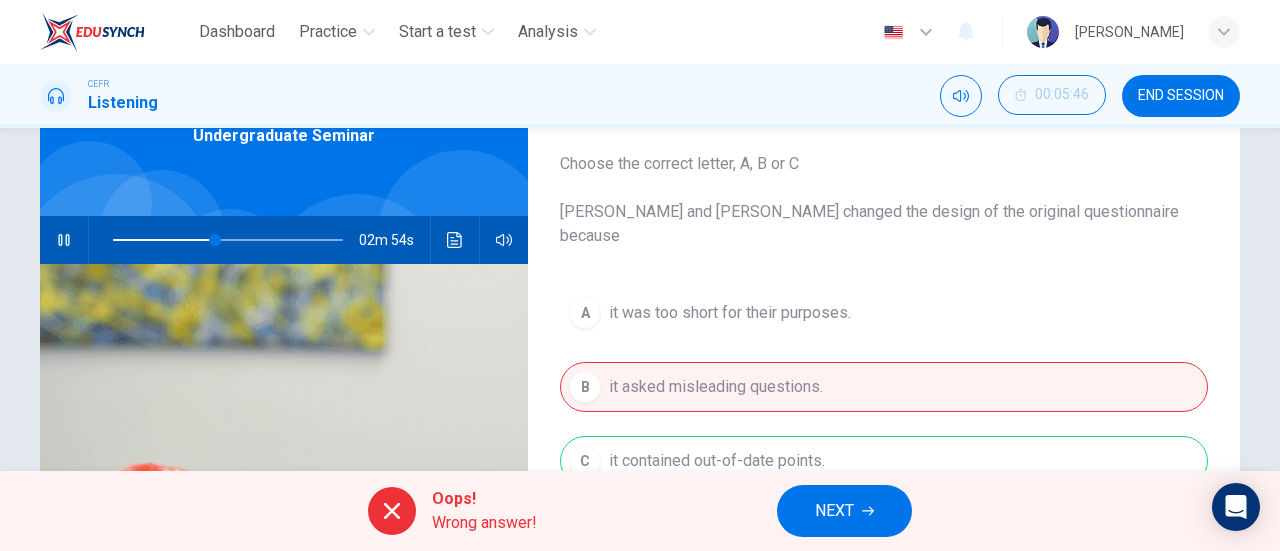 click on "NEXT" at bounding box center (834, 511) 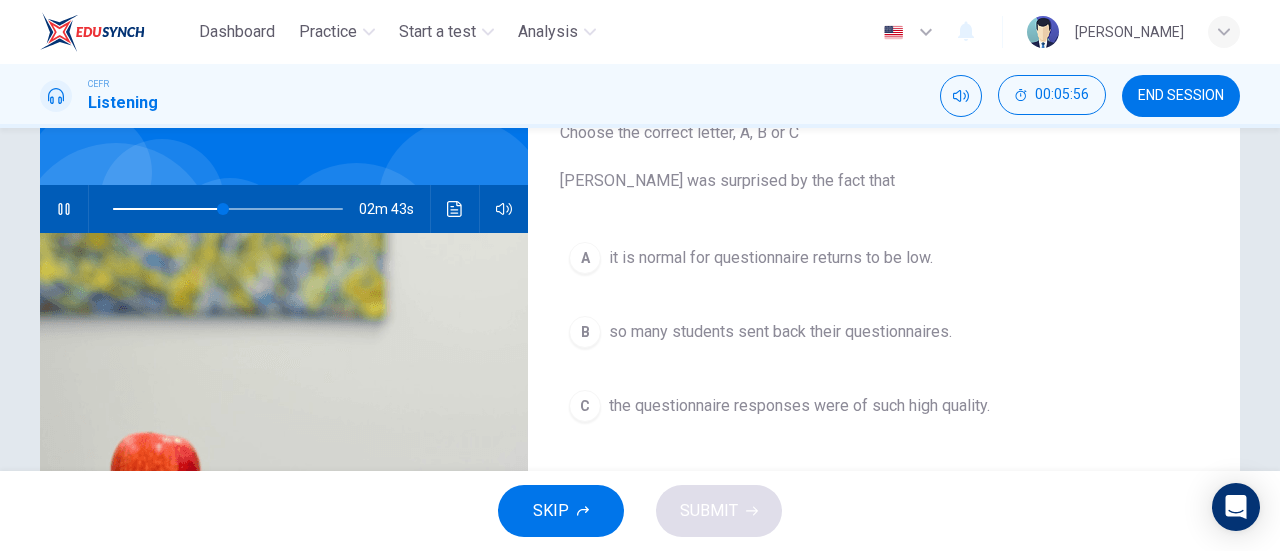 scroll, scrollTop: 112, scrollLeft: 0, axis: vertical 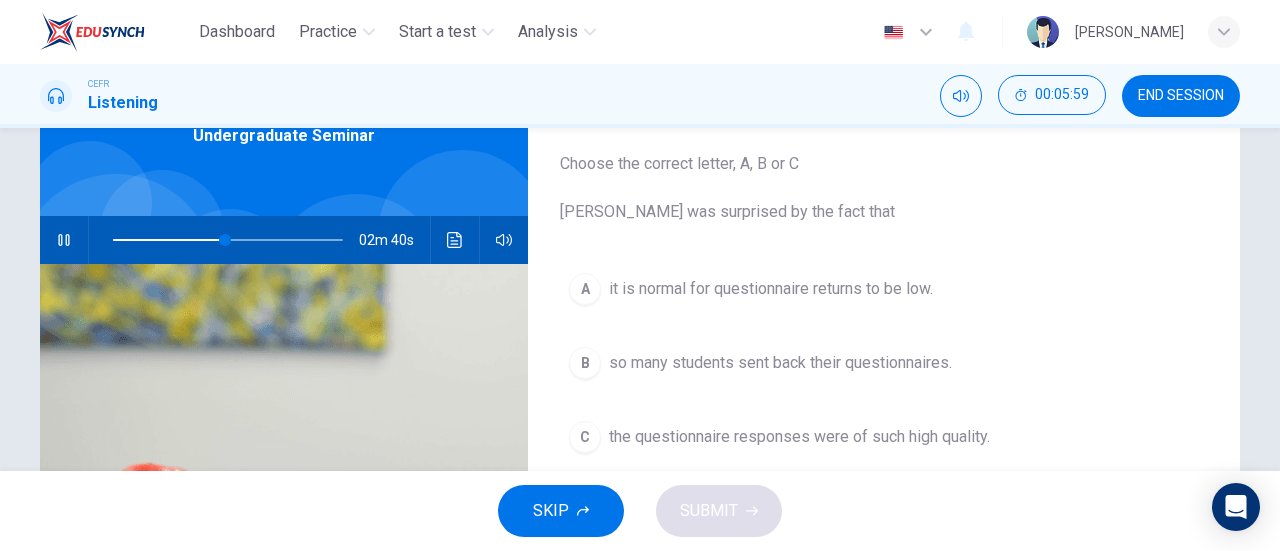 click on "it is normal for questionnaire returns to be low." at bounding box center [771, 289] 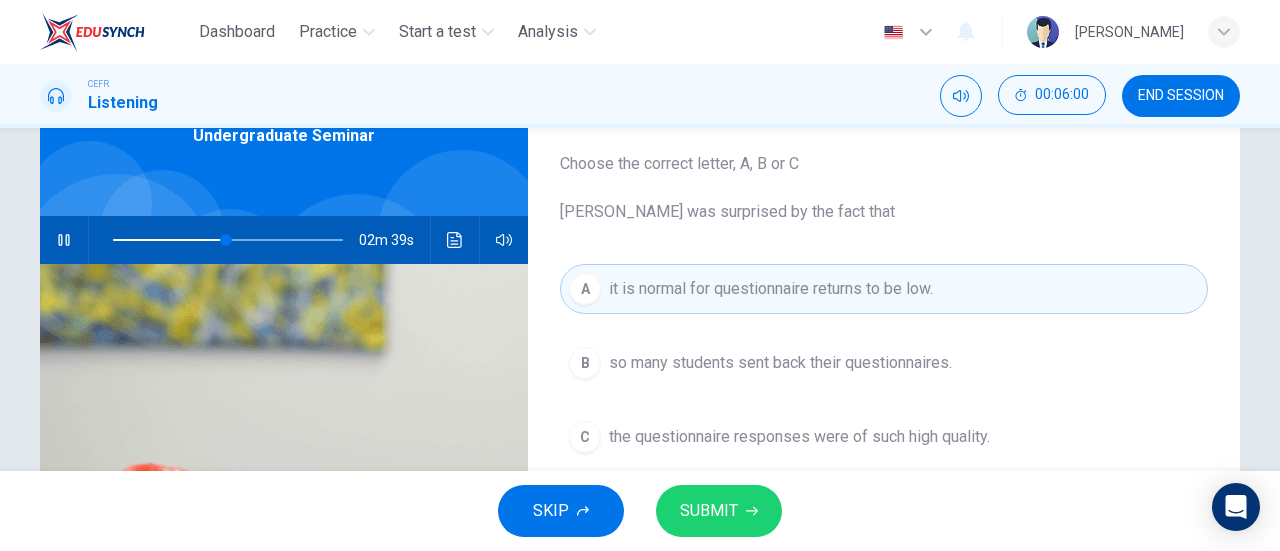 click on "SKIP SUBMIT" at bounding box center [640, 511] 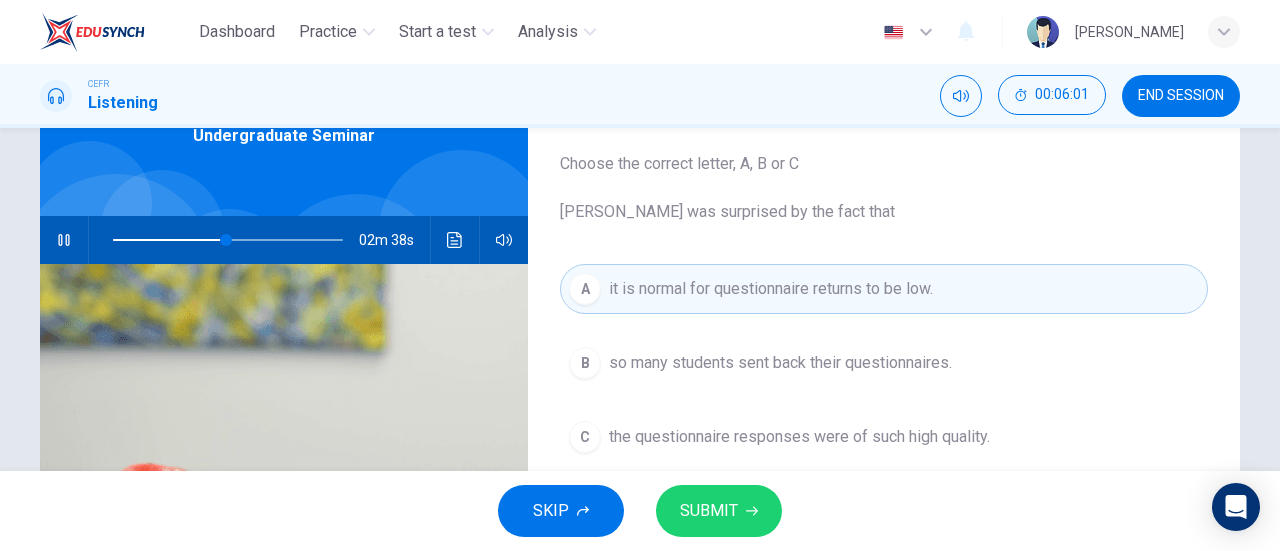 click on "SUBMIT" at bounding box center [719, 511] 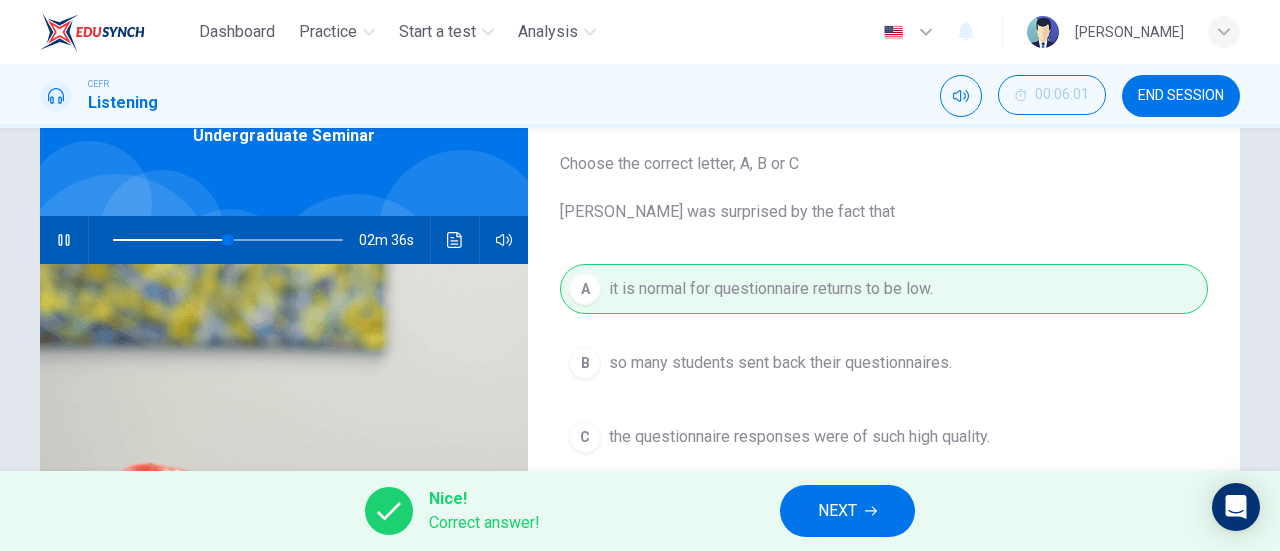 drag, startPoint x: 824, startPoint y: 501, endPoint x: 838, endPoint y: 485, distance: 21.260292 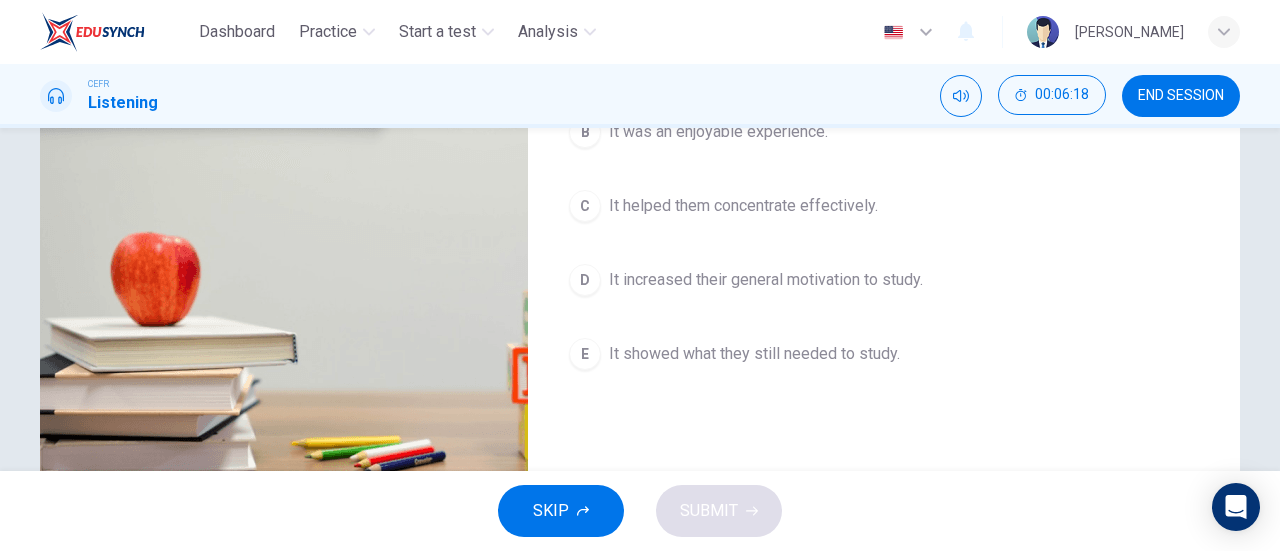 scroll, scrollTop: 243, scrollLeft: 0, axis: vertical 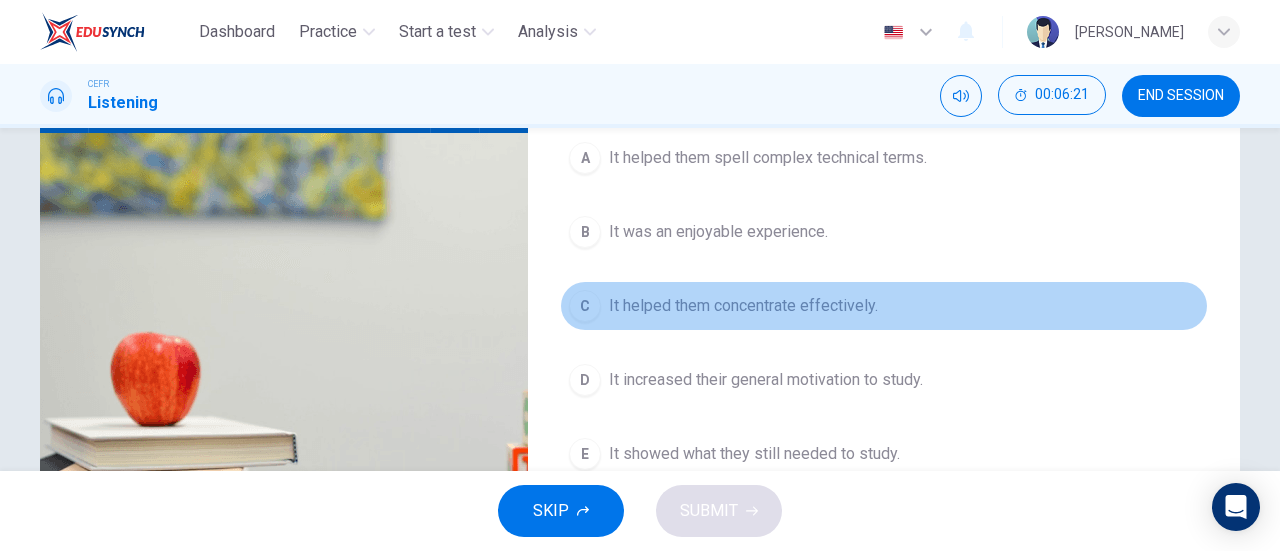 click on "It helped them concentrate effectively." at bounding box center (743, 306) 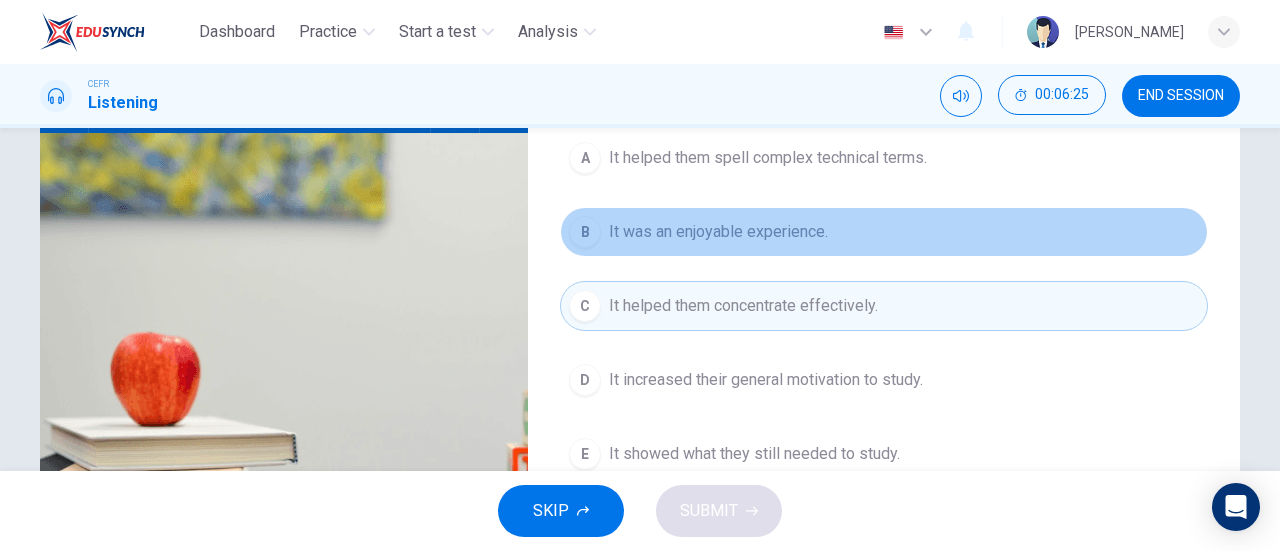click on "It was an enjoyable experience." at bounding box center (718, 232) 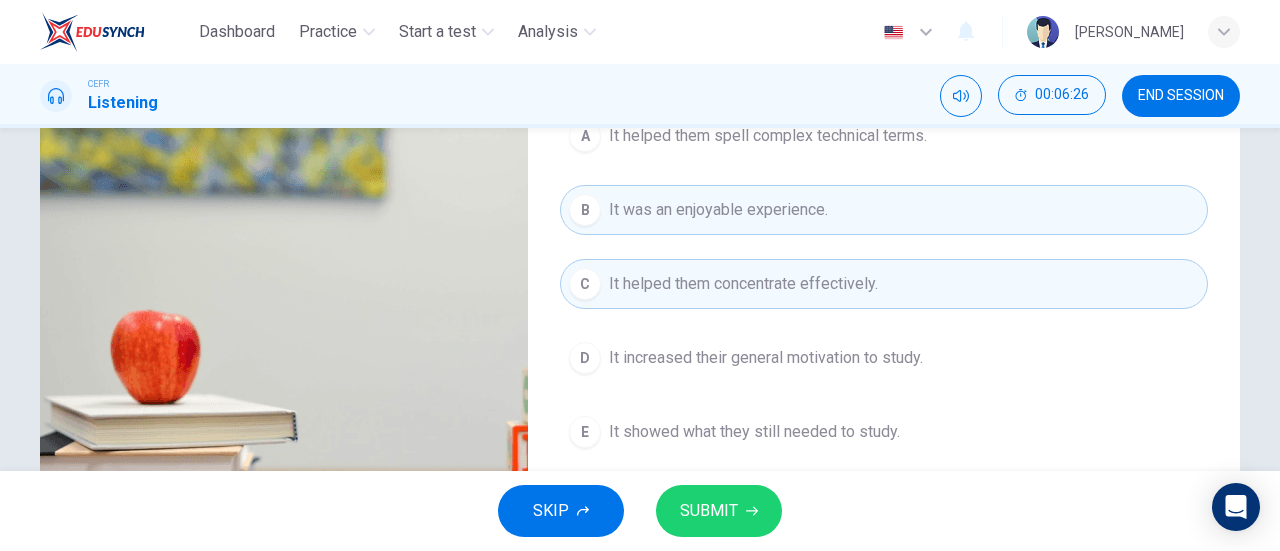 scroll, scrollTop: 343, scrollLeft: 0, axis: vertical 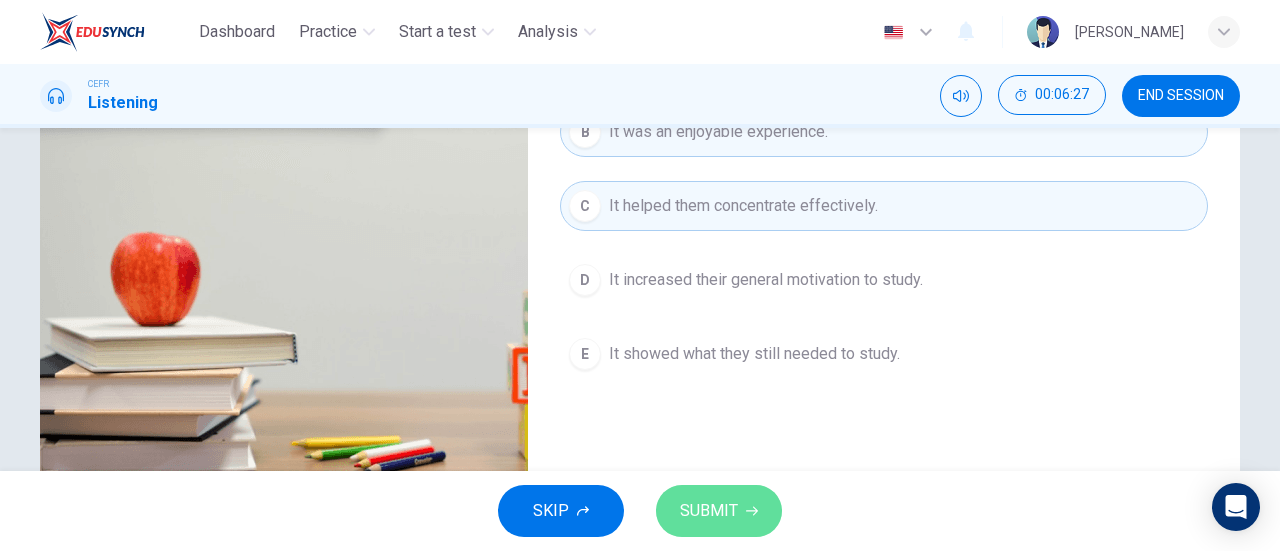 click on "SUBMIT" at bounding box center (709, 511) 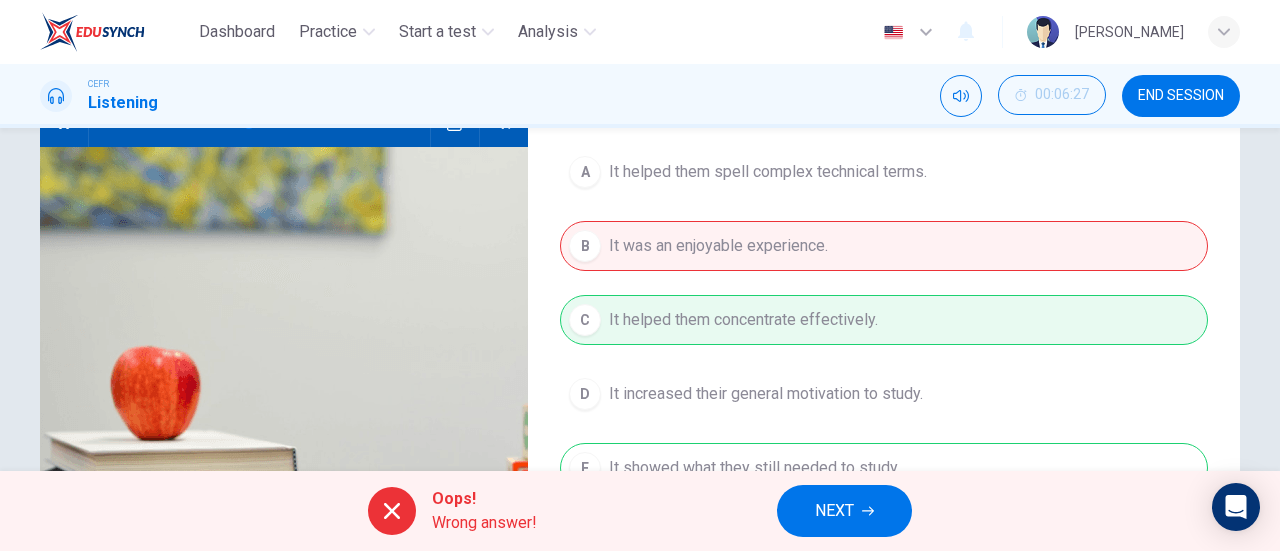 scroll, scrollTop: 343, scrollLeft: 0, axis: vertical 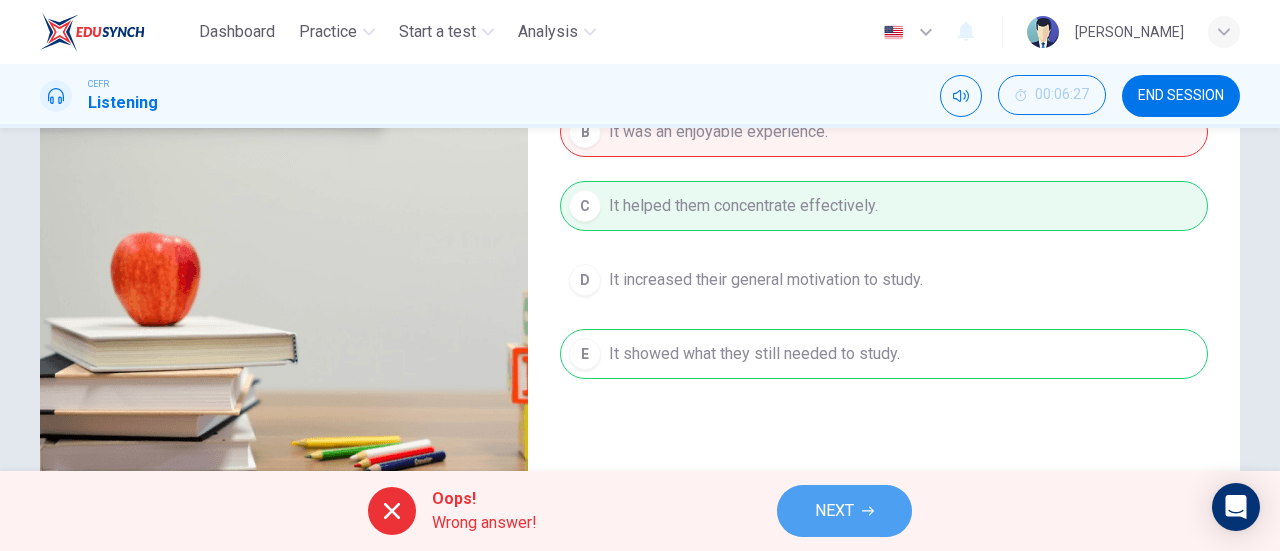 click on "NEXT" at bounding box center [844, 511] 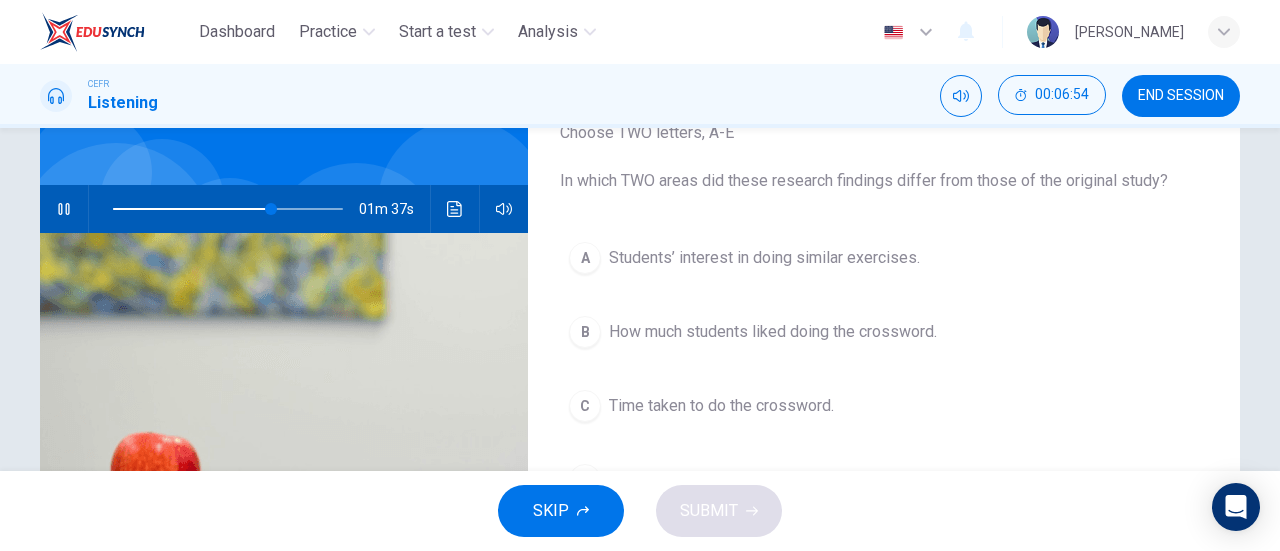 scroll, scrollTop: 343, scrollLeft: 0, axis: vertical 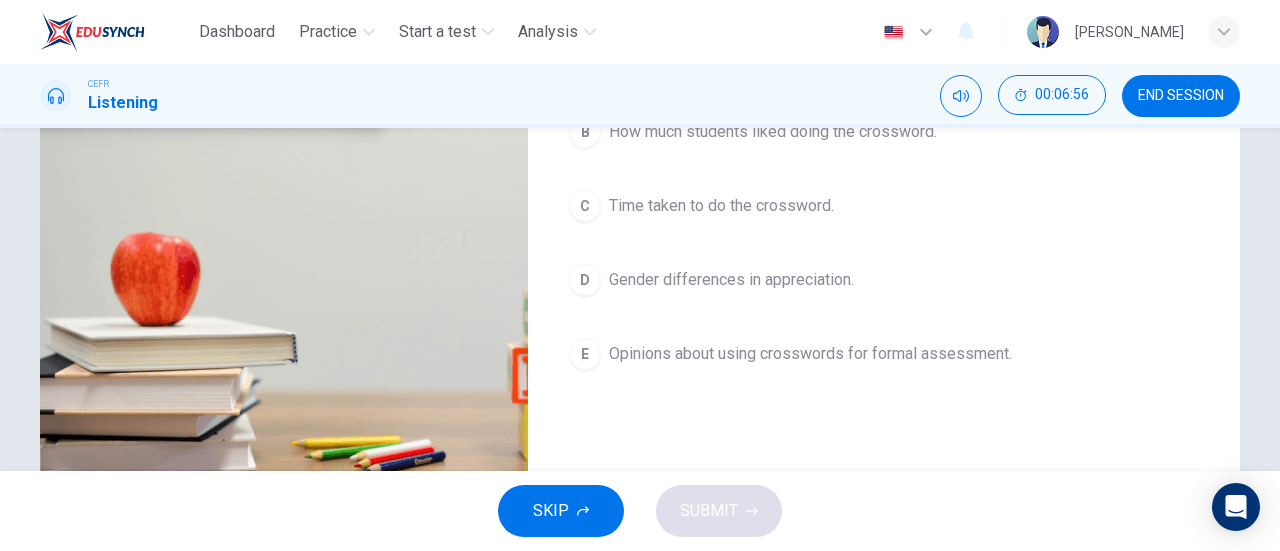 click on "Gender differences in appreciation." at bounding box center (731, 280) 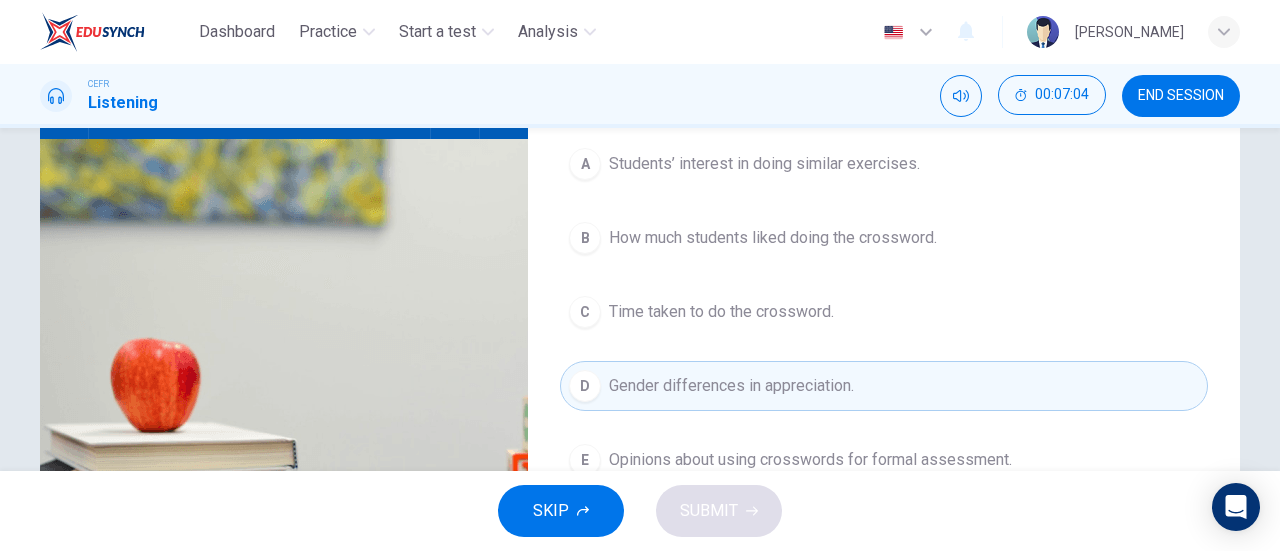 scroll, scrollTop: 343, scrollLeft: 0, axis: vertical 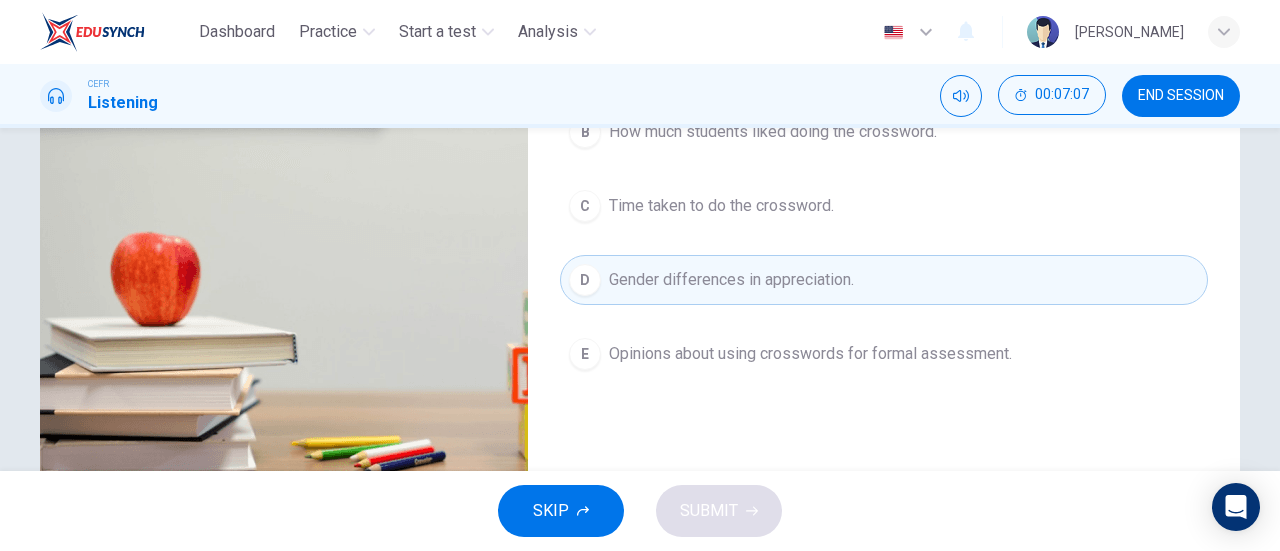 click on "E Opinions about using crosswords for formal assessment." at bounding box center (884, 354) 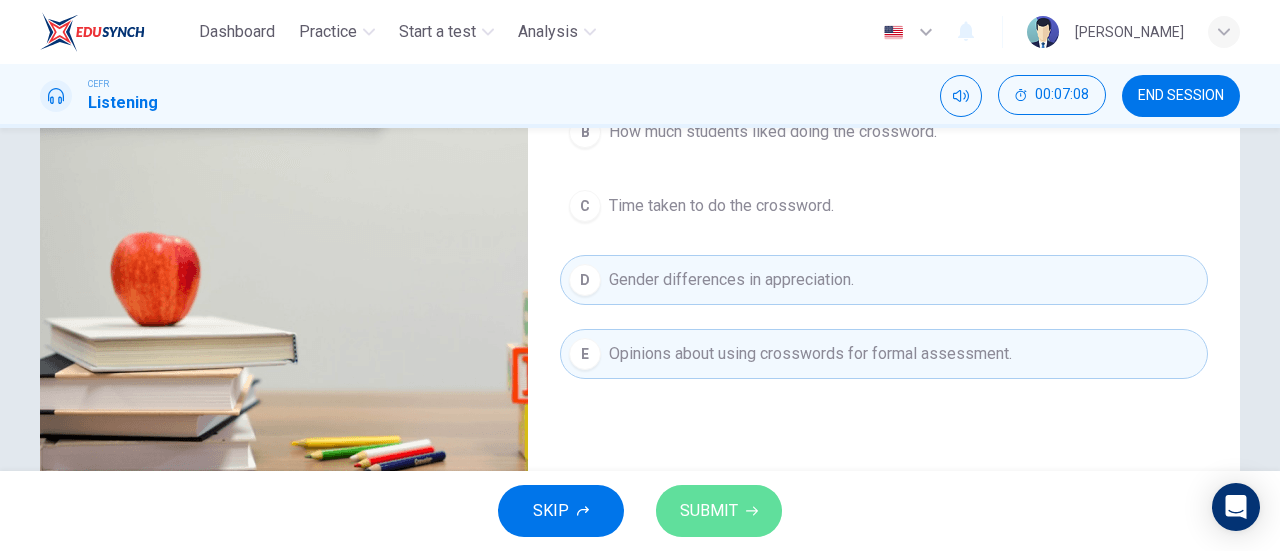 click on "SUBMIT" at bounding box center (719, 511) 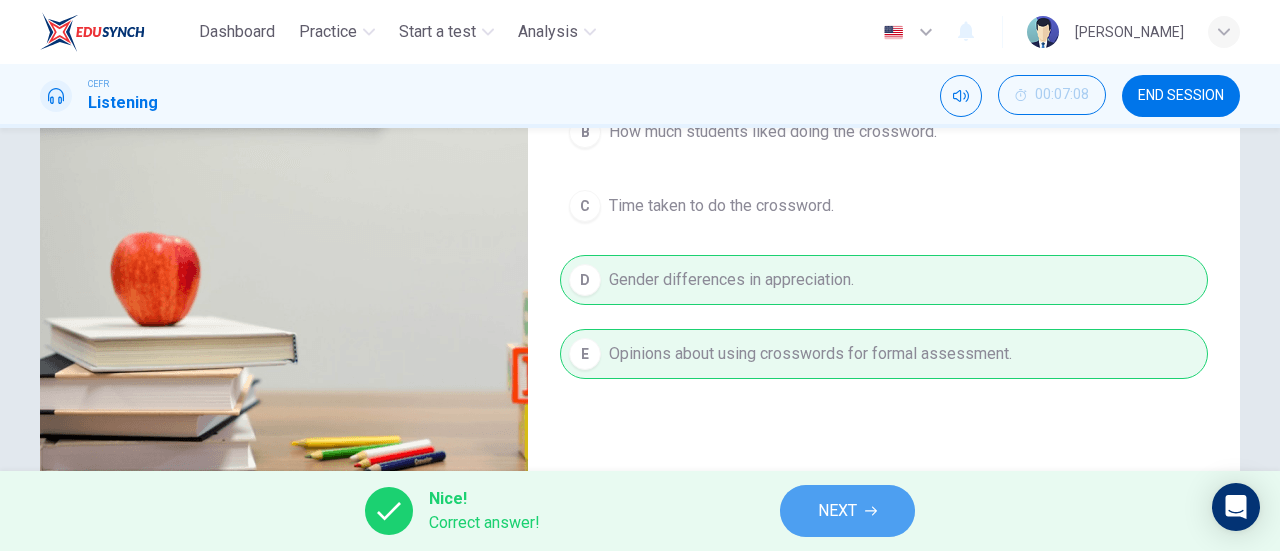 click on "NEXT" at bounding box center [837, 511] 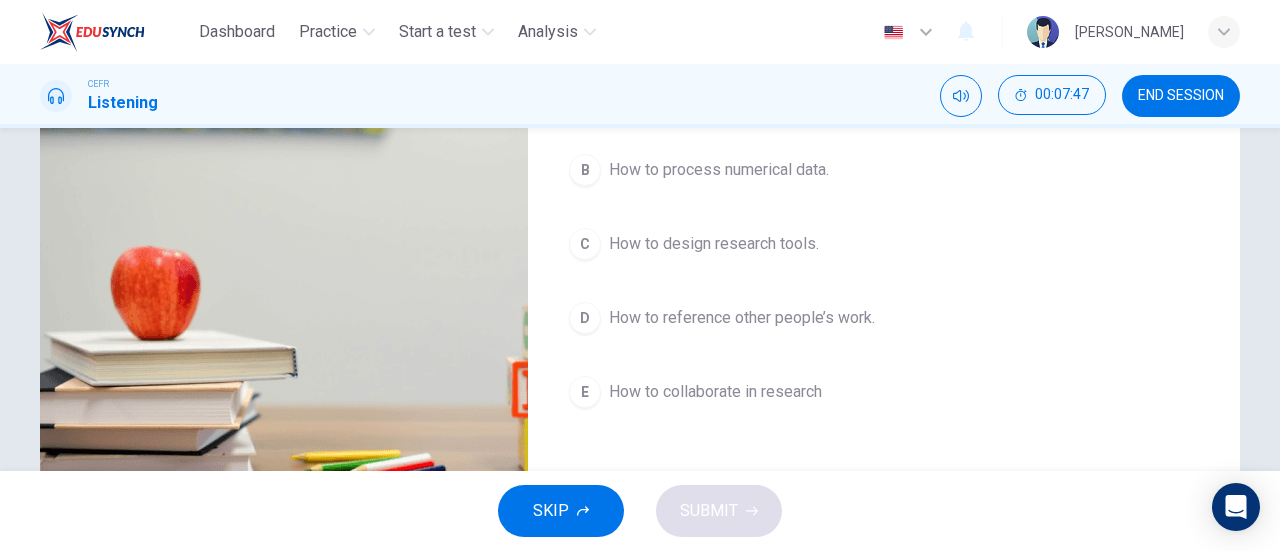 scroll, scrollTop: 330, scrollLeft: 0, axis: vertical 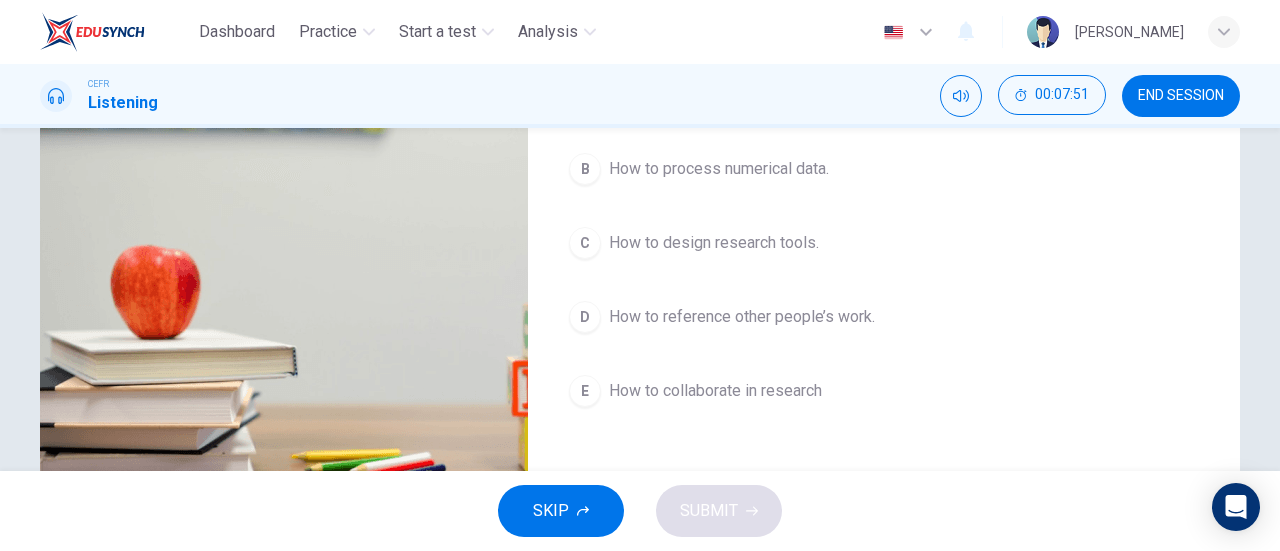 click on "C" at bounding box center (585, 243) 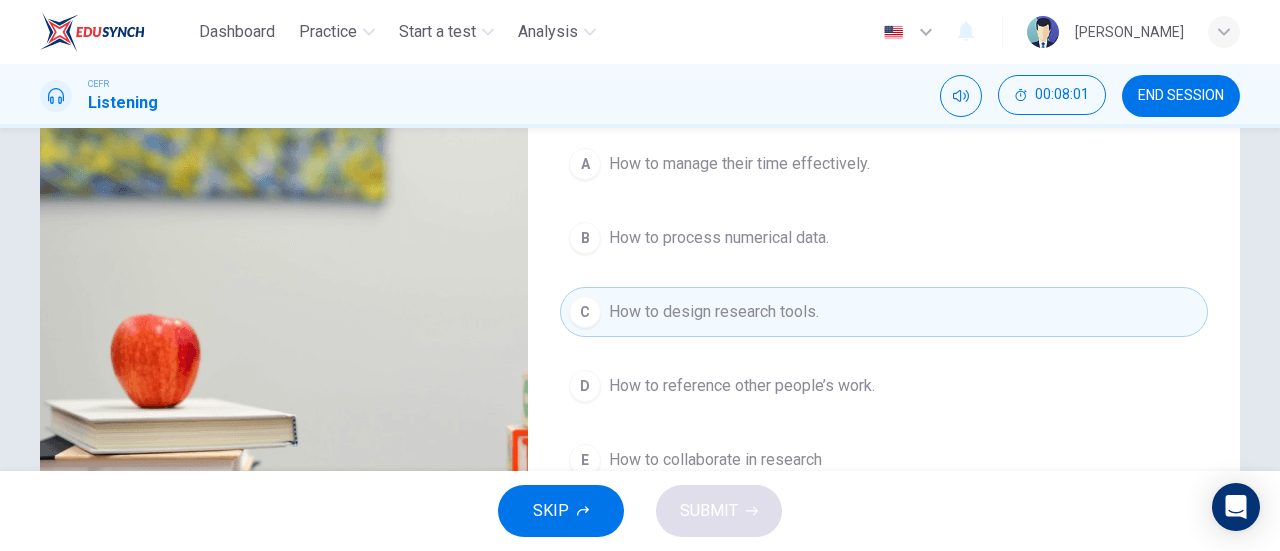 scroll, scrollTop: 230, scrollLeft: 0, axis: vertical 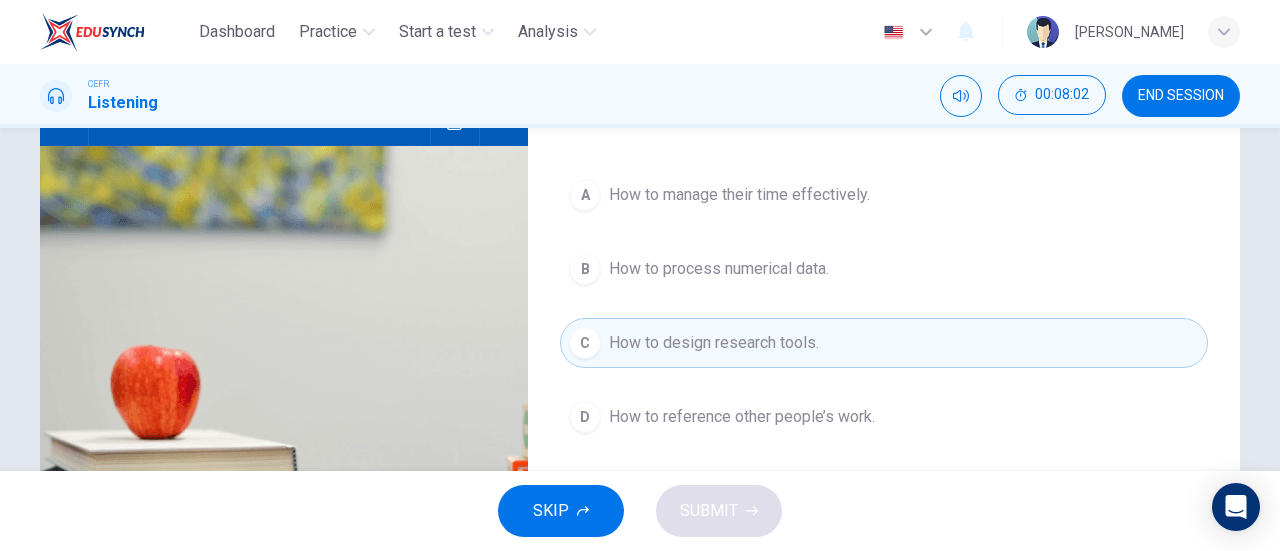 drag, startPoint x: 863, startPoint y: 376, endPoint x: 903, endPoint y: 356, distance: 44.72136 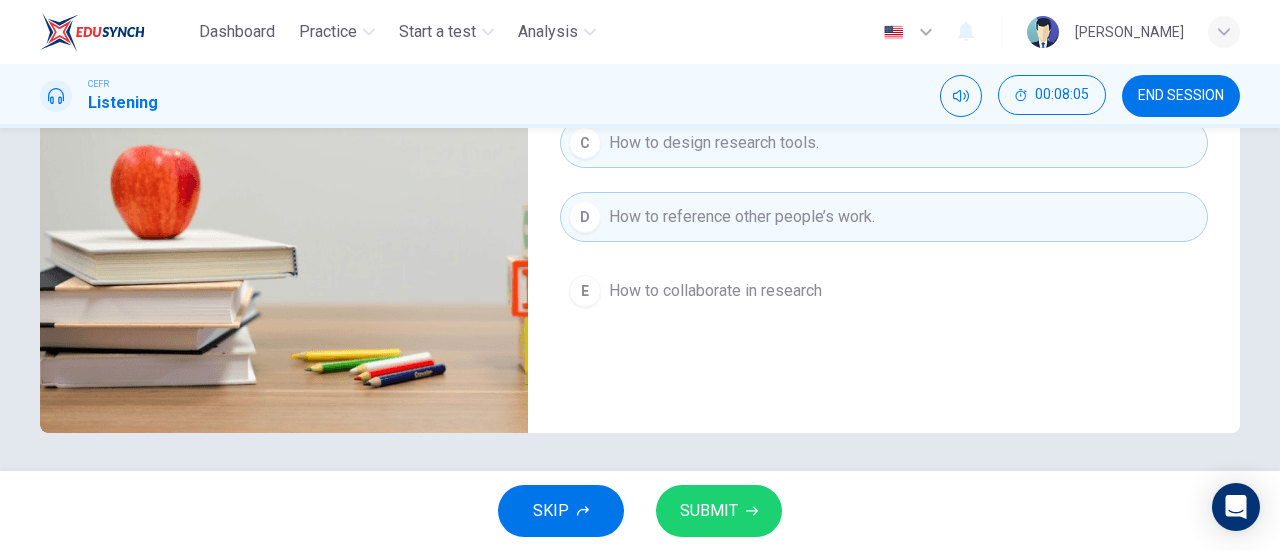 scroll, scrollTop: 330, scrollLeft: 0, axis: vertical 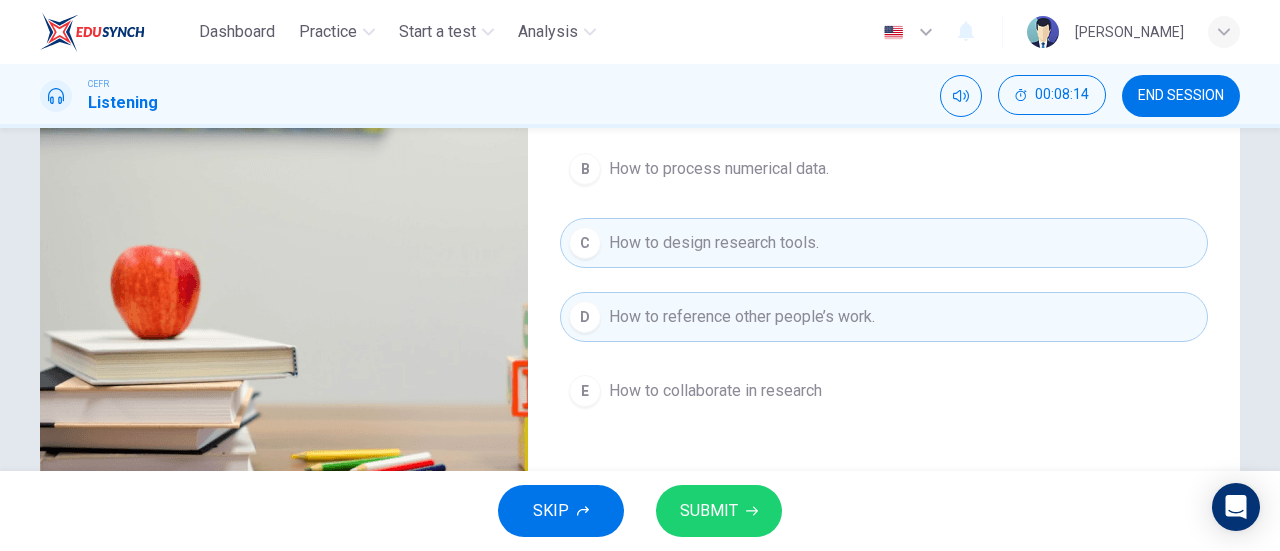 click on "E How to collaborate in research" at bounding box center [884, 391] 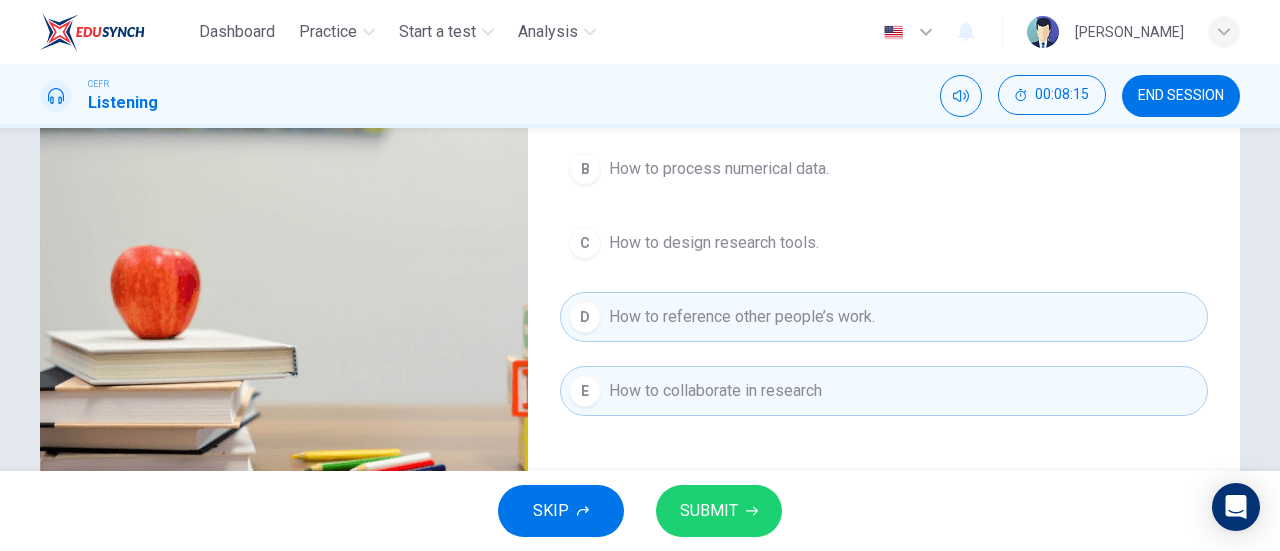click on "How to reference other people’s work." at bounding box center [742, 317] 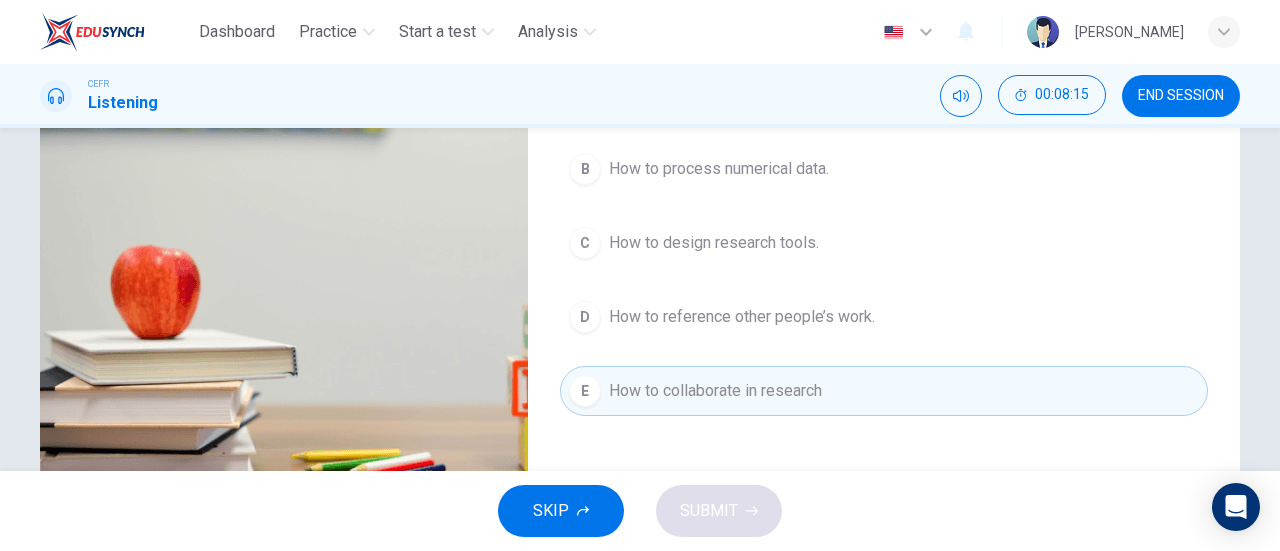 click on "C How to design research tools." at bounding box center [884, 243] 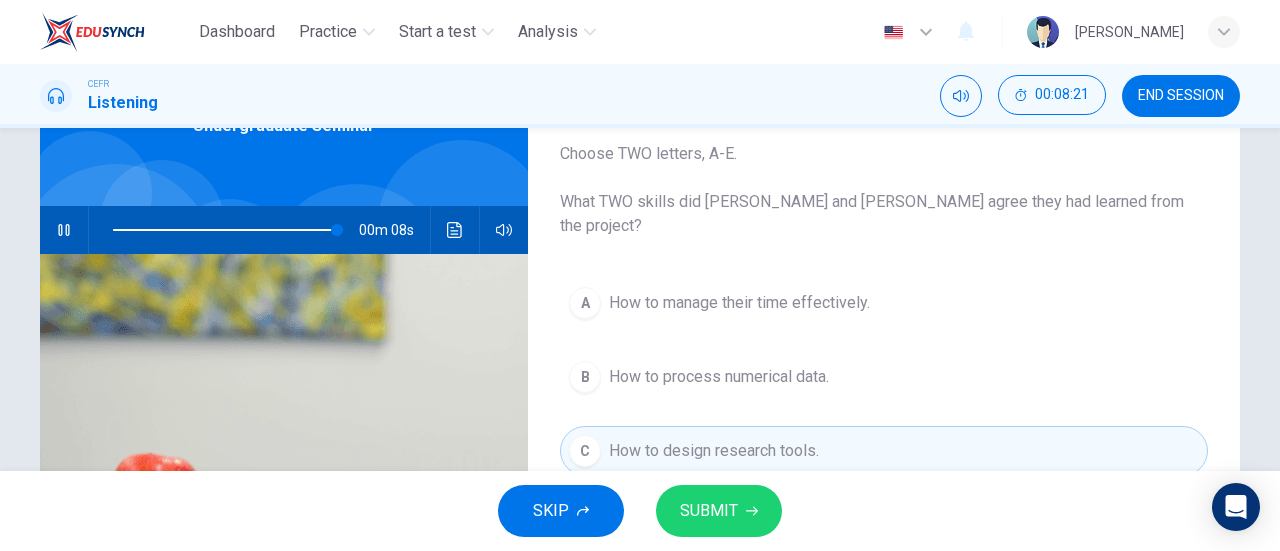 scroll, scrollTop: 330, scrollLeft: 0, axis: vertical 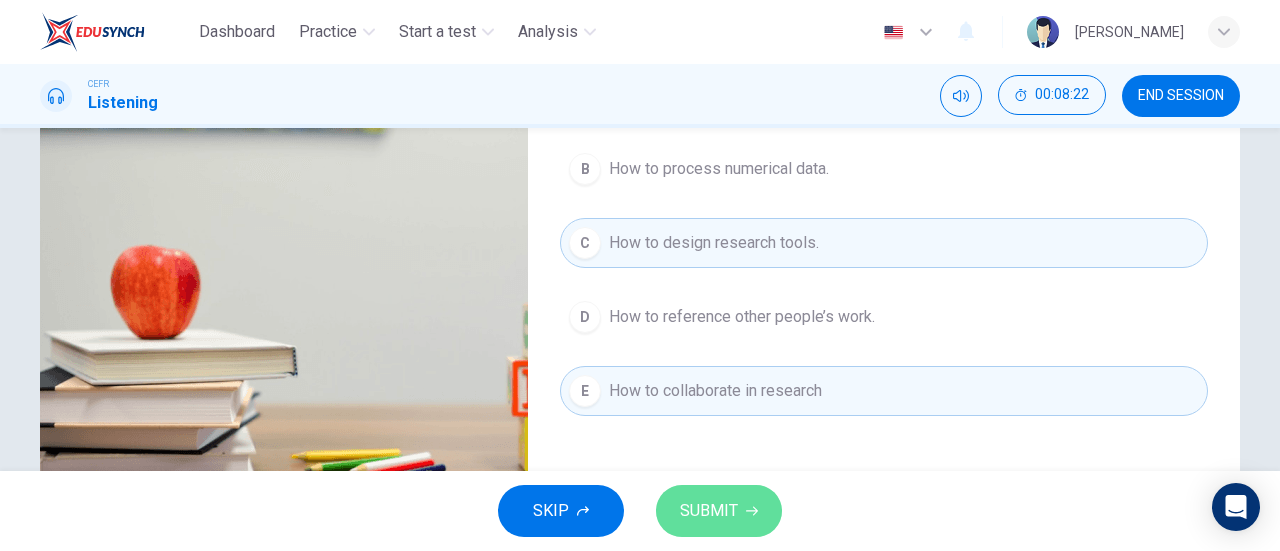 click on "SUBMIT" at bounding box center (719, 511) 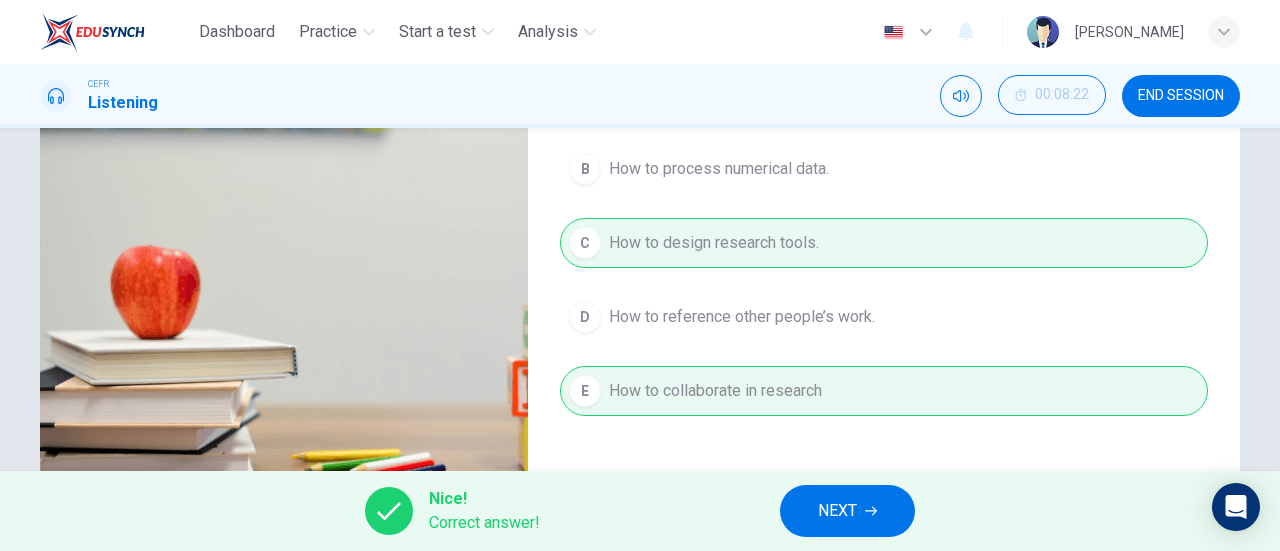 type on "98" 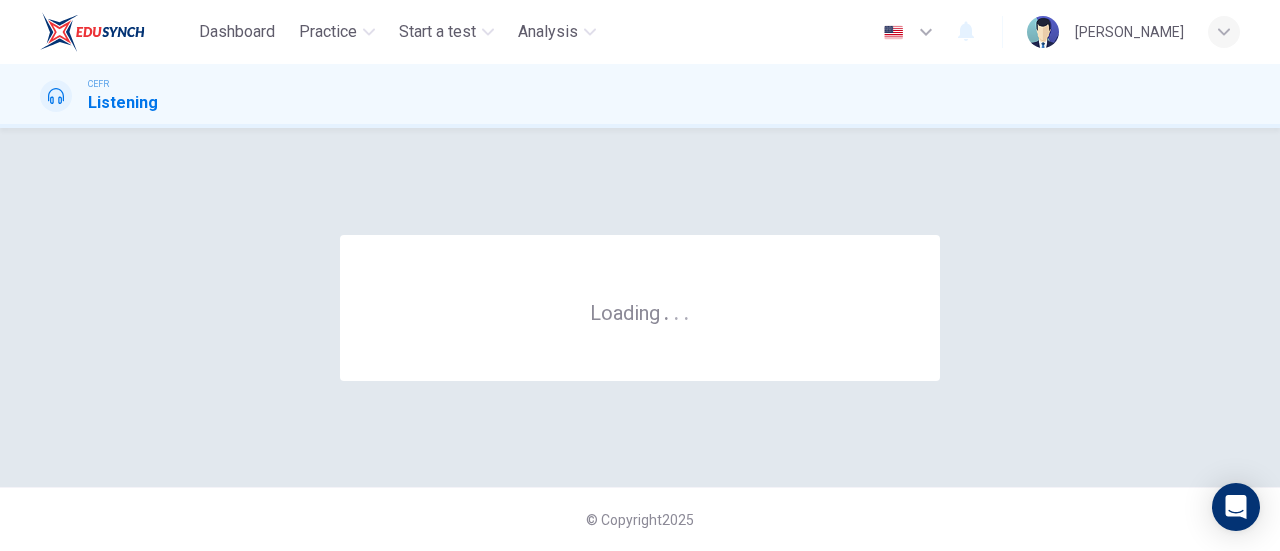 scroll, scrollTop: 0, scrollLeft: 0, axis: both 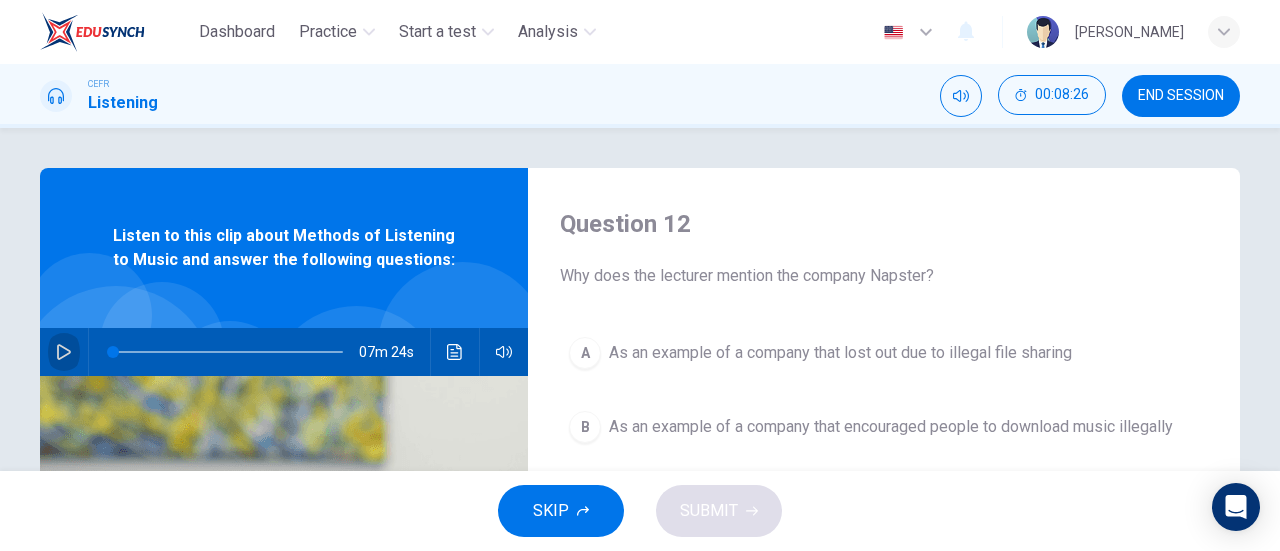 click 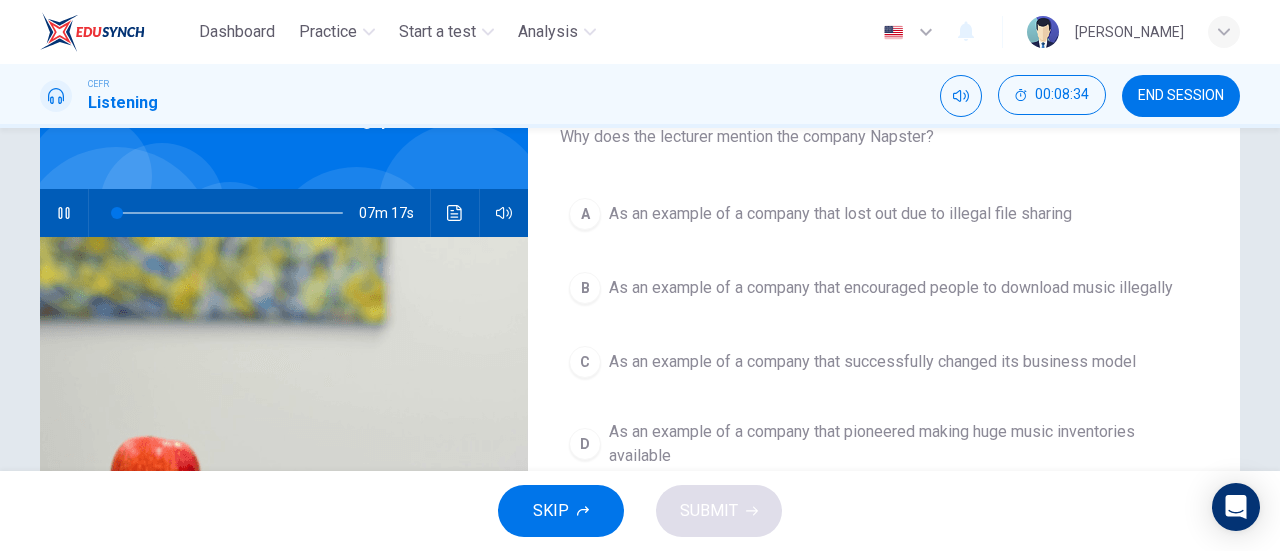 scroll, scrollTop: 138, scrollLeft: 0, axis: vertical 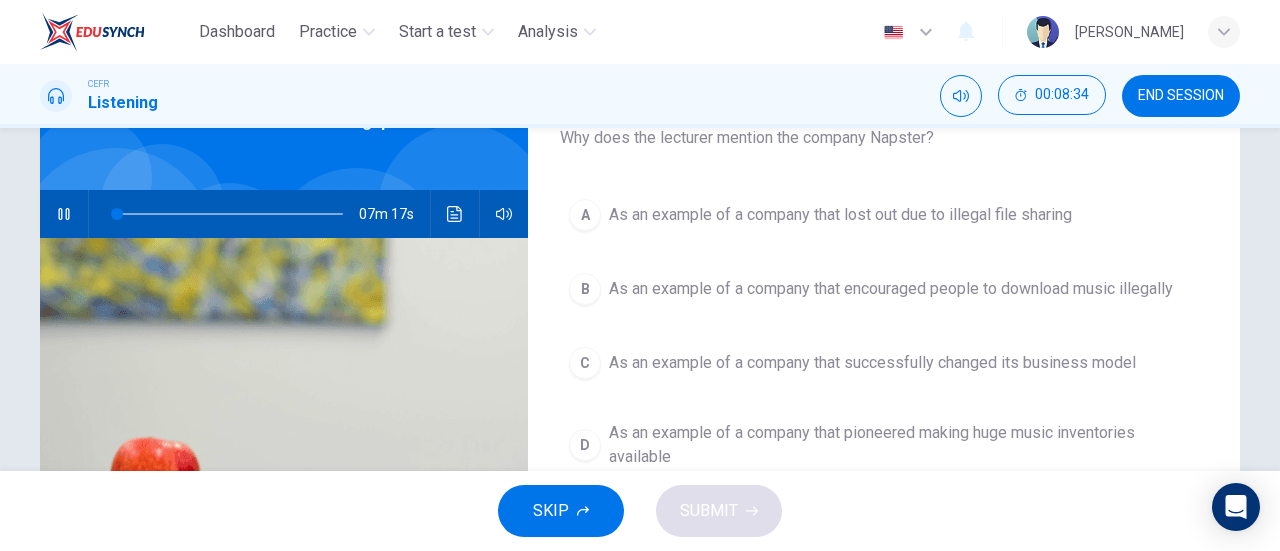 type on "2" 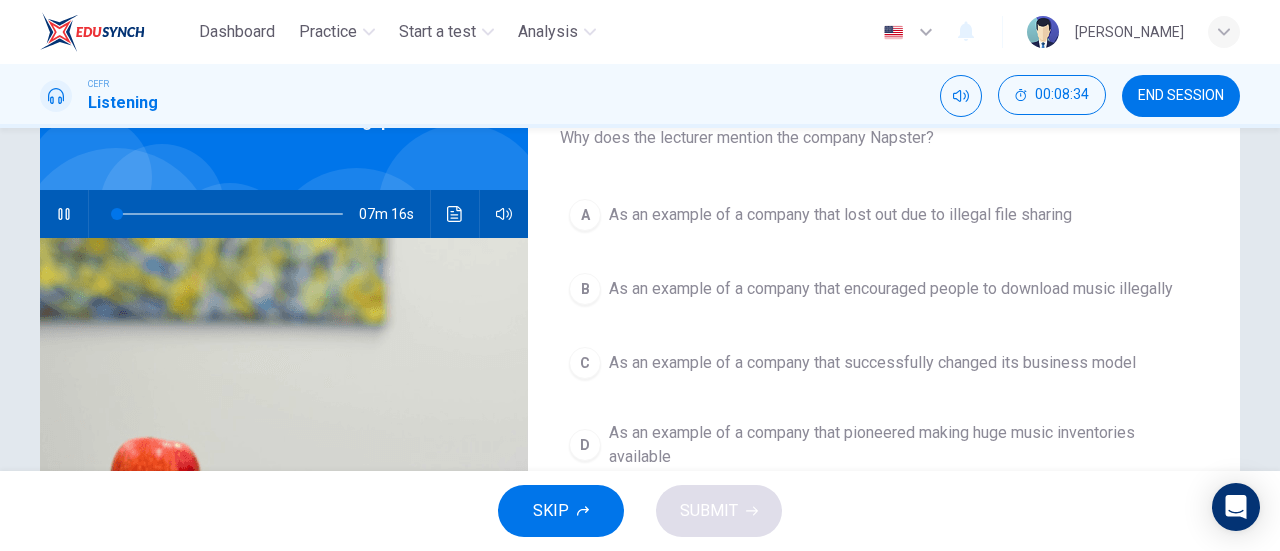 type 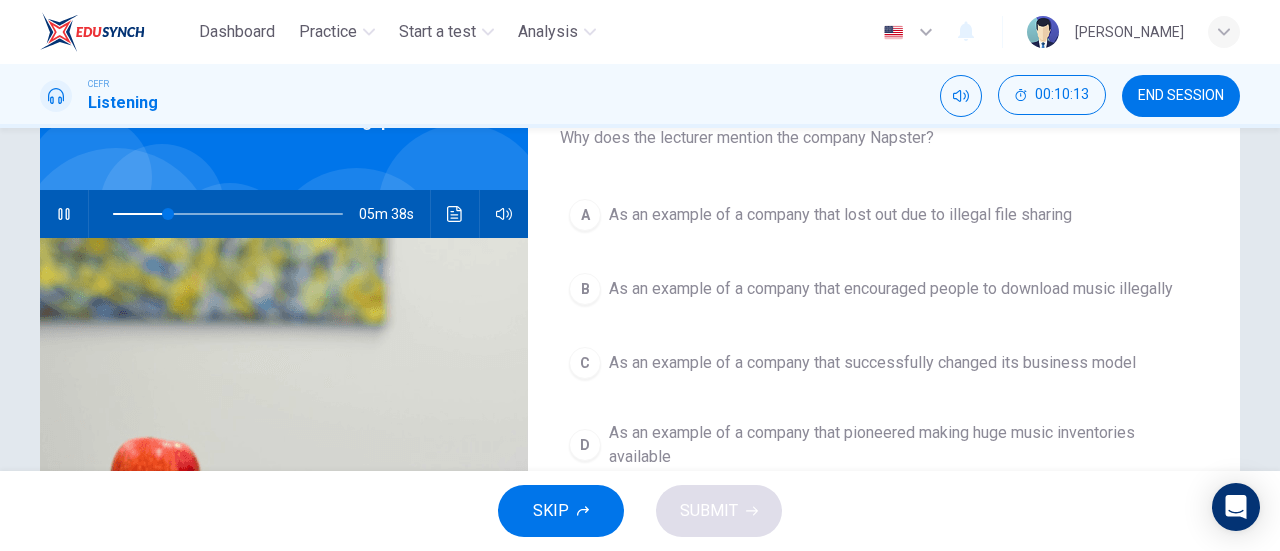 click on "As an example of a company that successfully changed its business model" at bounding box center [872, 363] 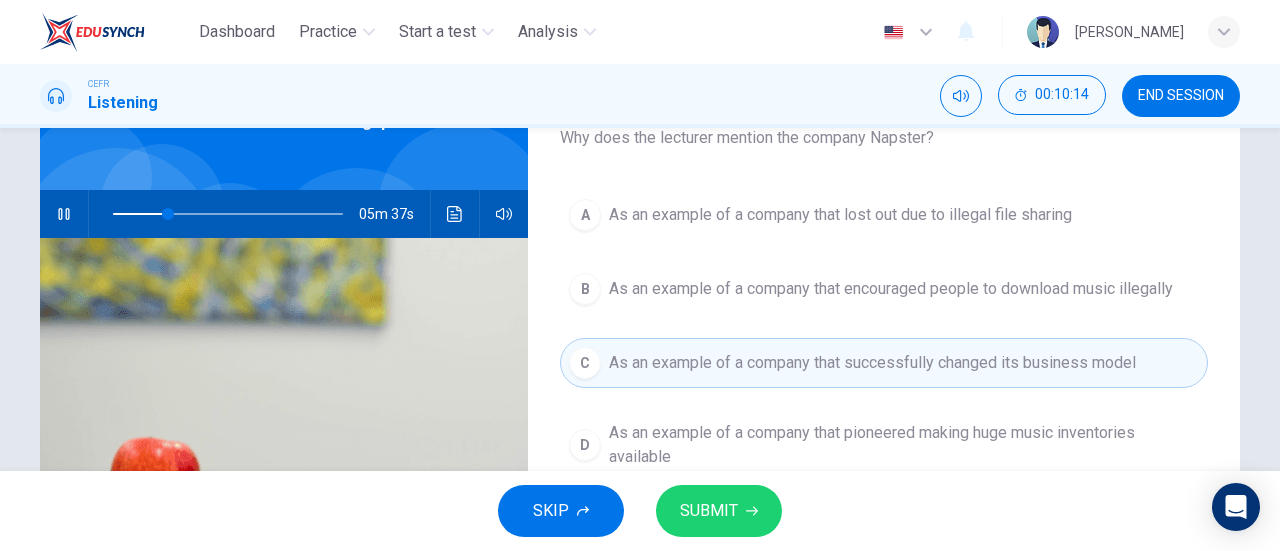 click on "SUBMIT" at bounding box center [709, 511] 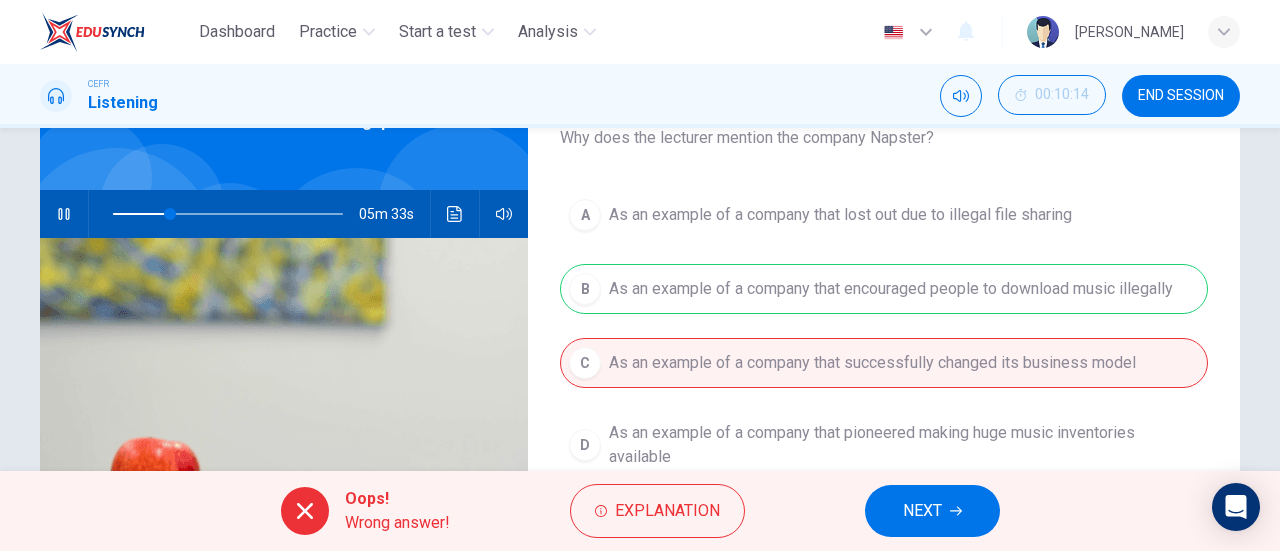 click on "NEXT" at bounding box center (922, 511) 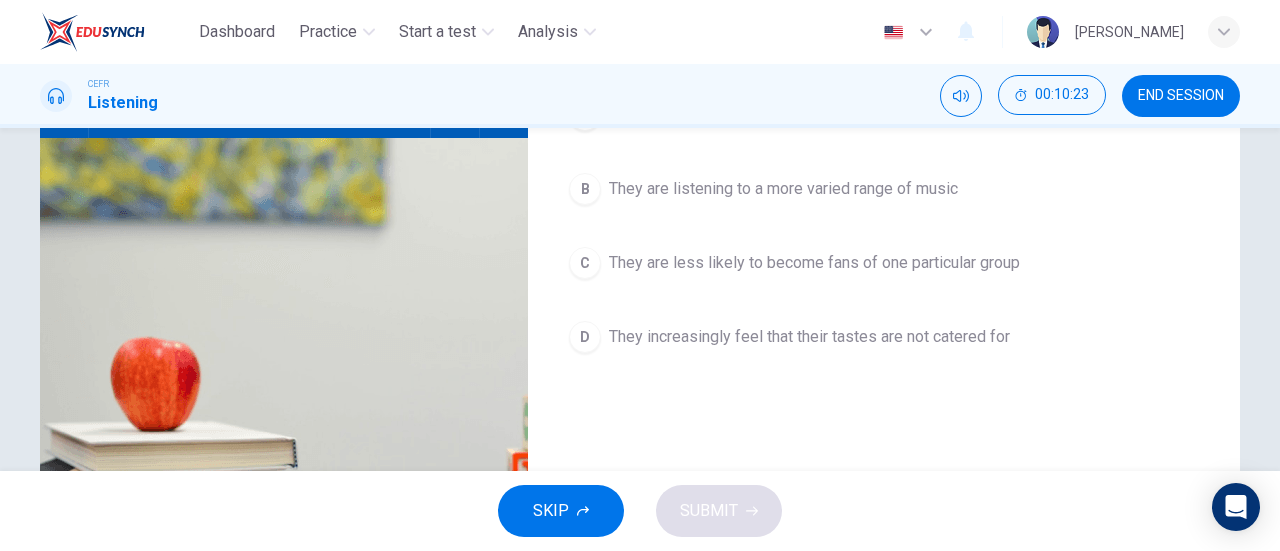 scroll, scrollTop: 138, scrollLeft: 0, axis: vertical 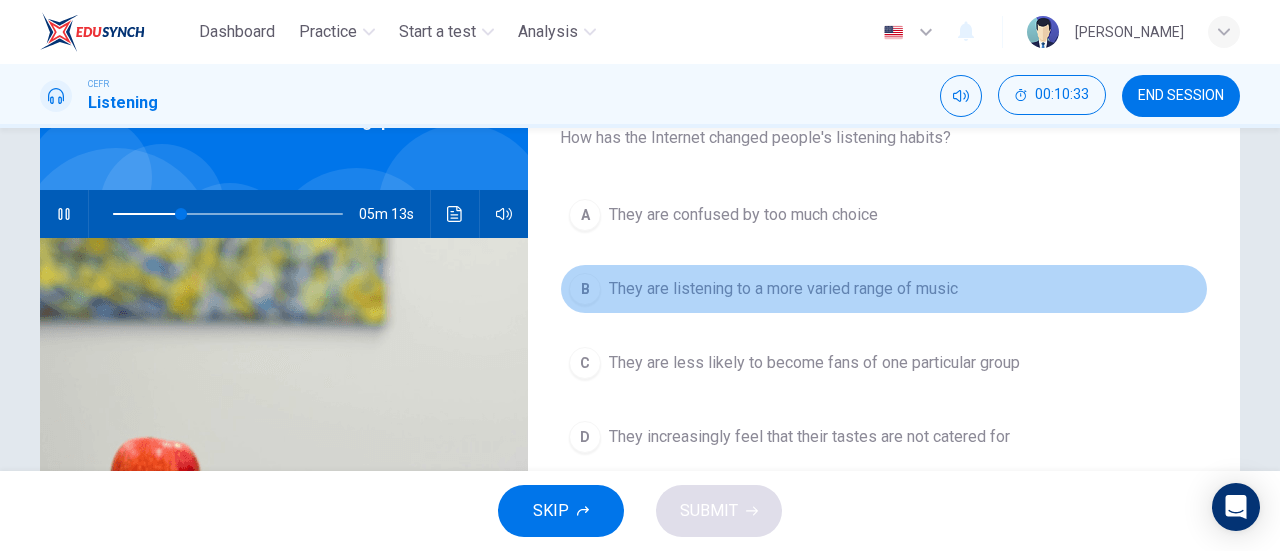 click on "They are listening to a more varied range of music" at bounding box center (783, 289) 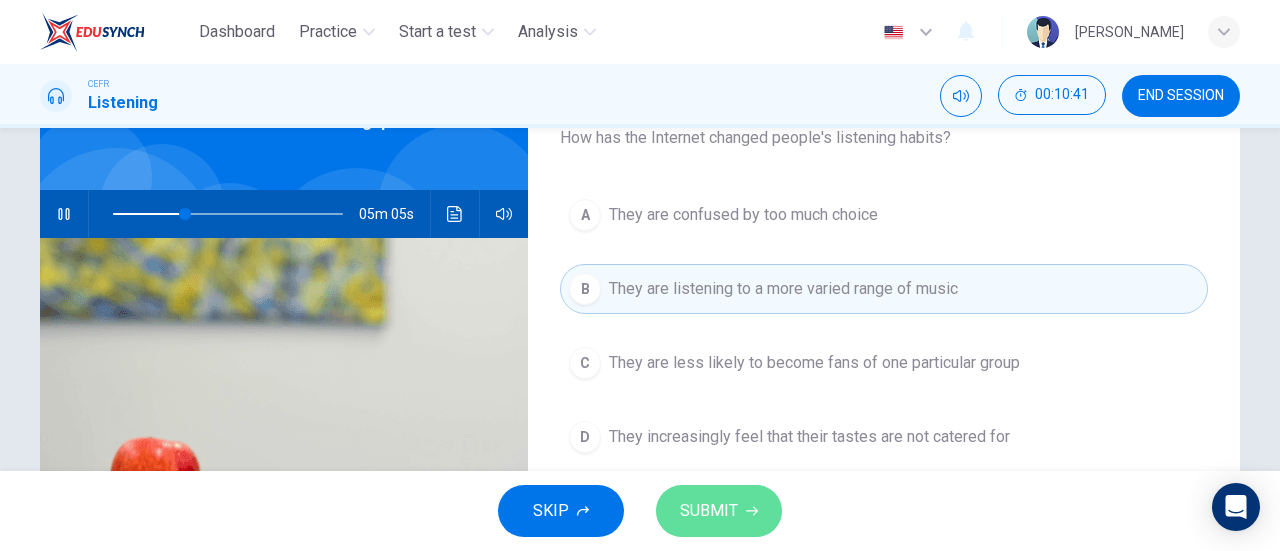 click on "SUBMIT" at bounding box center (709, 511) 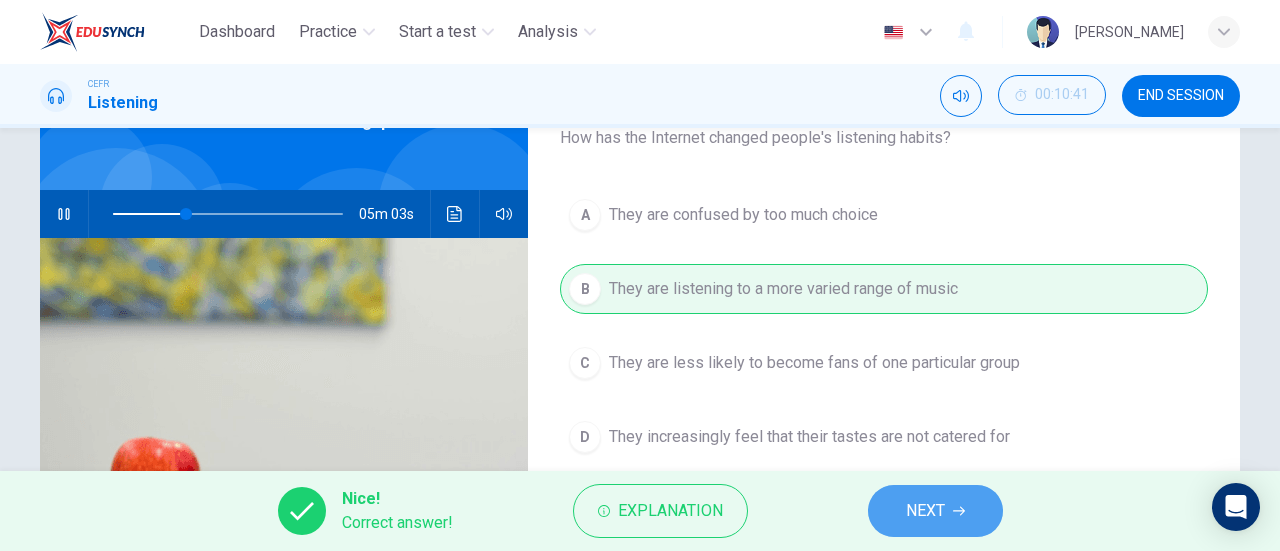 click on "NEXT" at bounding box center [925, 511] 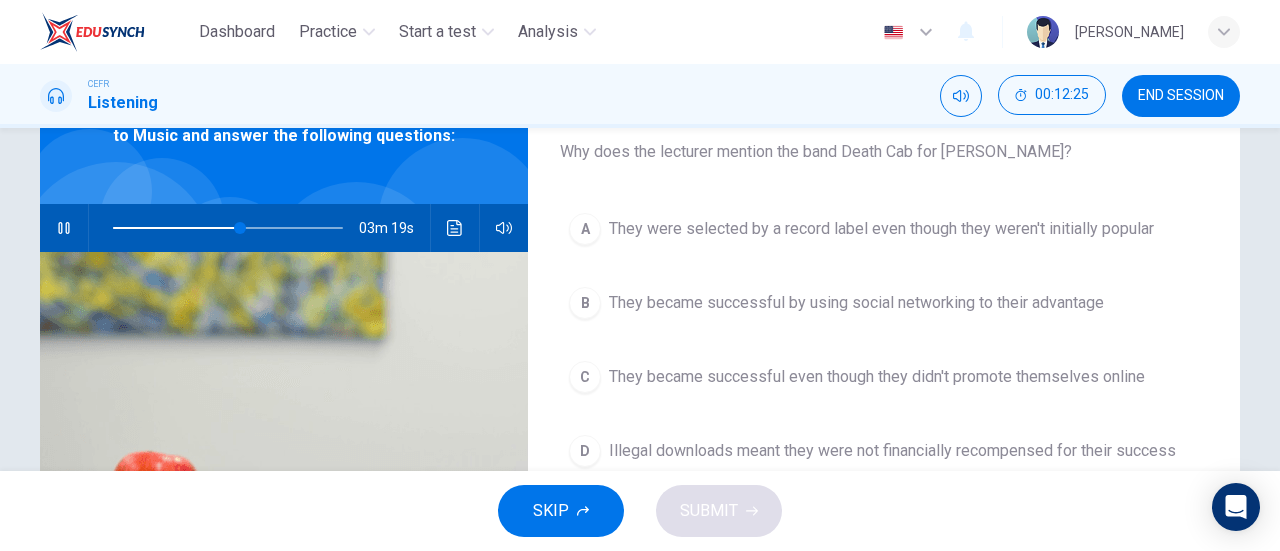 scroll, scrollTop: 125, scrollLeft: 0, axis: vertical 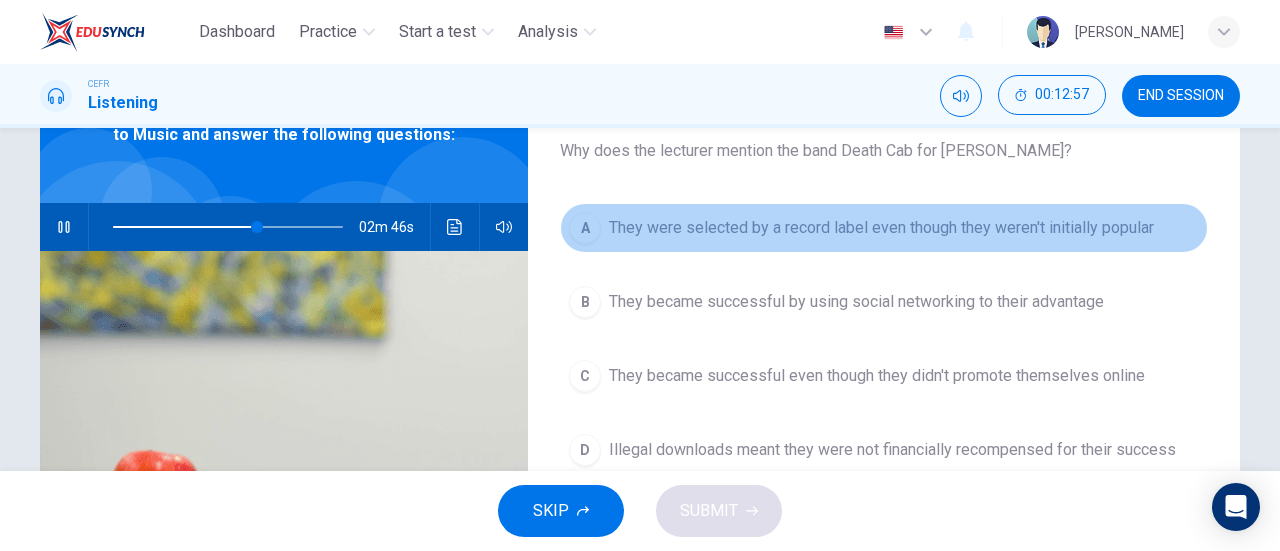 click on "A" at bounding box center [585, 228] 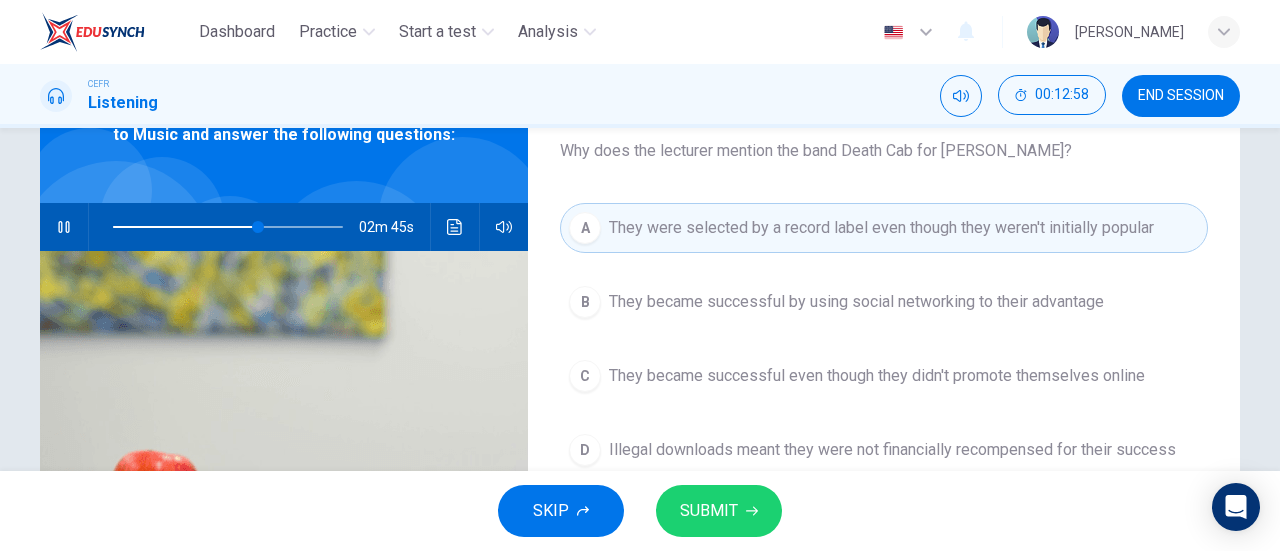 click on "SUBMIT" at bounding box center (719, 511) 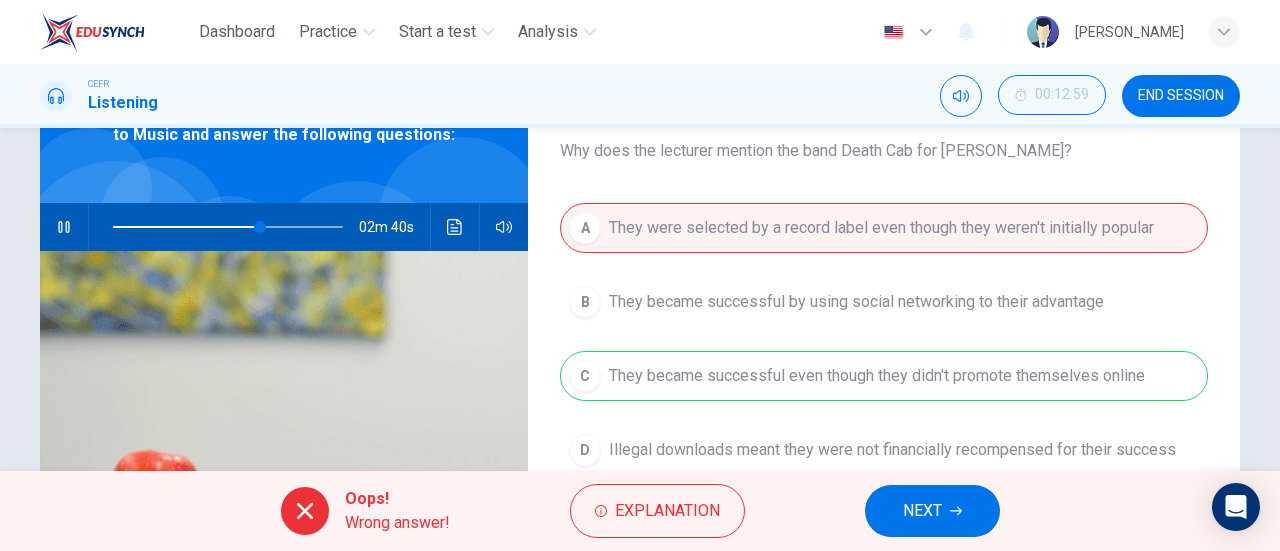 click on "Oops! Wrong answer! Explanation NEXT" at bounding box center [640, 511] 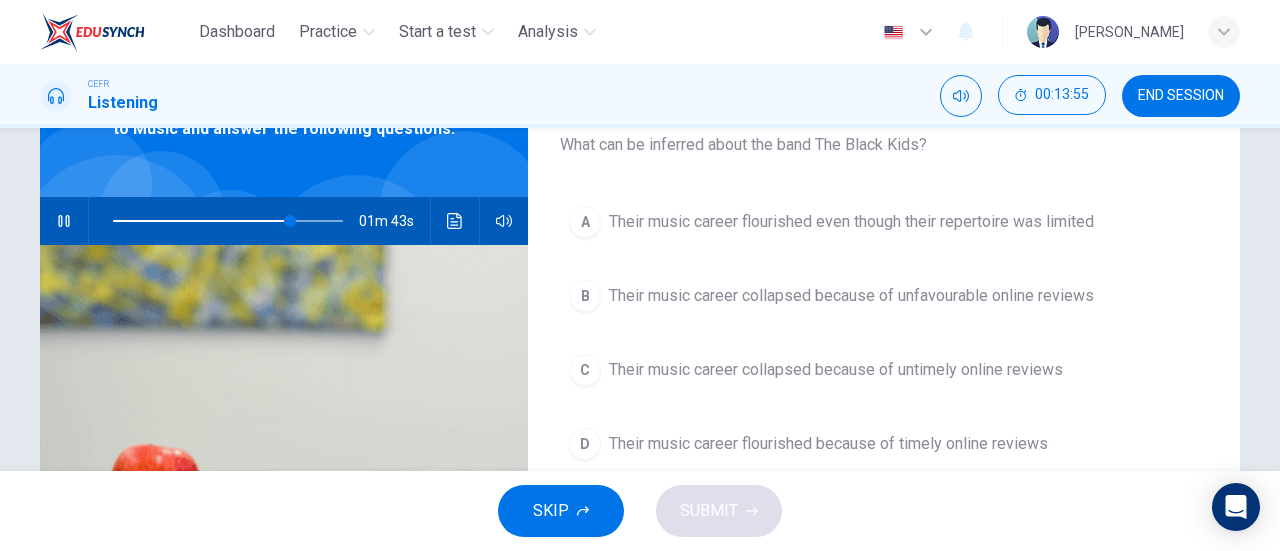 scroll, scrollTop: 130, scrollLeft: 0, axis: vertical 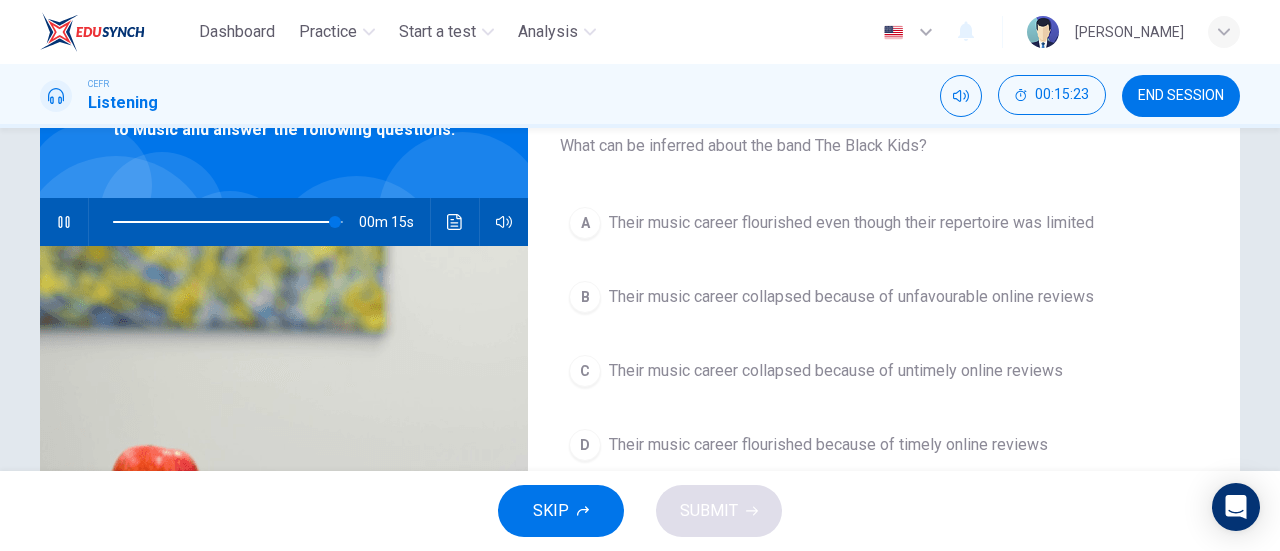 click on "C" at bounding box center [585, 371] 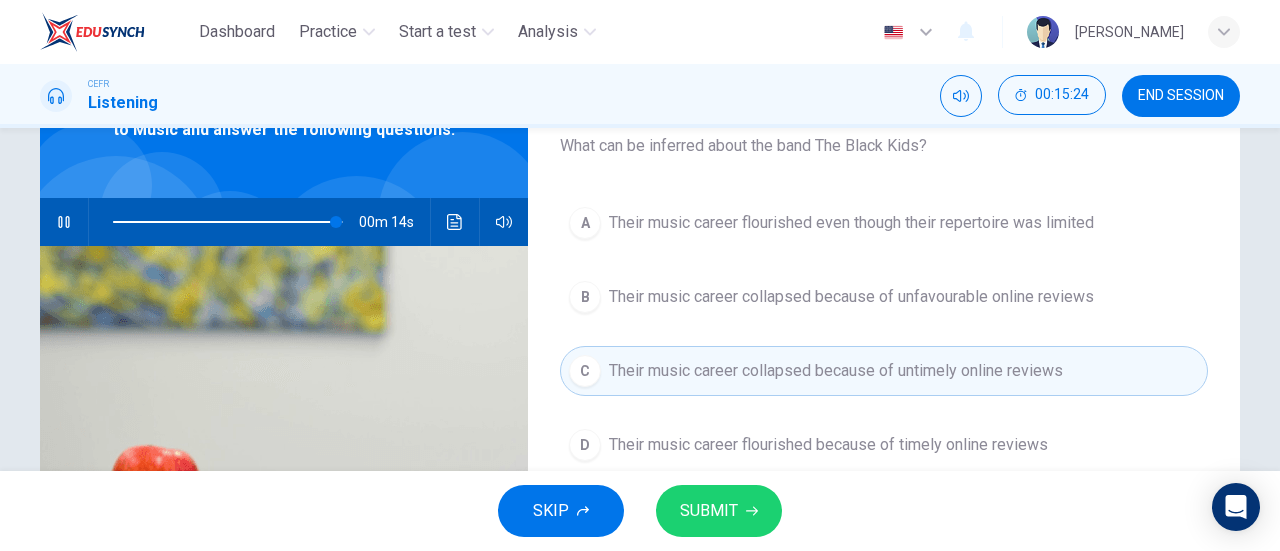 click 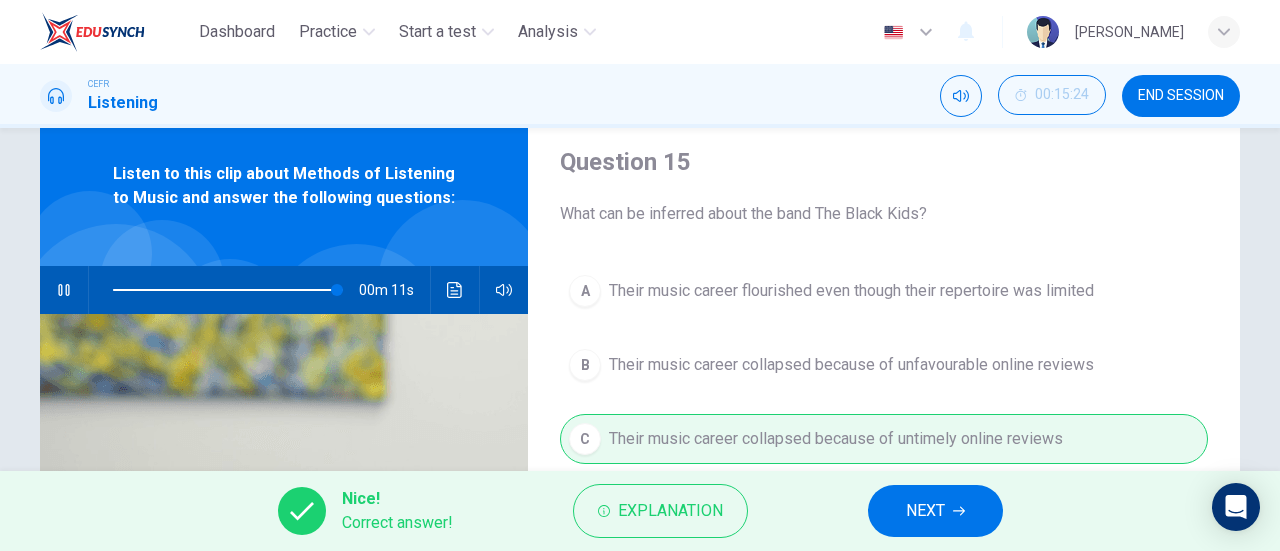 scroll, scrollTop: 0, scrollLeft: 0, axis: both 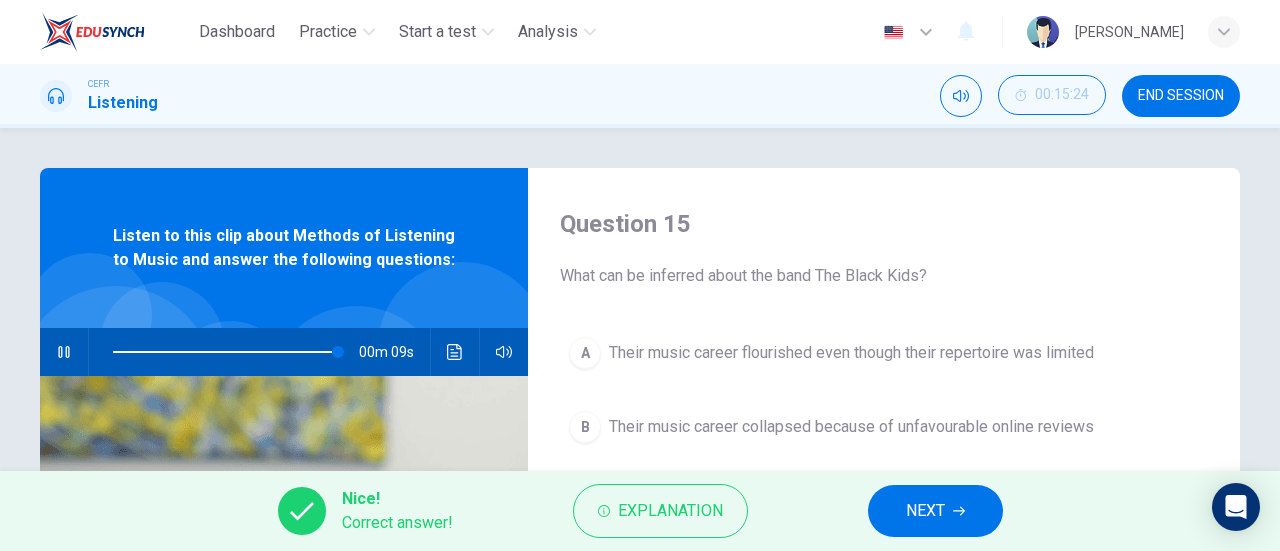 type on "98" 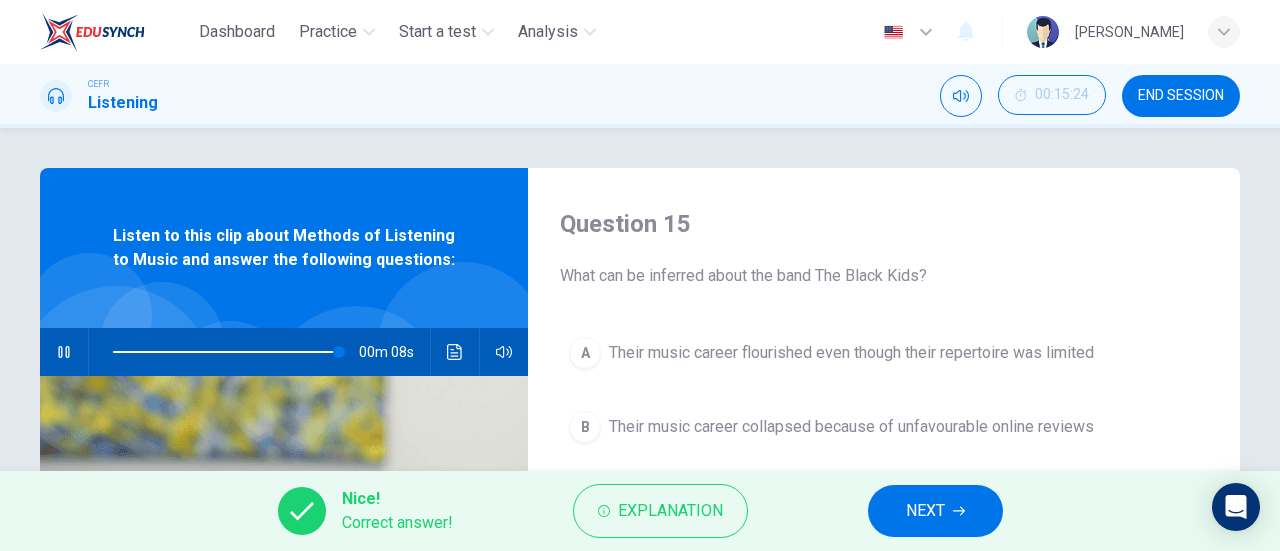 click on "END SESSION" at bounding box center [1181, 96] 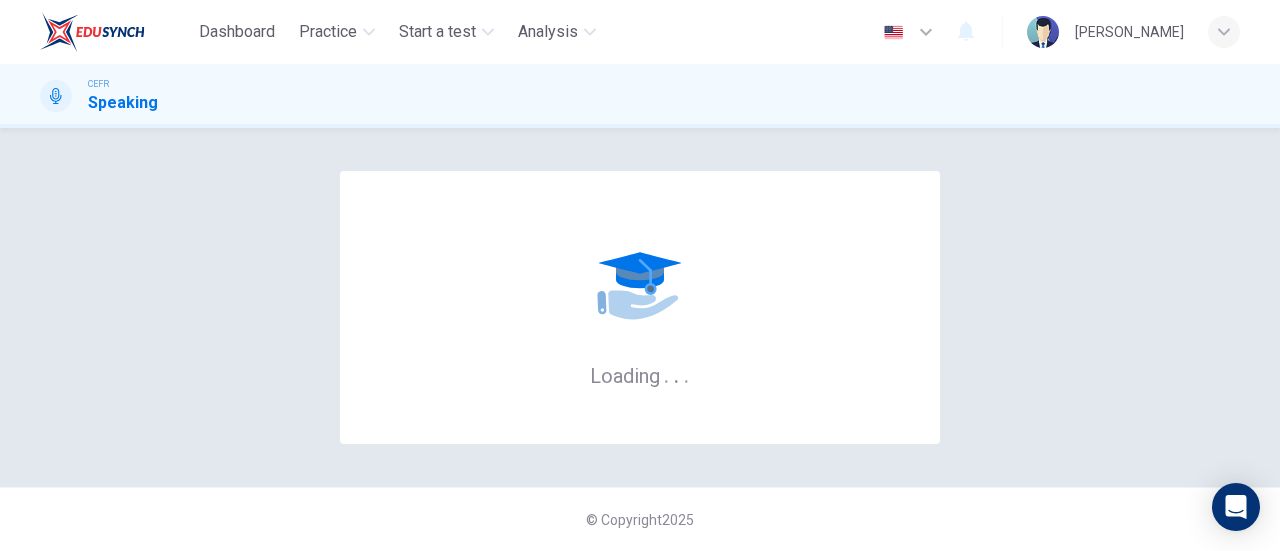 scroll, scrollTop: 0, scrollLeft: 0, axis: both 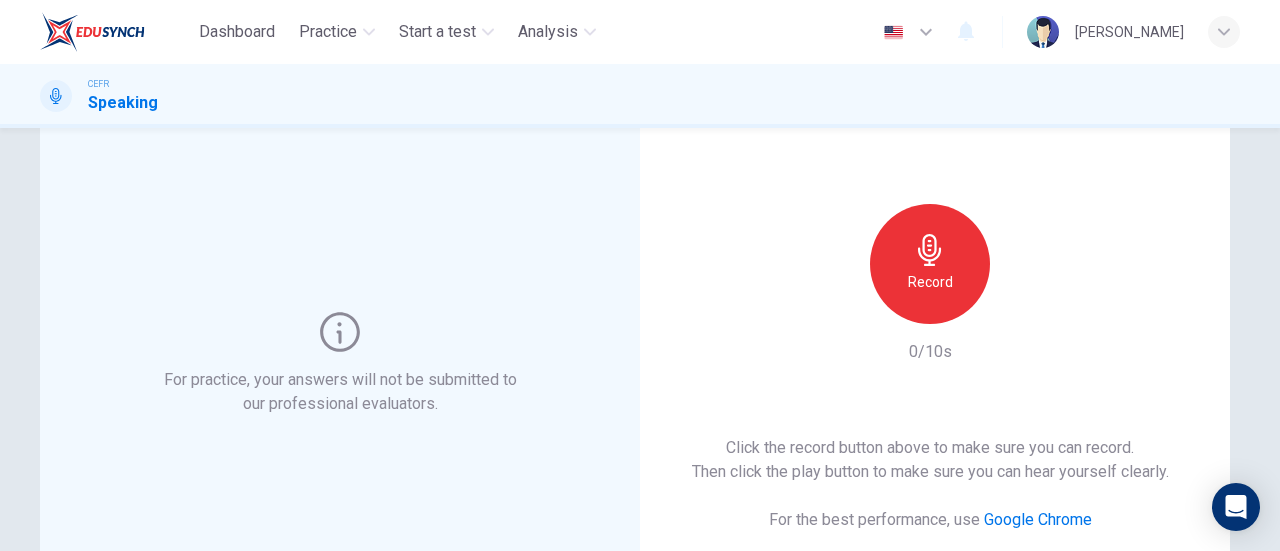 click on "Record" at bounding box center [930, 264] 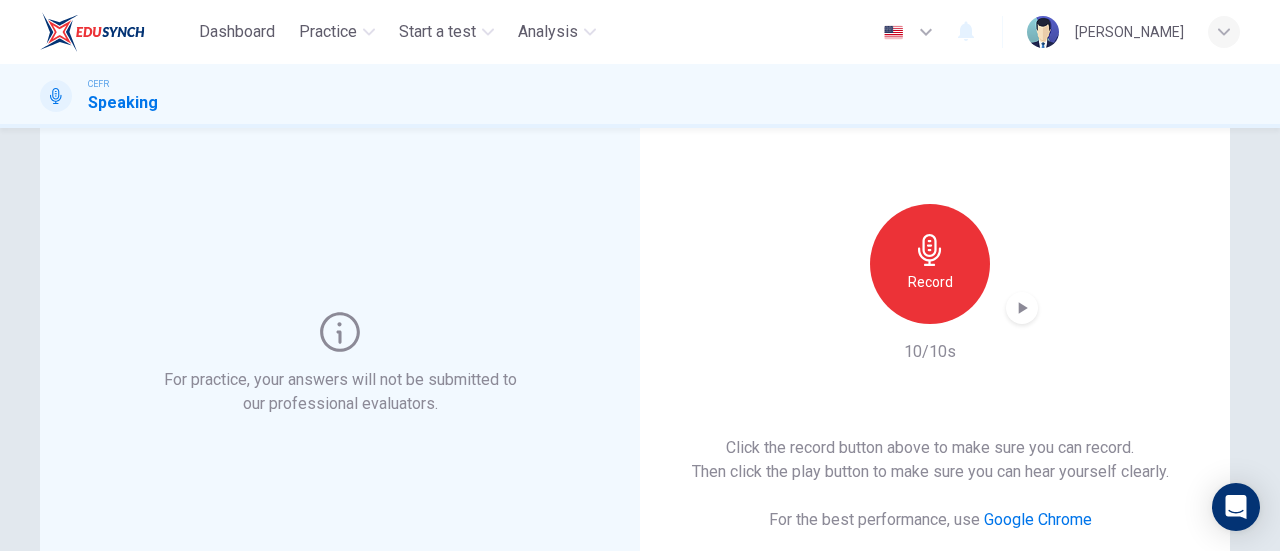 click 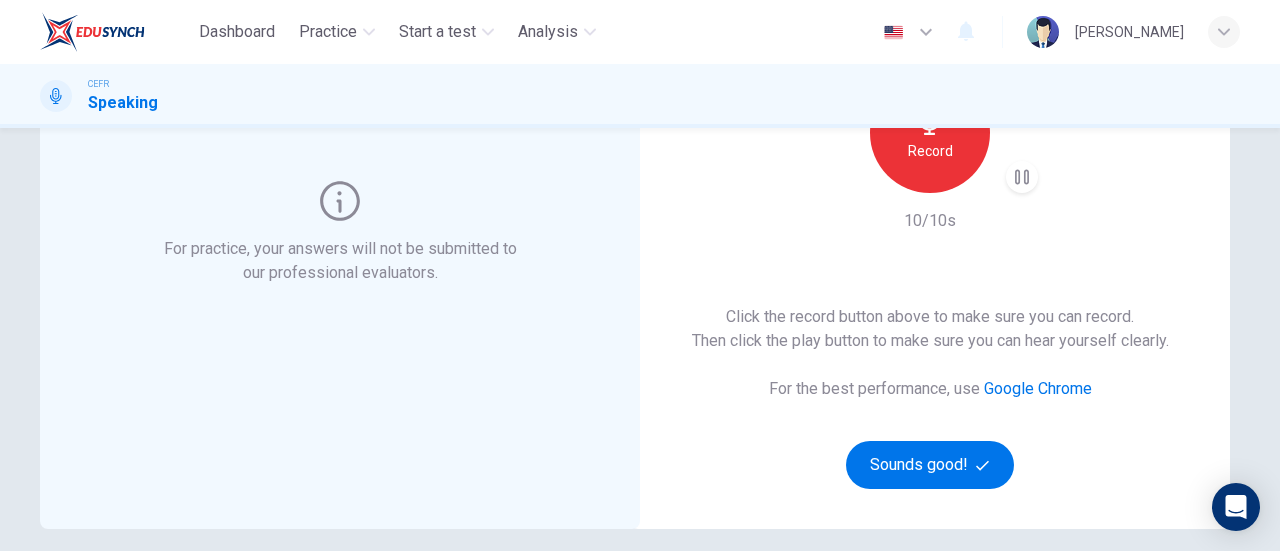scroll, scrollTop: 200, scrollLeft: 0, axis: vertical 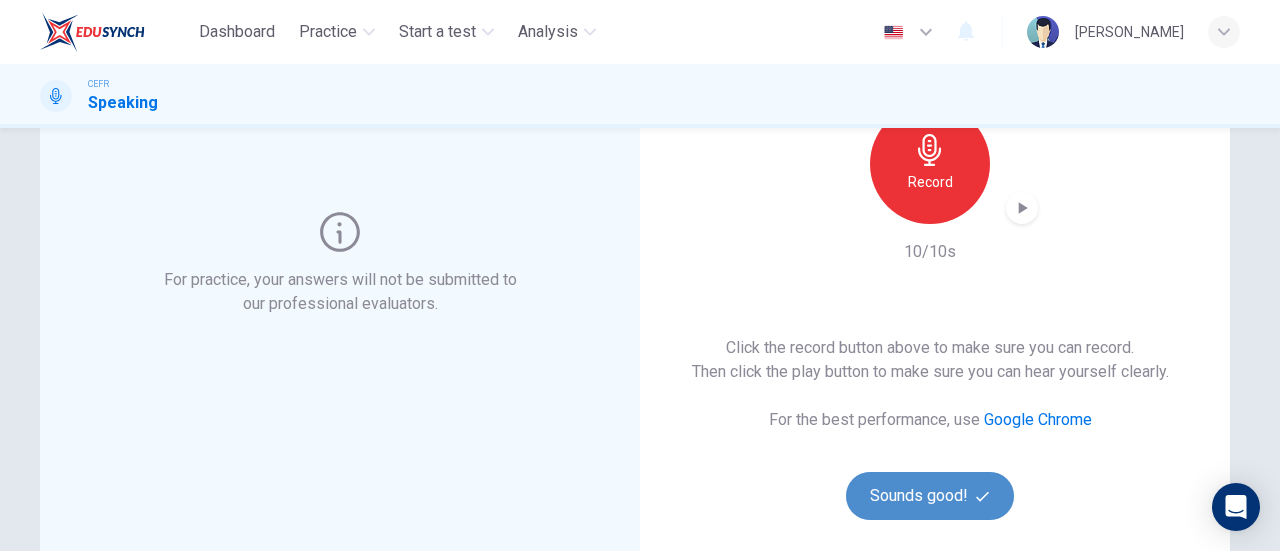 click on "Sounds good!" at bounding box center [930, 496] 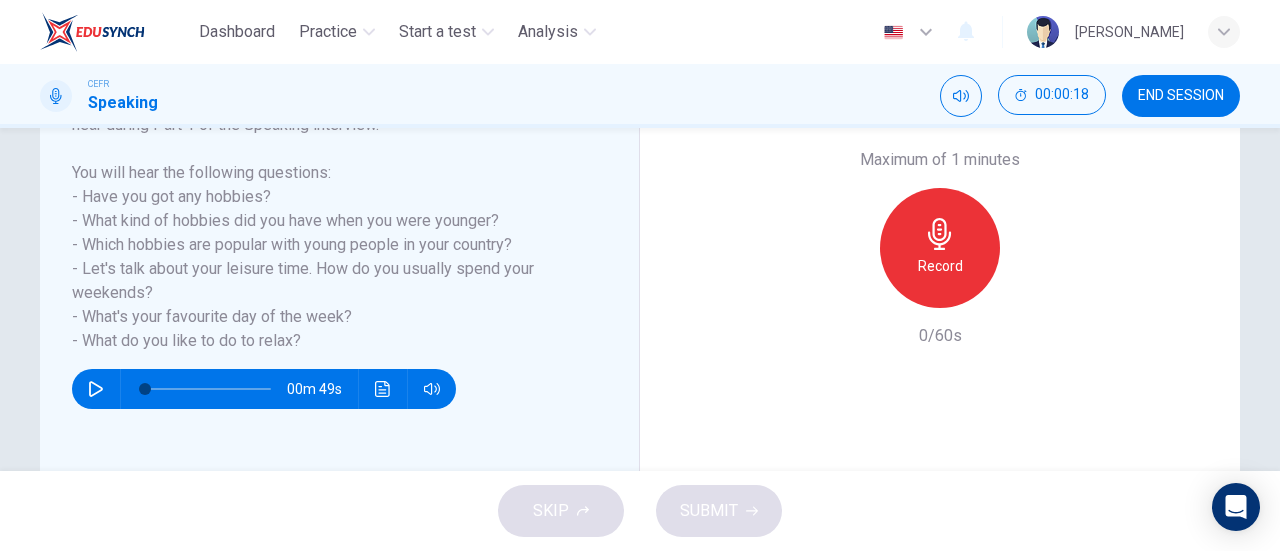 scroll, scrollTop: 400, scrollLeft: 0, axis: vertical 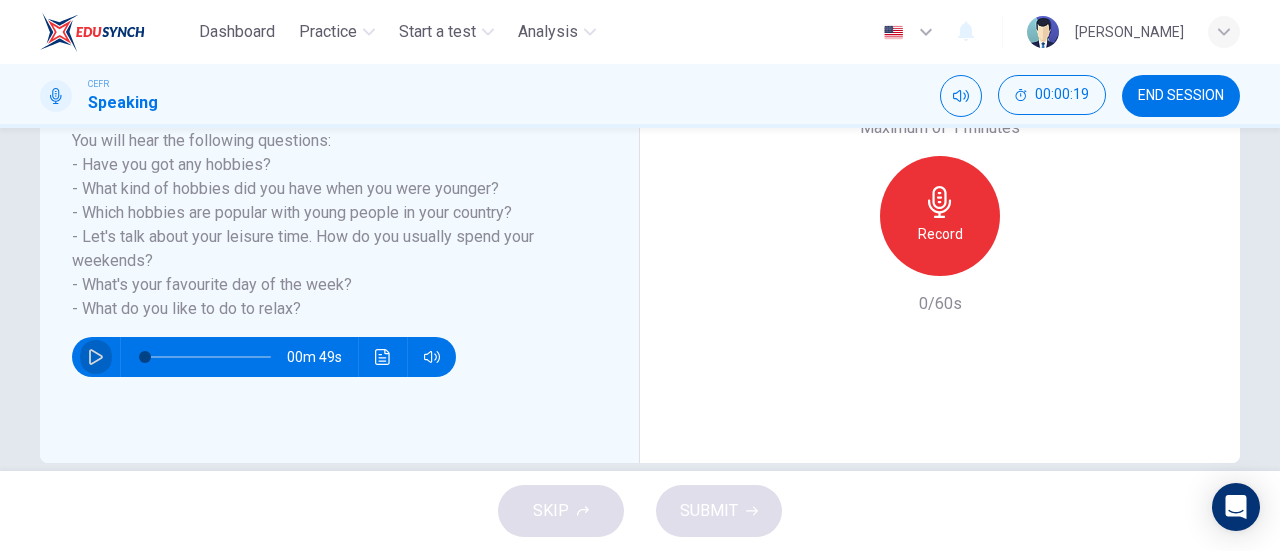 click 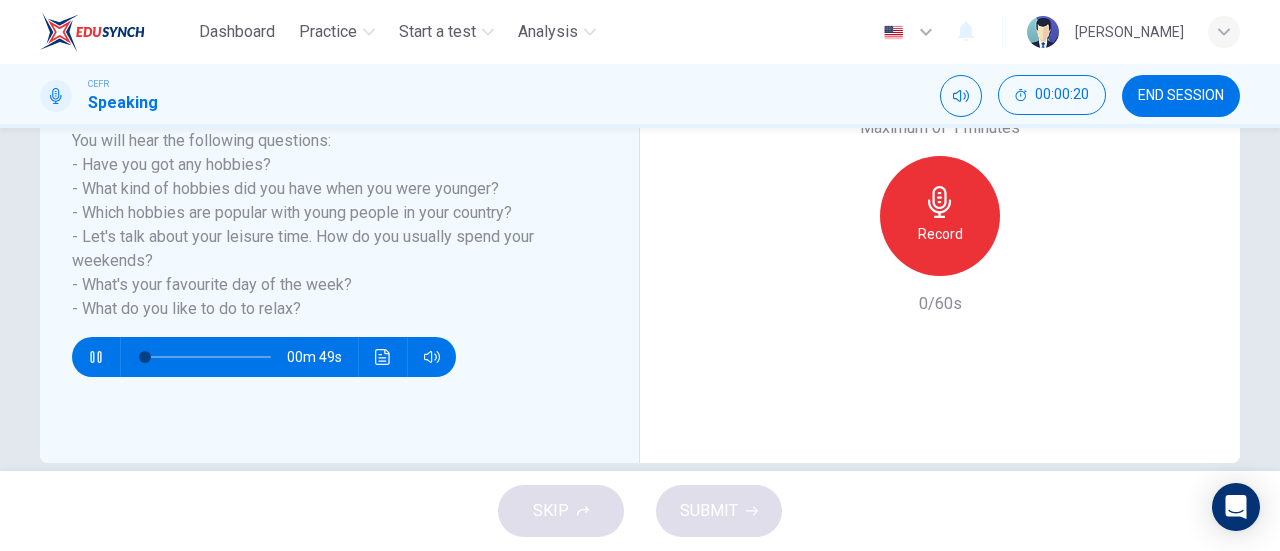 scroll, scrollTop: 300, scrollLeft: 0, axis: vertical 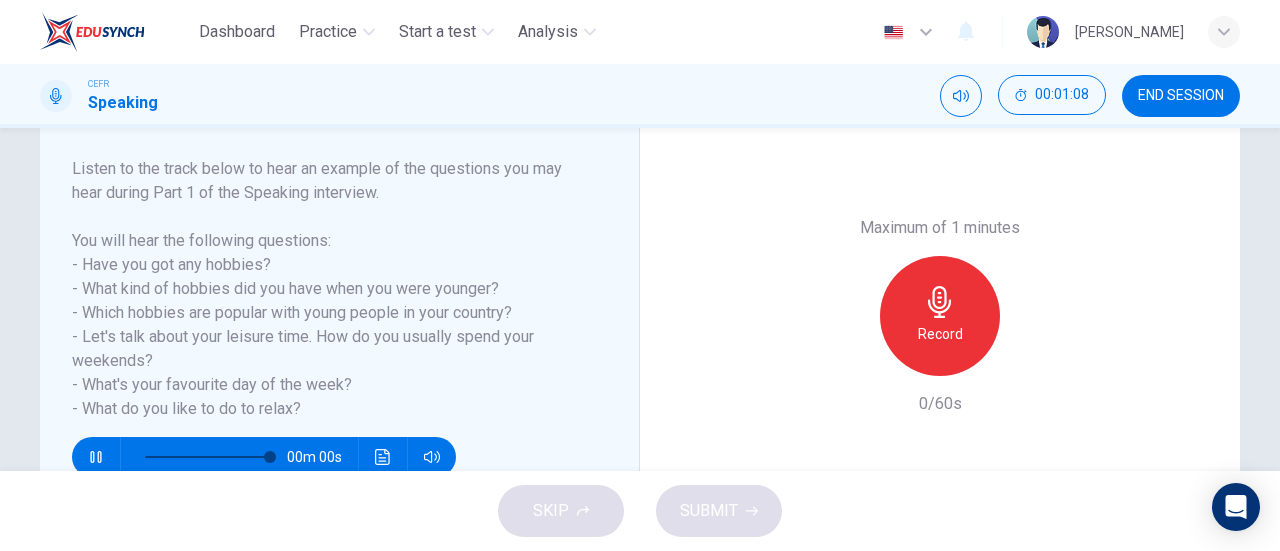 type on "0" 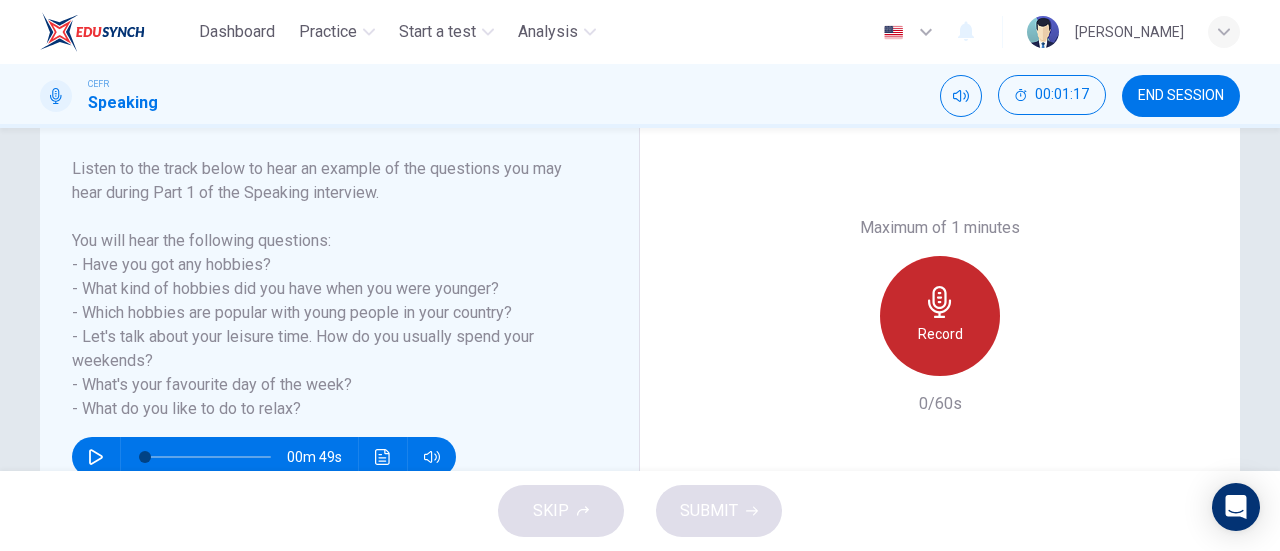 click on "Record" at bounding box center (940, 334) 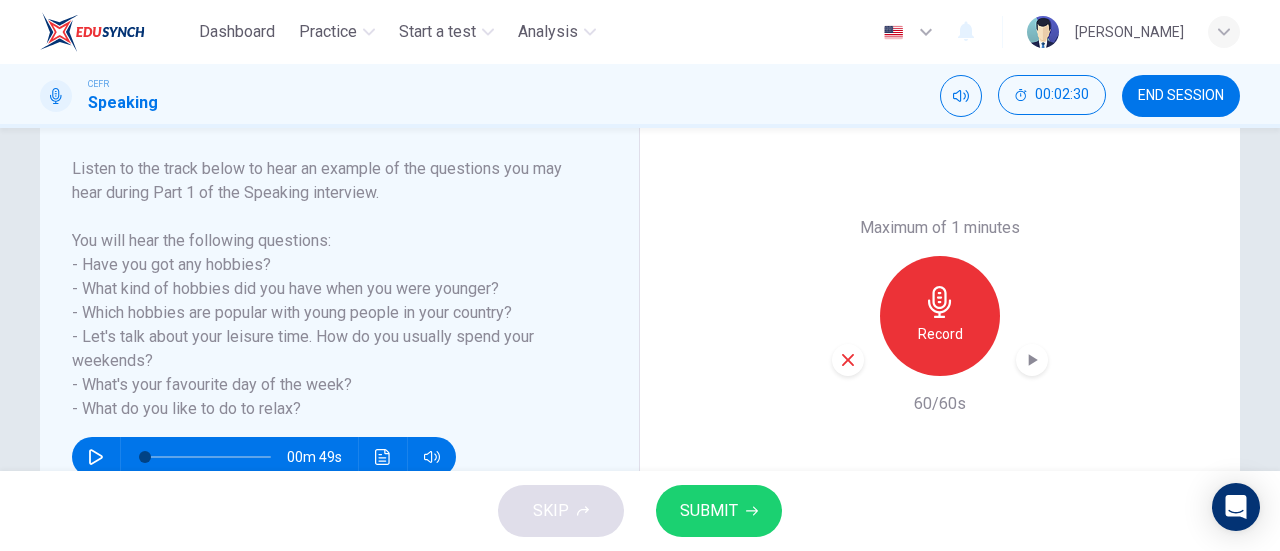 click on "SUBMIT" at bounding box center [709, 511] 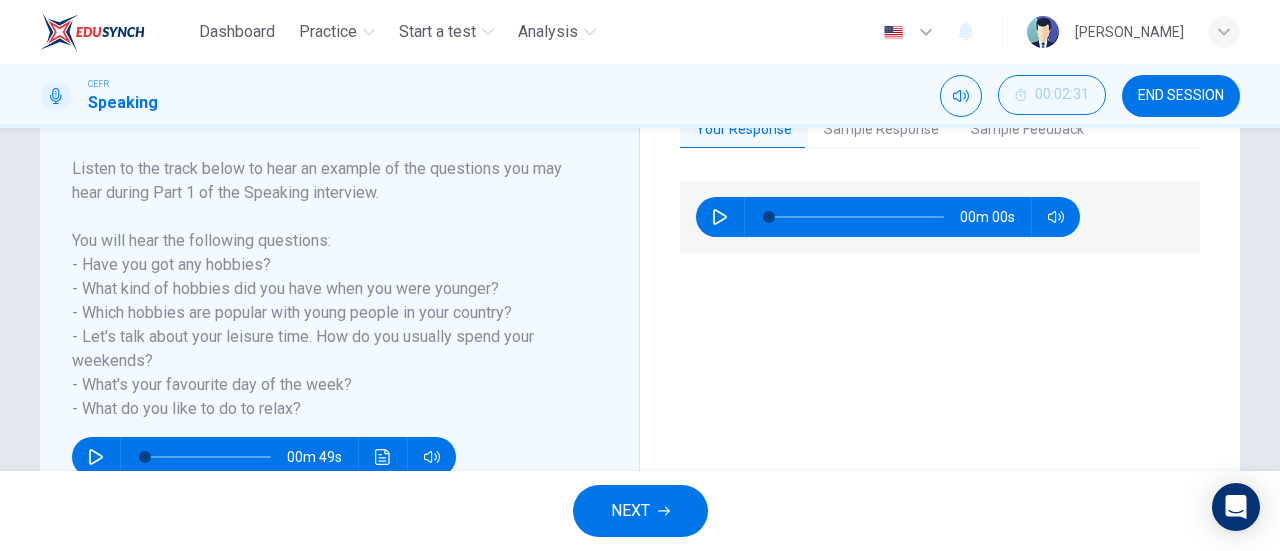 scroll, scrollTop: 200, scrollLeft: 0, axis: vertical 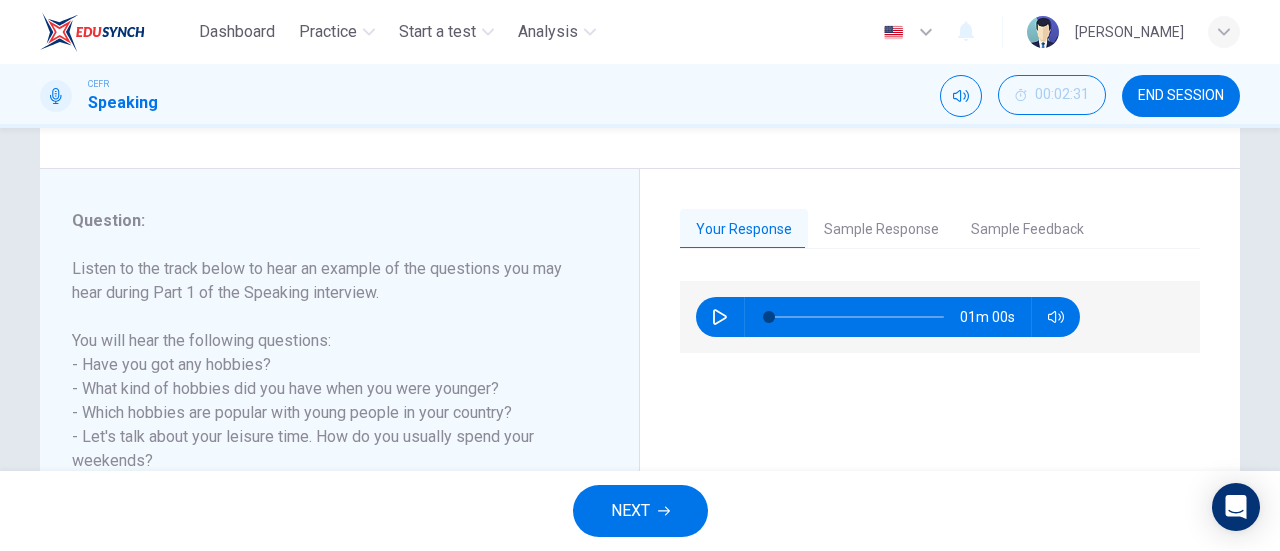 click on "Sample Response" at bounding box center [881, 230] 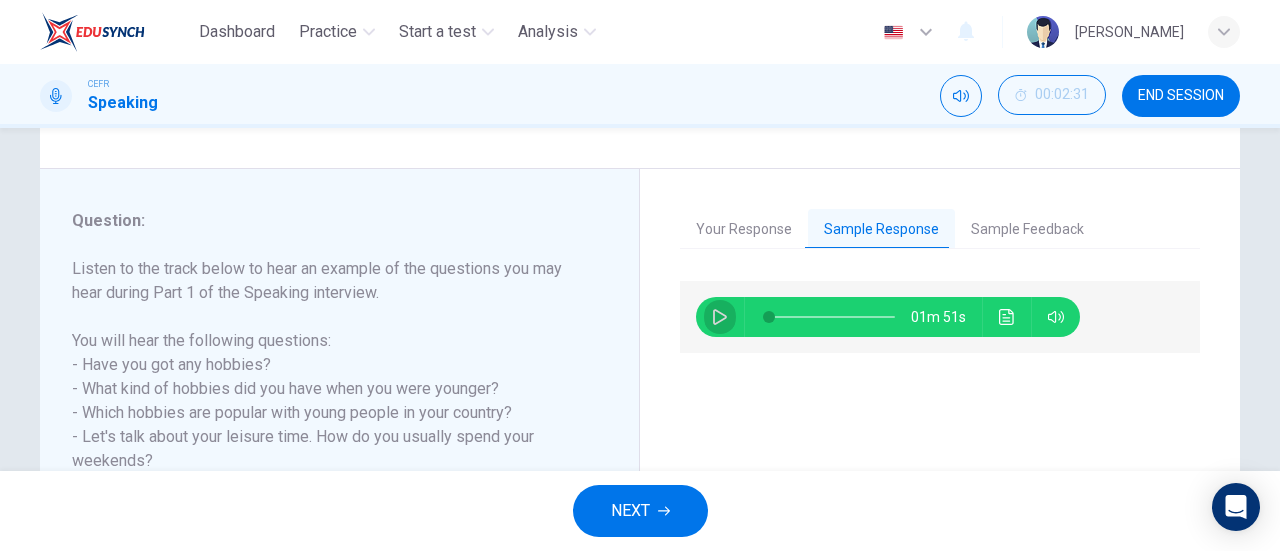 click at bounding box center [720, 317] 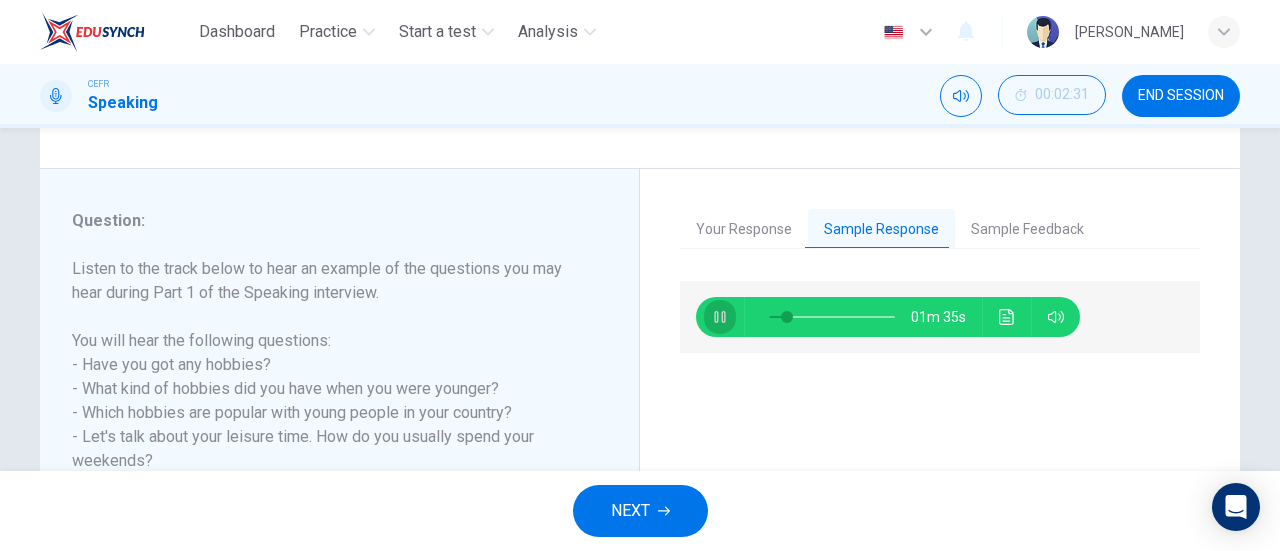 click at bounding box center [720, 317] 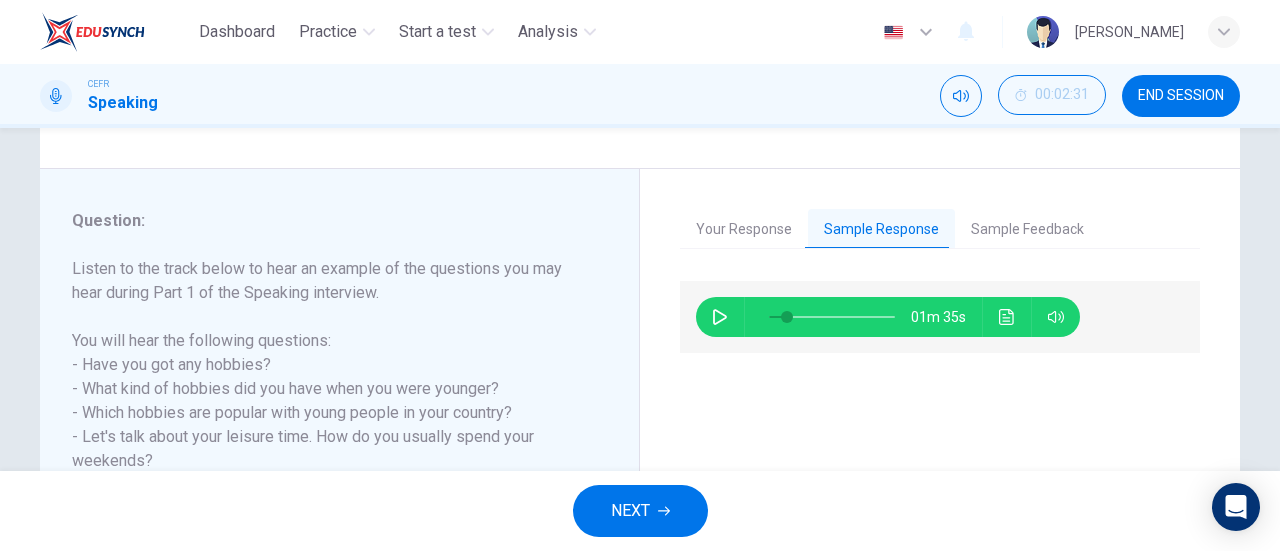 click on "Sample Feedback" at bounding box center [1027, 230] 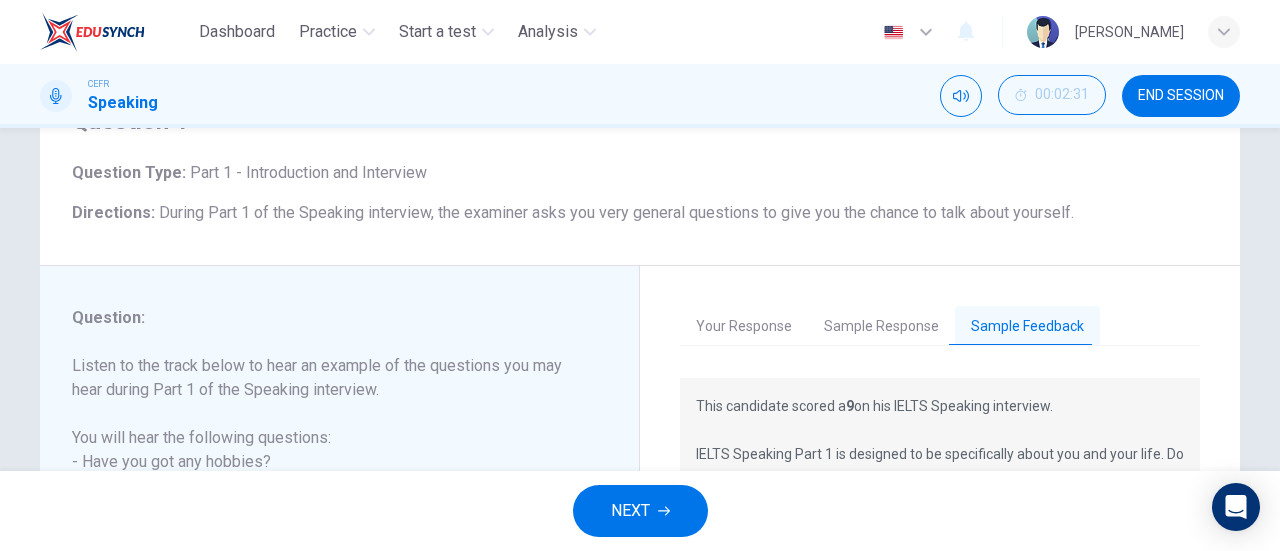 scroll, scrollTop: 100, scrollLeft: 0, axis: vertical 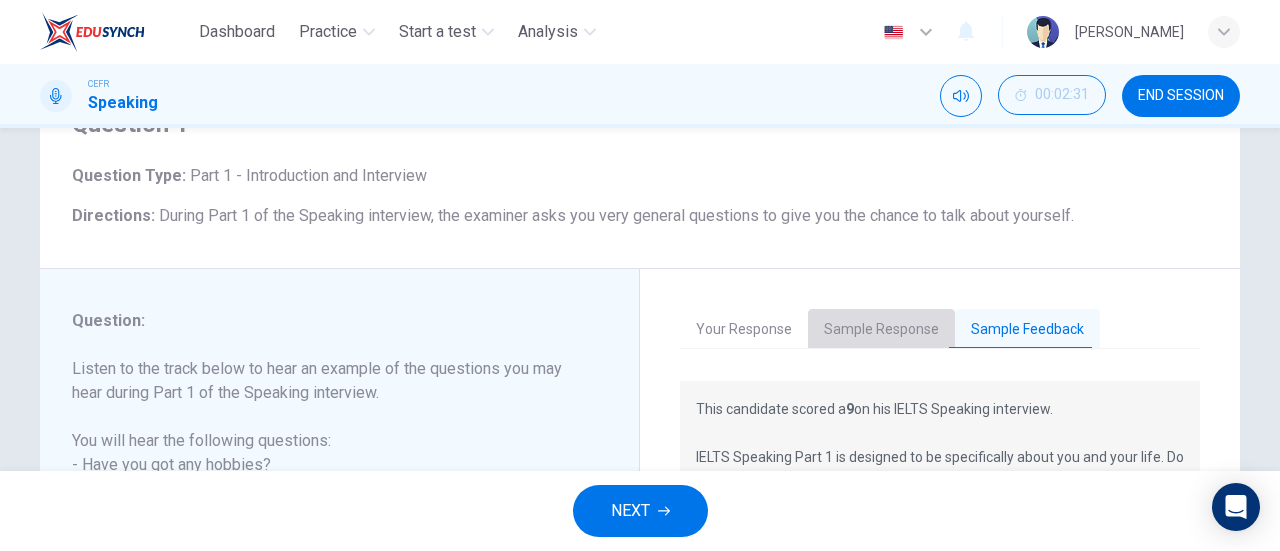 click on "Sample Response" at bounding box center [881, 330] 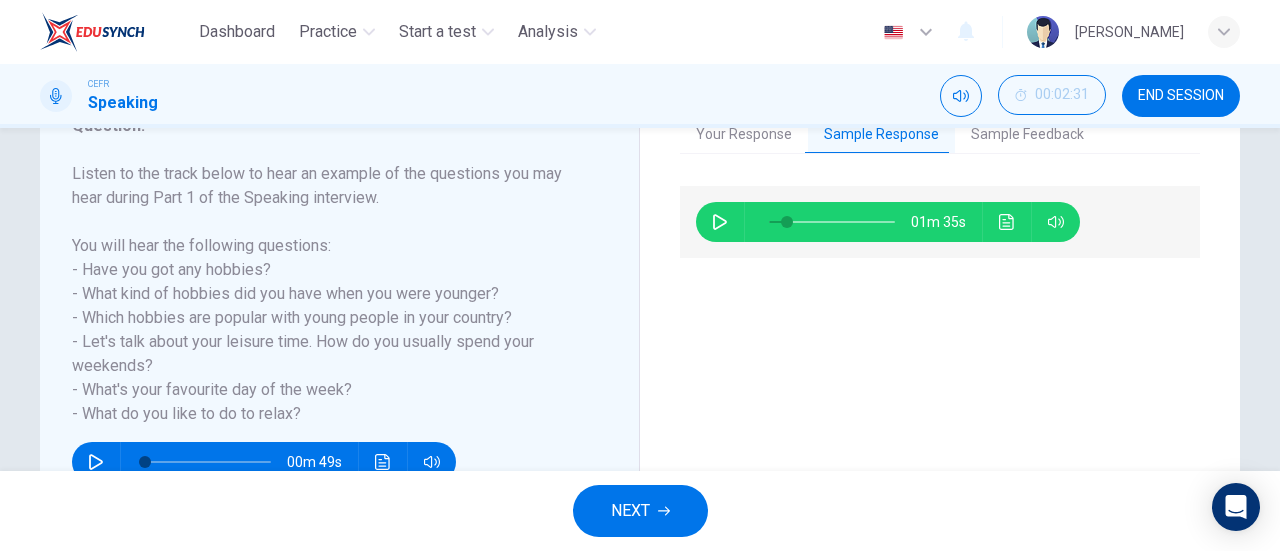 scroll, scrollTop: 300, scrollLeft: 0, axis: vertical 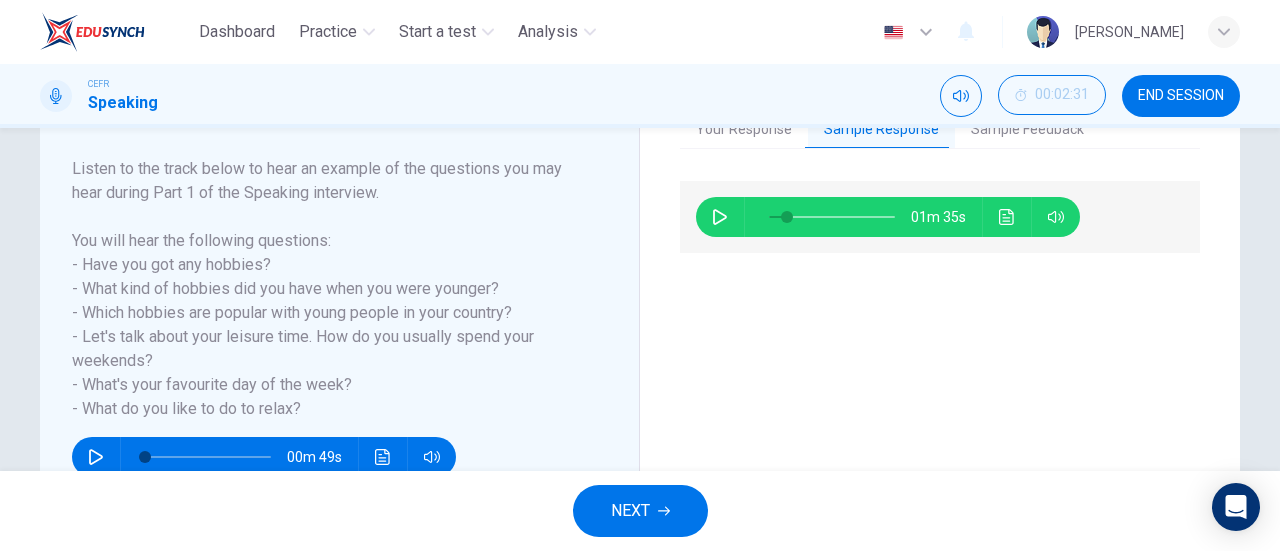 click 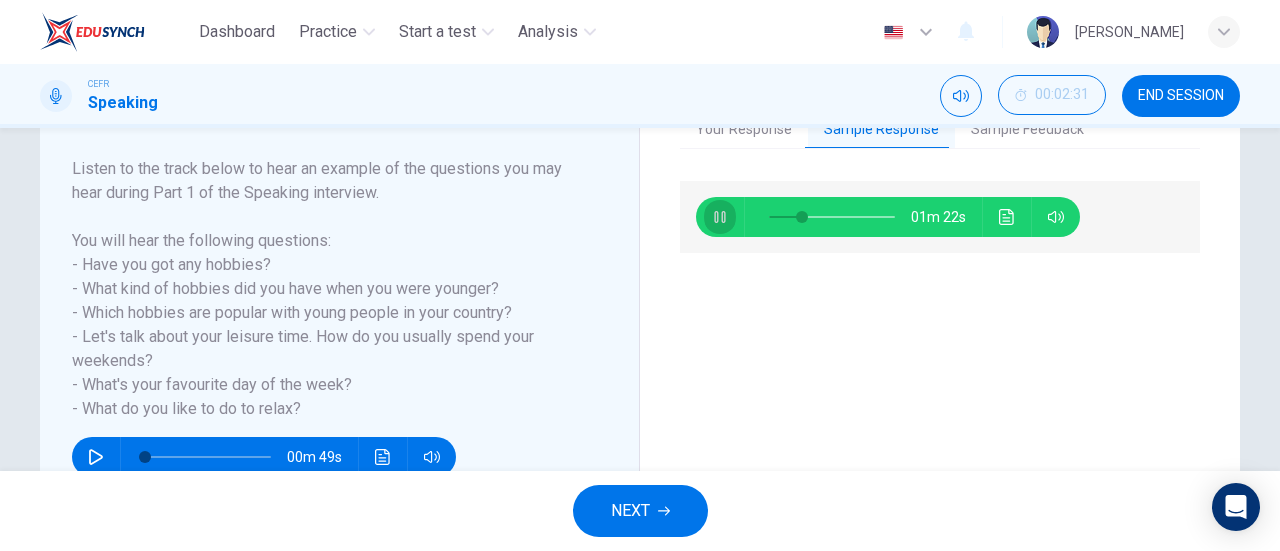 click at bounding box center [720, 217] 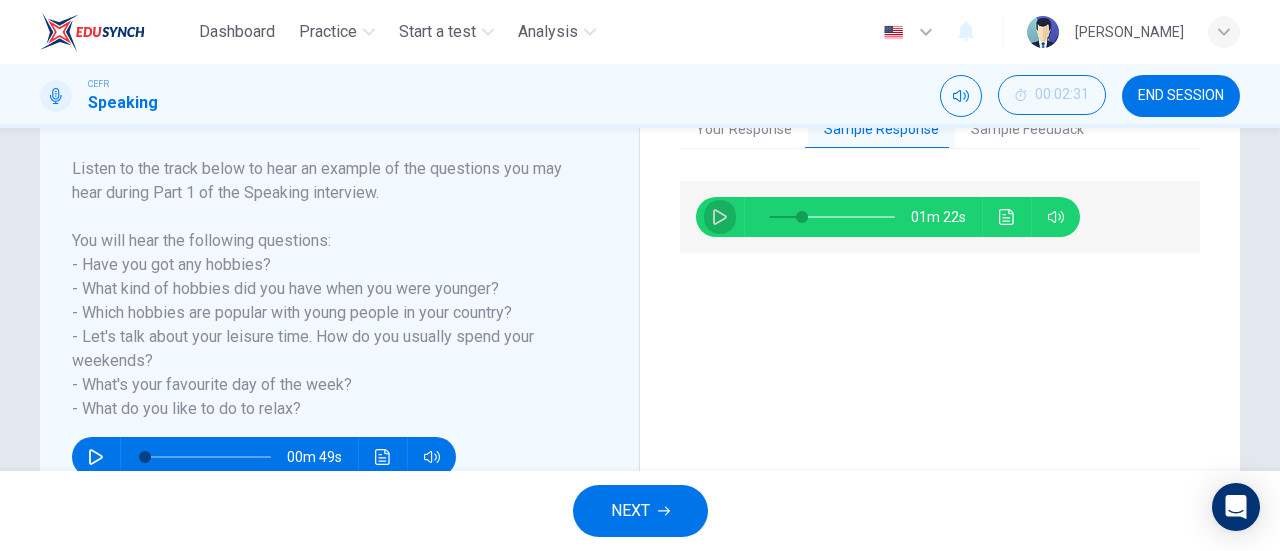 click at bounding box center (720, 217) 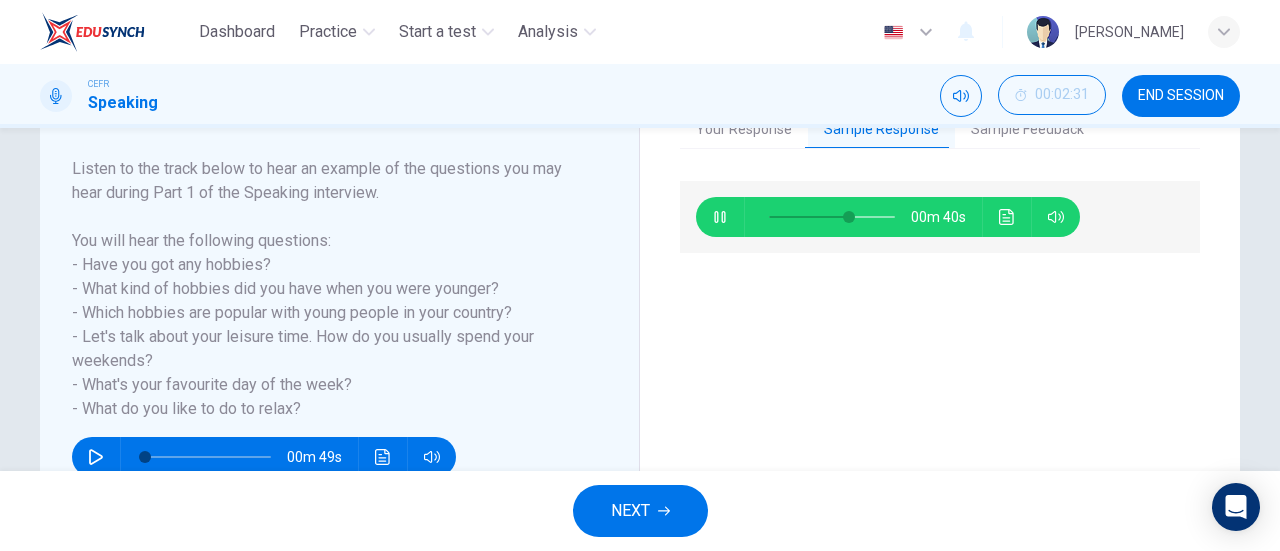 type on "65" 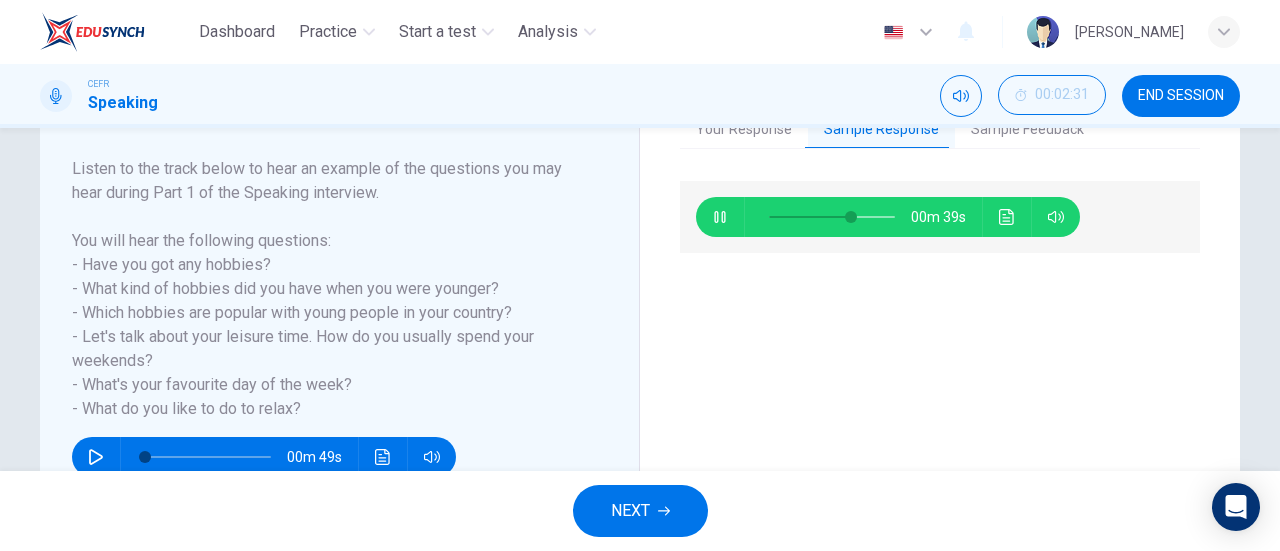 click on "NEXT" at bounding box center [640, 511] 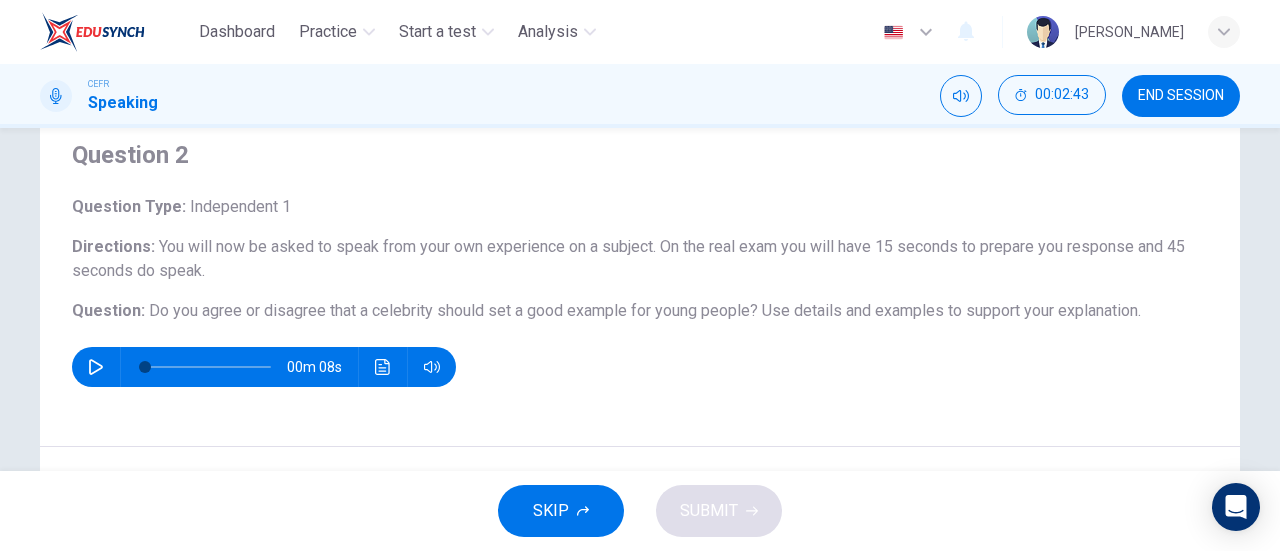 scroll, scrollTop: 100, scrollLeft: 0, axis: vertical 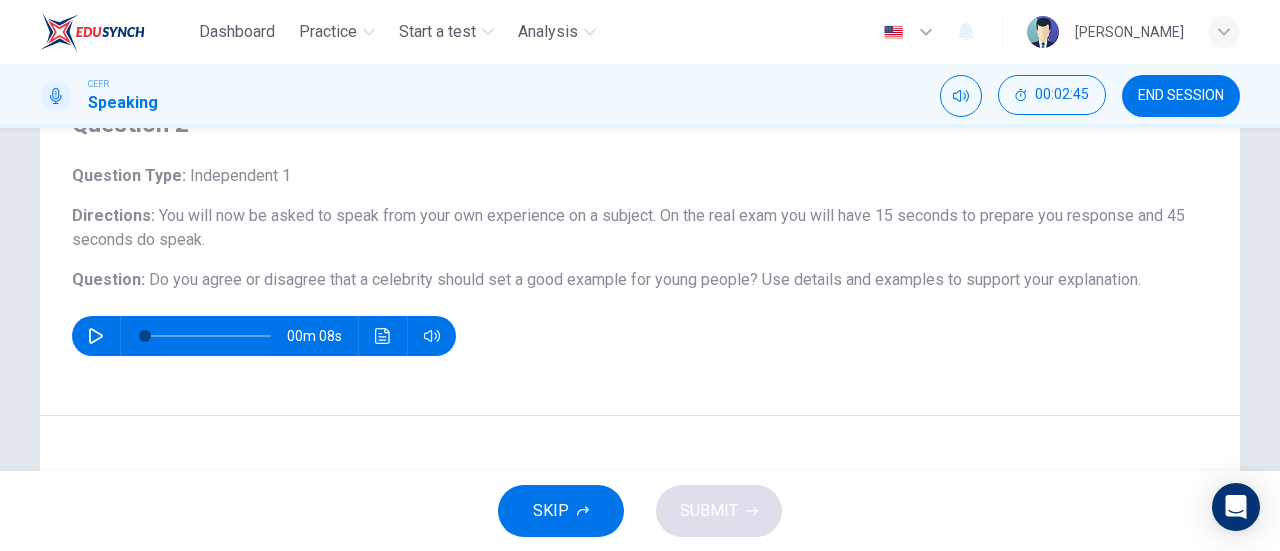 click 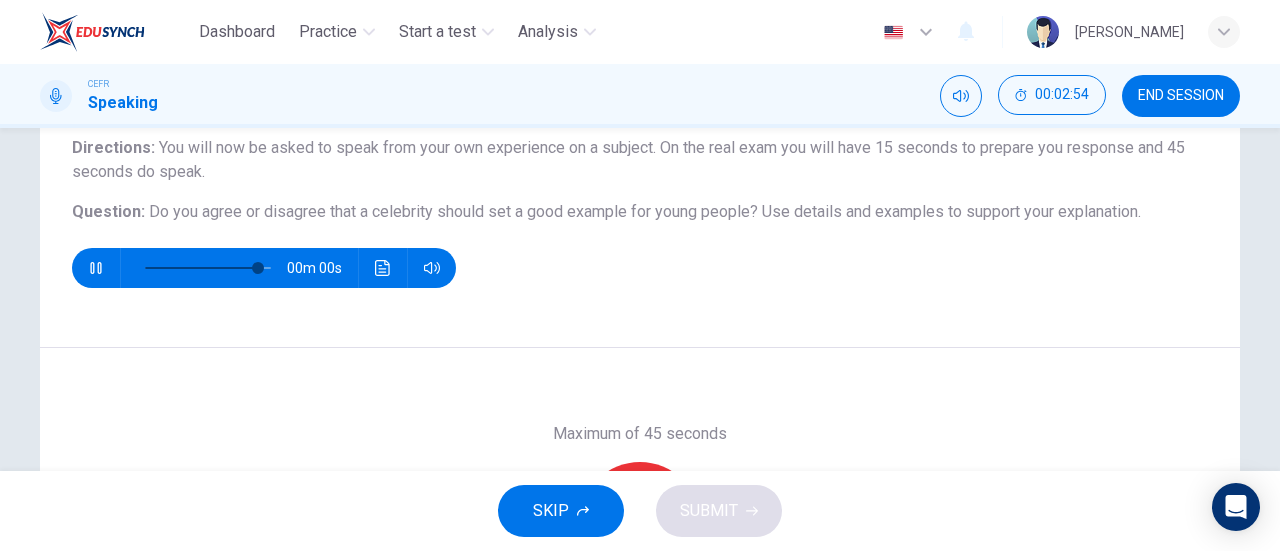 scroll, scrollTop: 200, scrollLeft: 0, axis: vertical 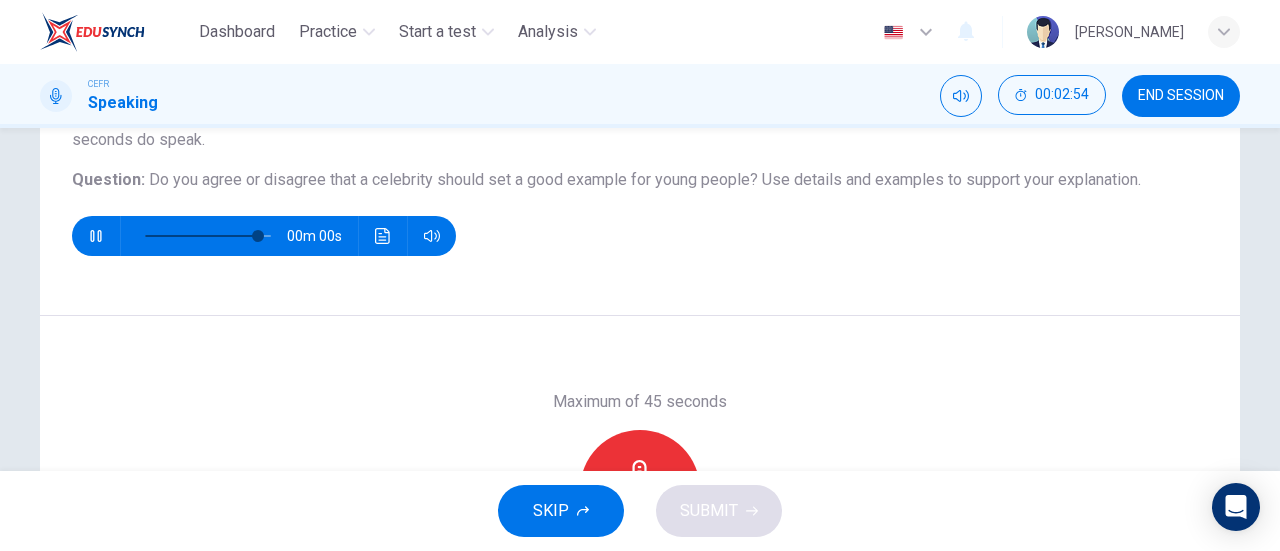 type on "0" 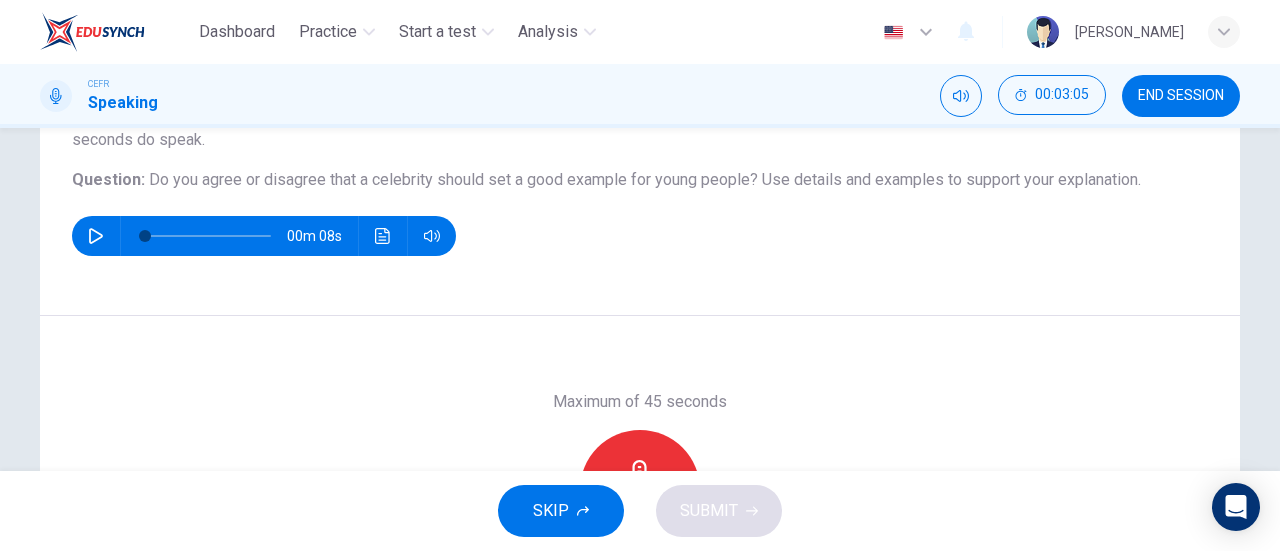 click on "Record" at bounding box center (640, 490) 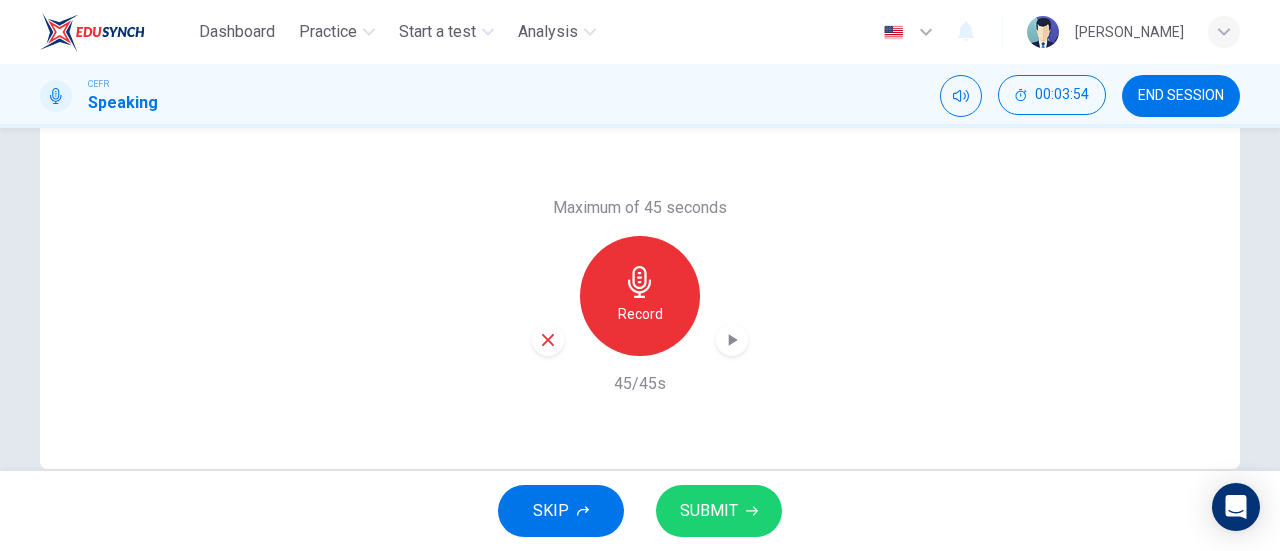 scroll, scrollTop: 400, scrollLeft: 0, axis: vertical 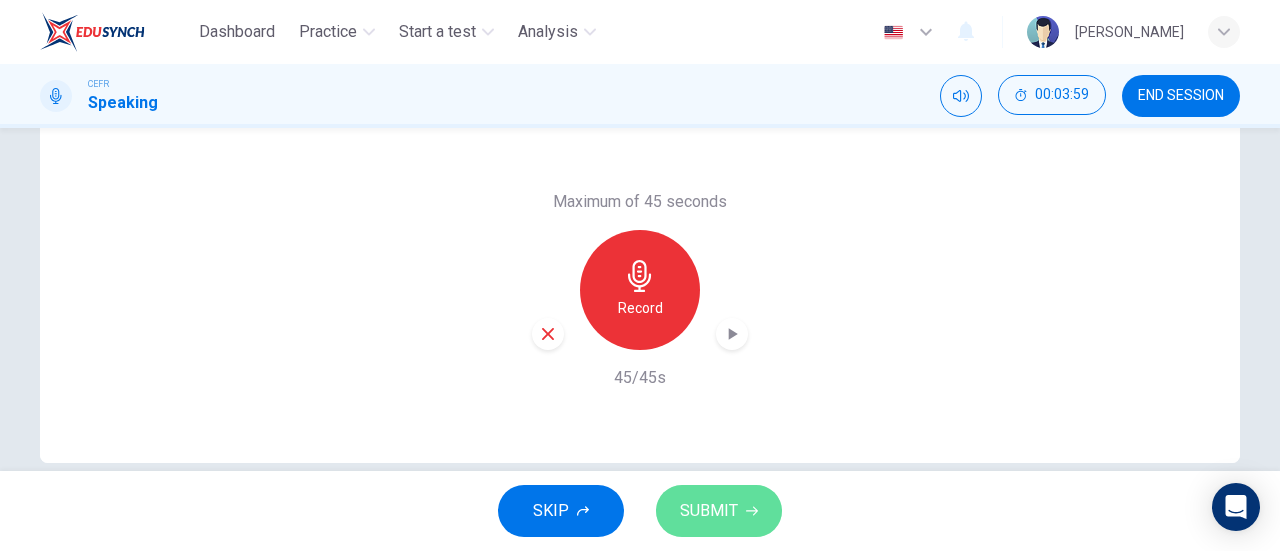 click on "SUBMIT" at bounding box center [719, 511] 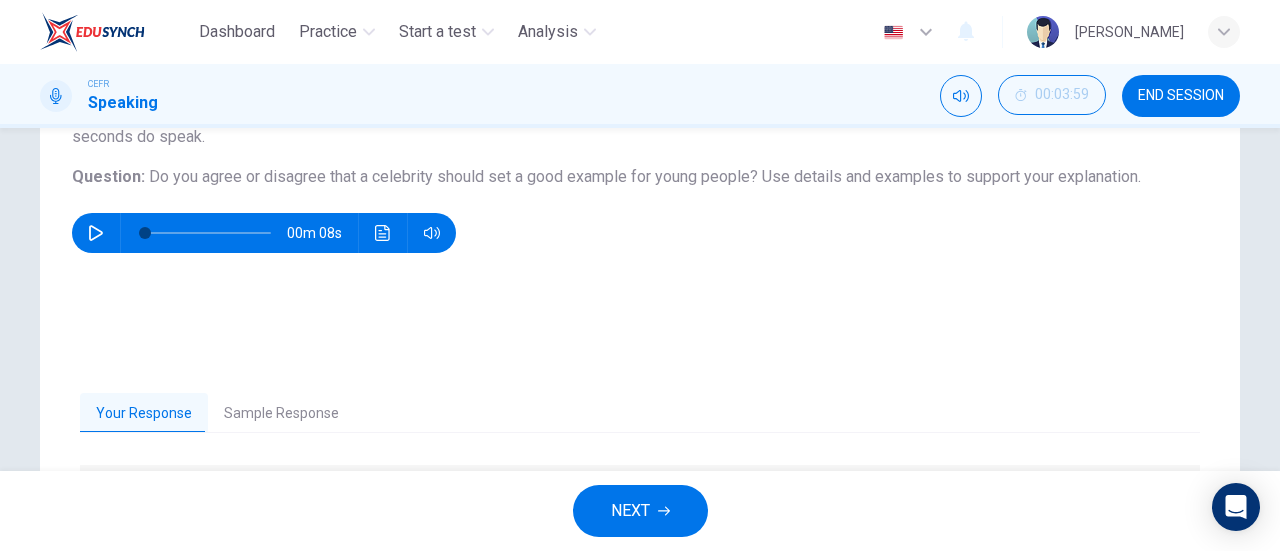 scroll, scrollTop: 200, scrollLeft: 0, axis: vertical 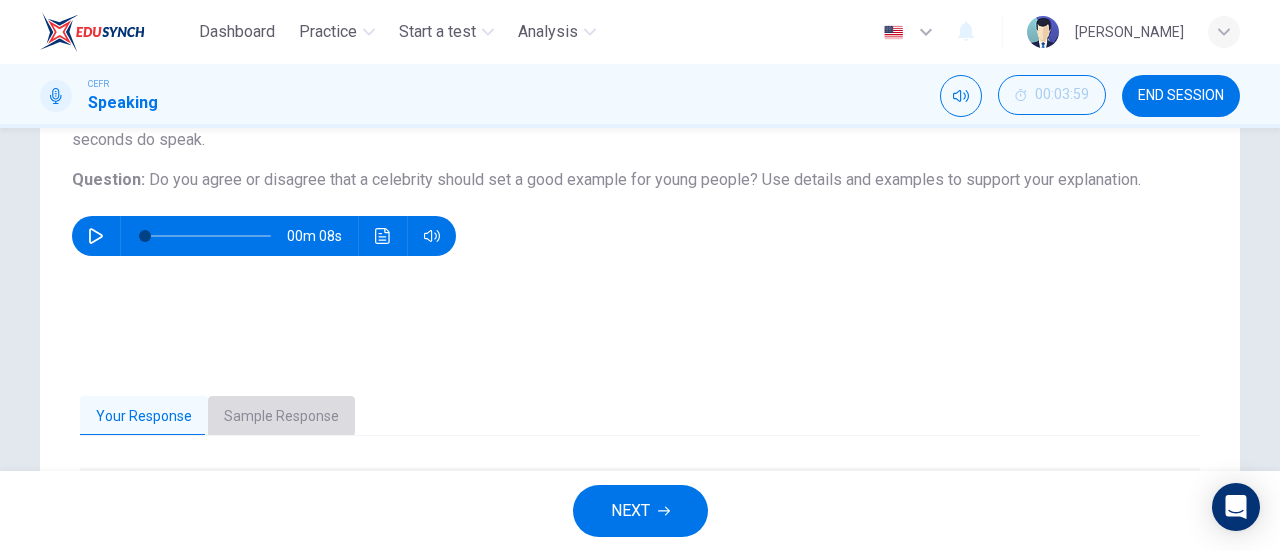 drag, startPoint x: 245, startPoint y: 411, endPoint x: 294, endPoint y: 359, distance: 71.44928 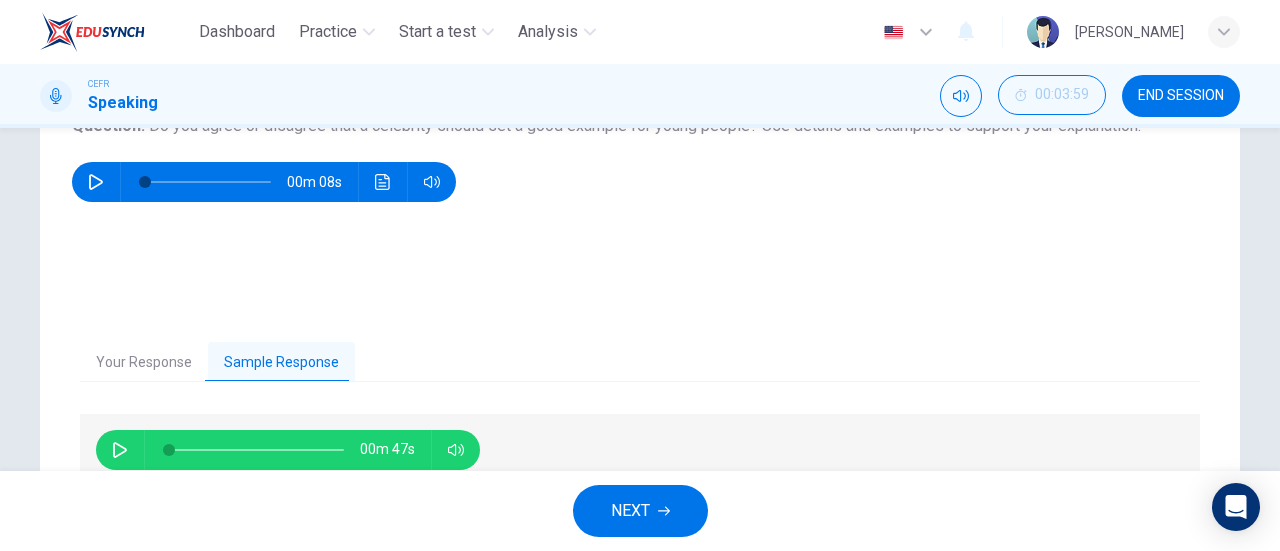 scroll, scrollTop: 300, scrollLeft: 0, axis: vertical 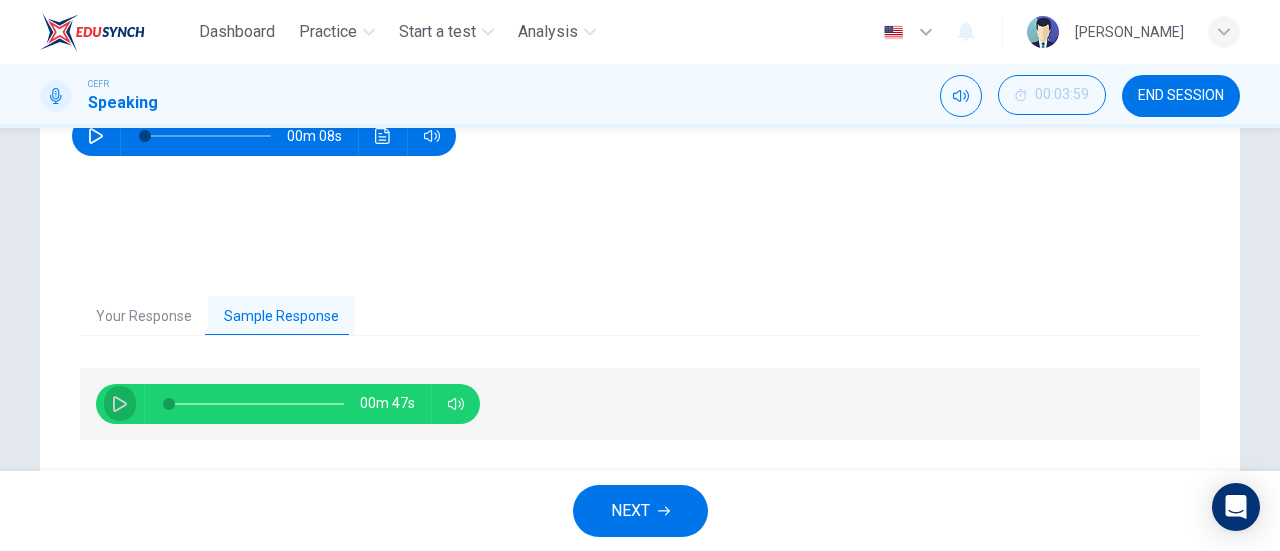 click at bounding box center (120, 404) 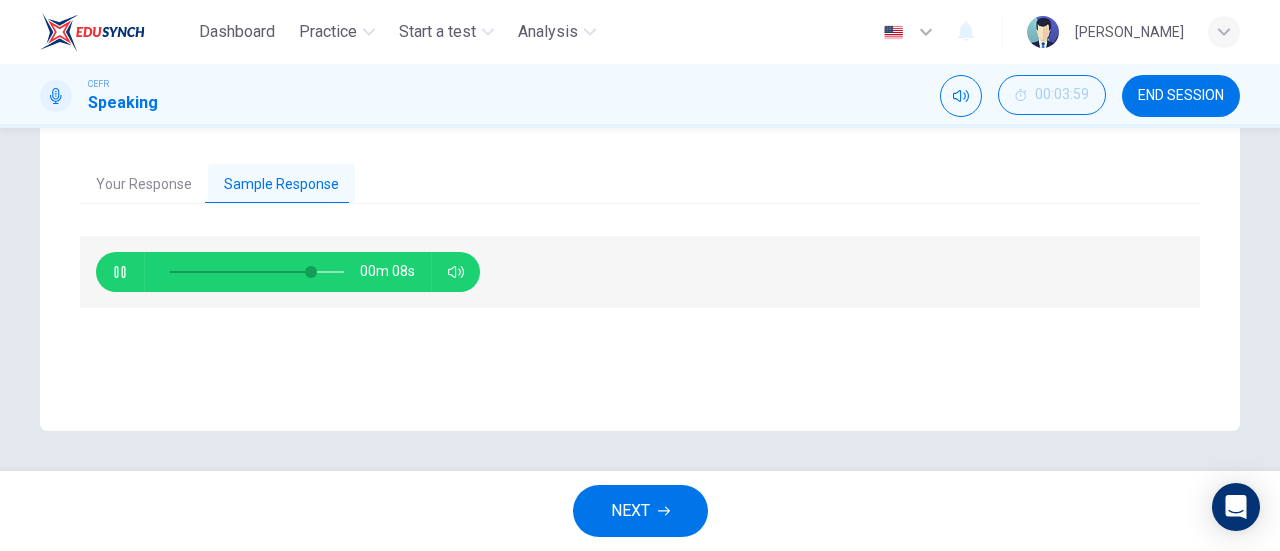 scroll, scrollTop: 332, scrollLeft: 0, axis: vertical 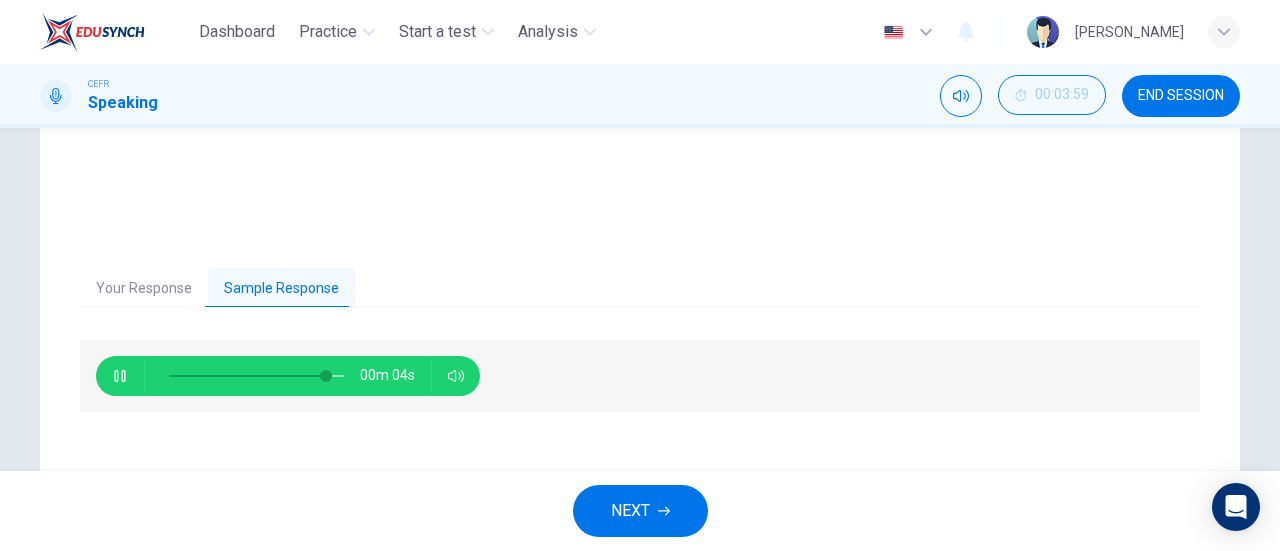type on "92" 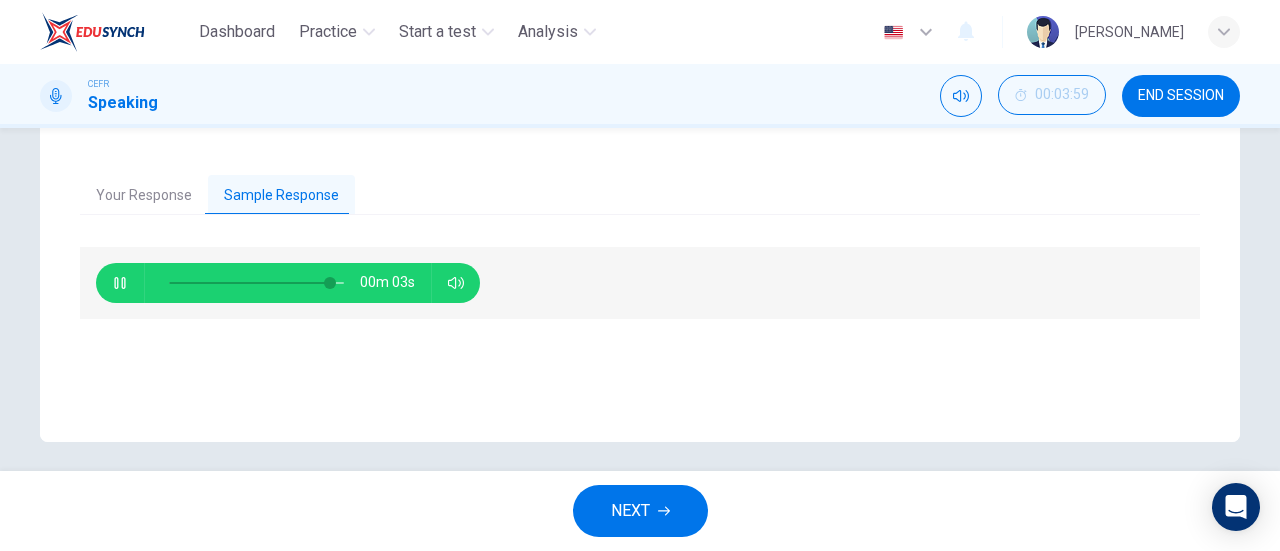 scroll, scrollTop: 432, scrollLeft: 0, axis: vertical 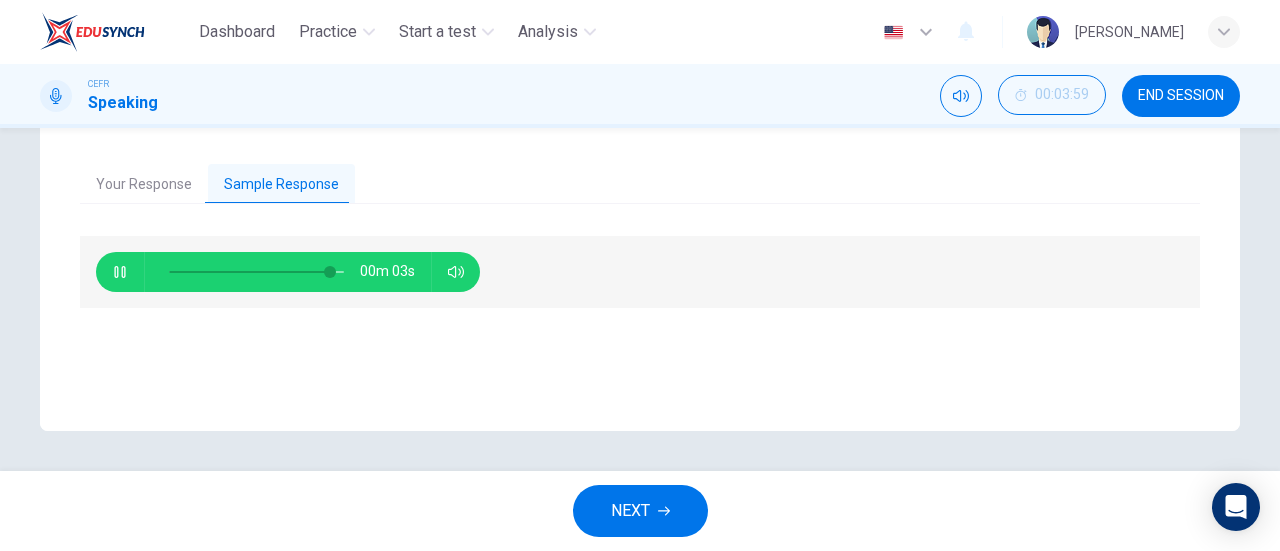drag, startPoint x: 642, startPoint y: 501, endPoint x: 648, endPoint y: 453, distance: 48.373547 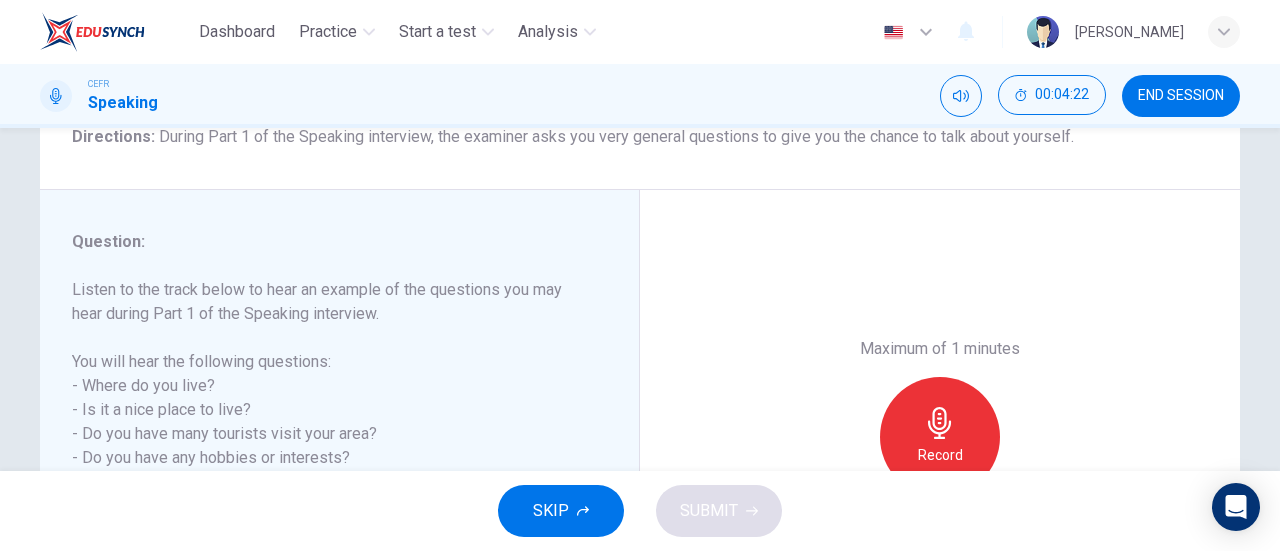 scroll, scrollTop: 300, scrollLeft: 0, axis: vertical 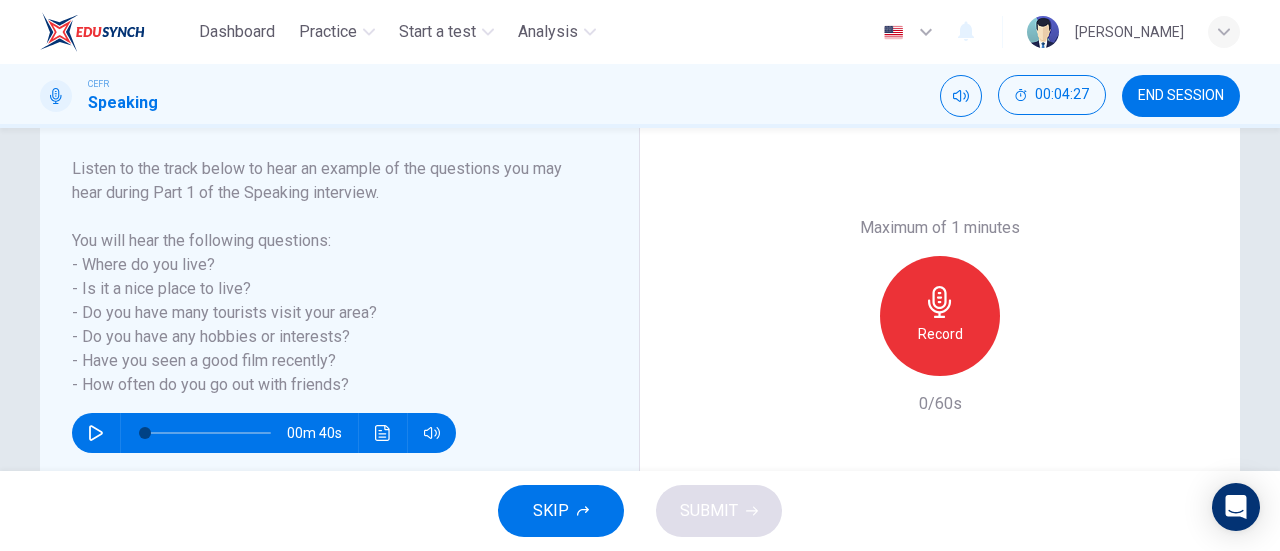 drag, startPoint x: 86, startPoint y: 426, endPoint x: 198, endPoint y: 339, distance: 141.82031 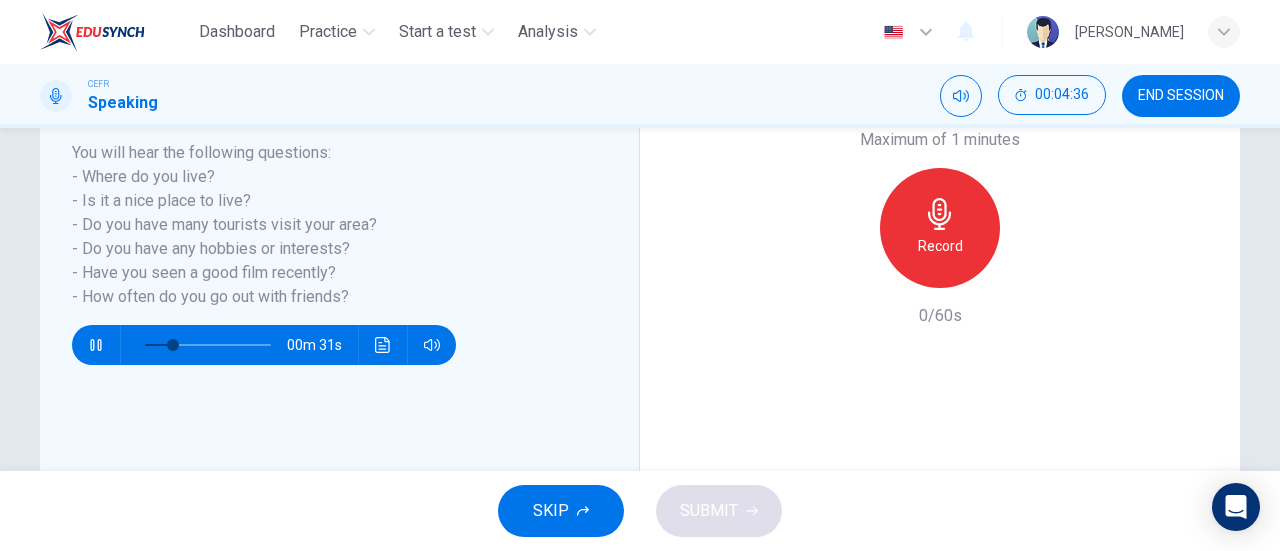 scroll, scrollTop: 400, scrollLeft: 0, axis: vertical 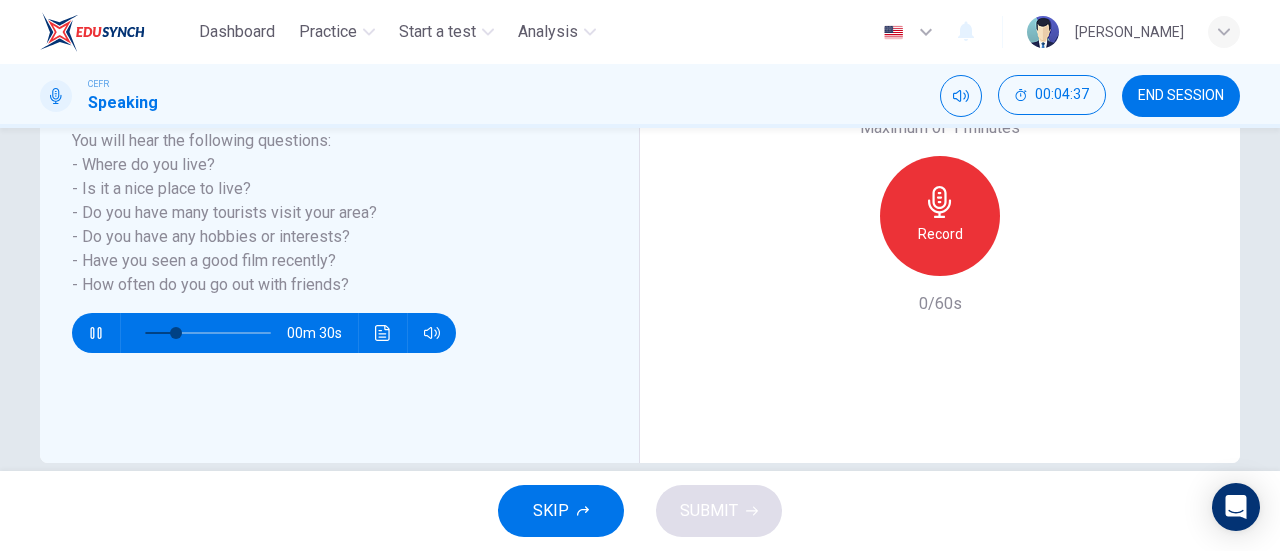click on "Record" at bounding box center (940, 216) 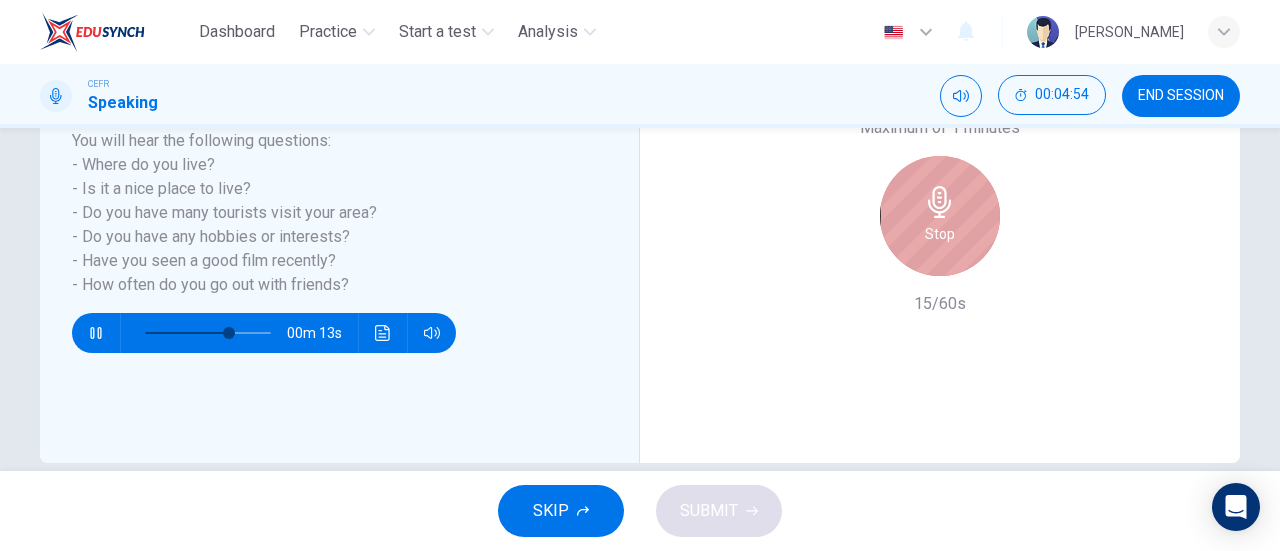 click on "Stop" at bounding box center [940, 216] 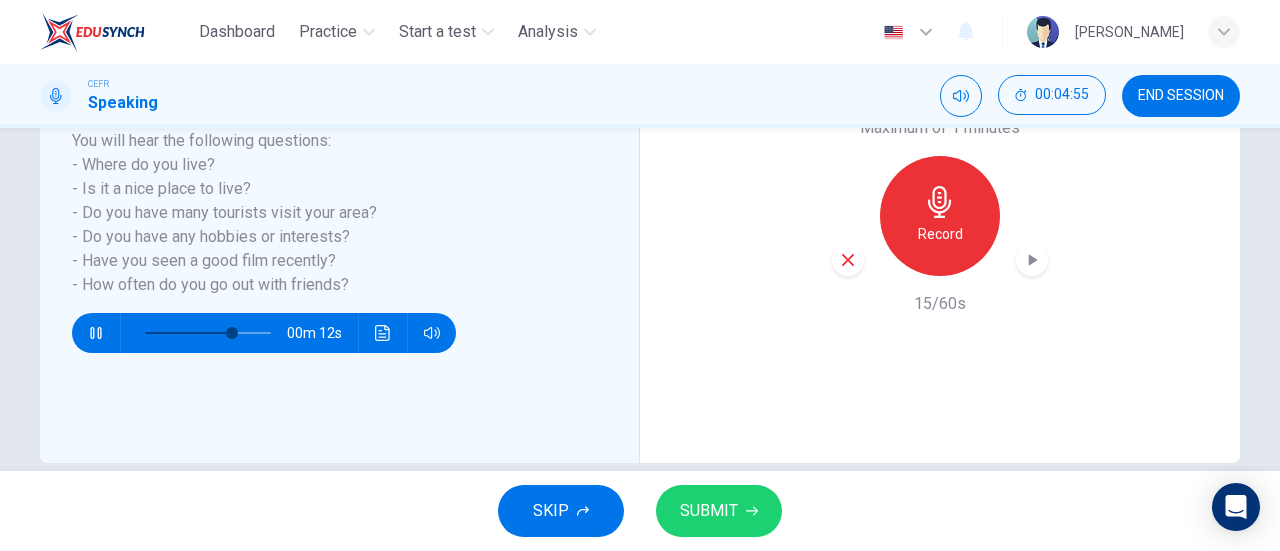 click at bounding box center (848, 260) 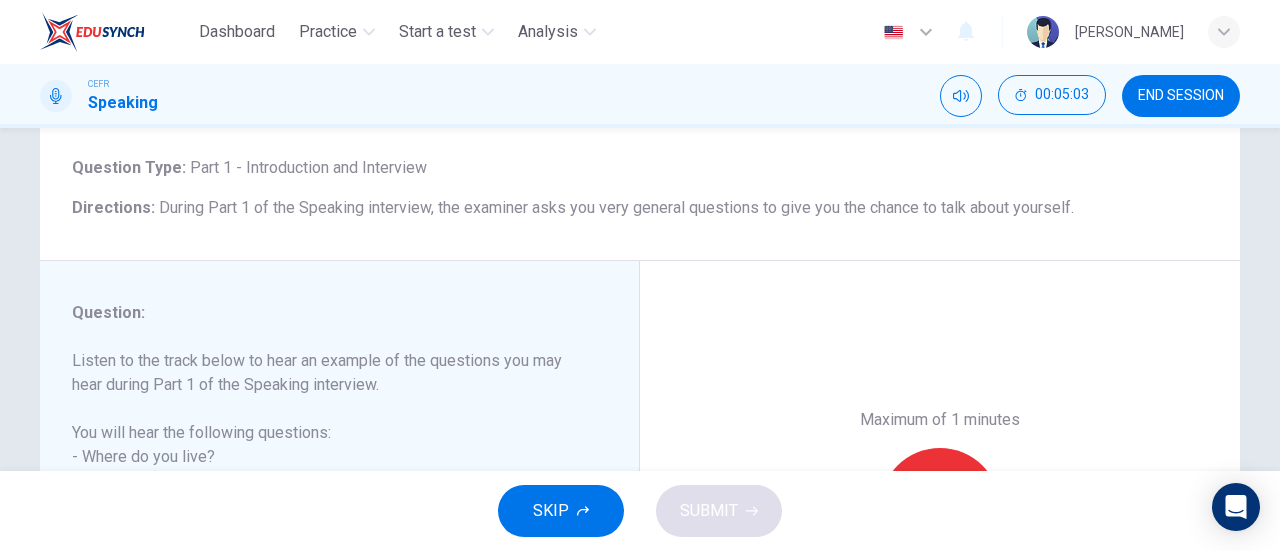 scroll, scrollTop: 100, scrollLeft: 0, axis: vertical 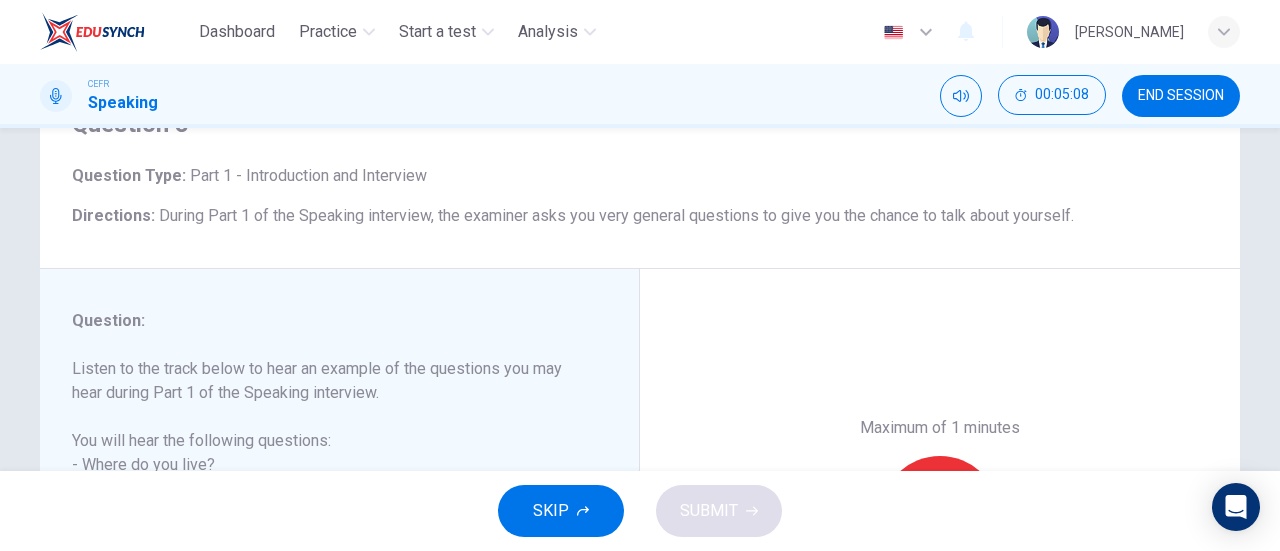 type on "0" 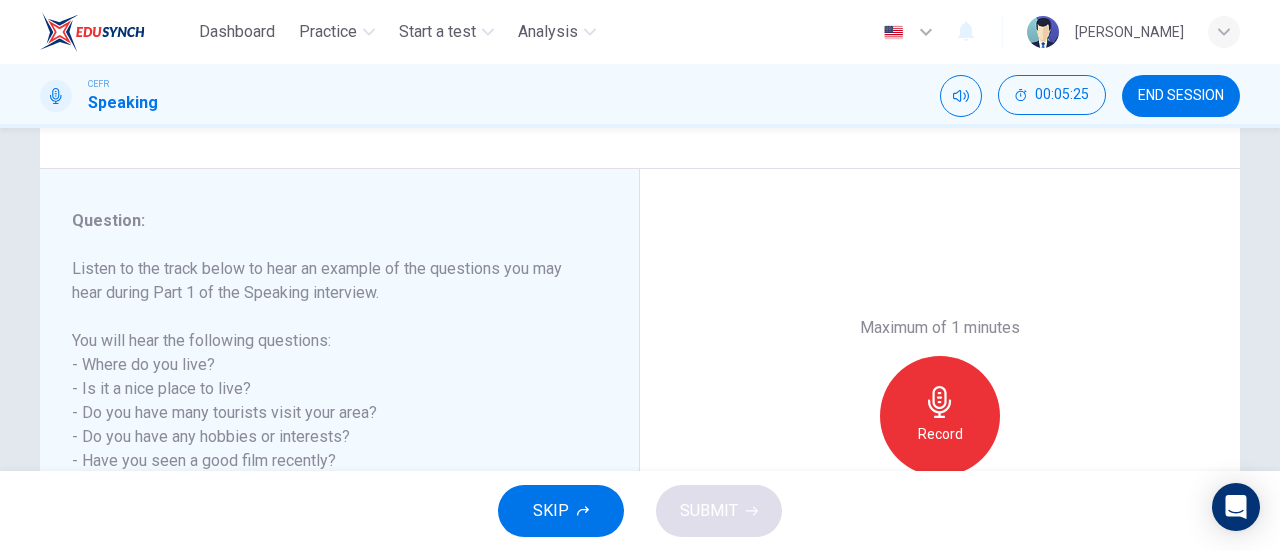 scroll, scrollTop: 300, scrollLeft: 0, axis: vertical 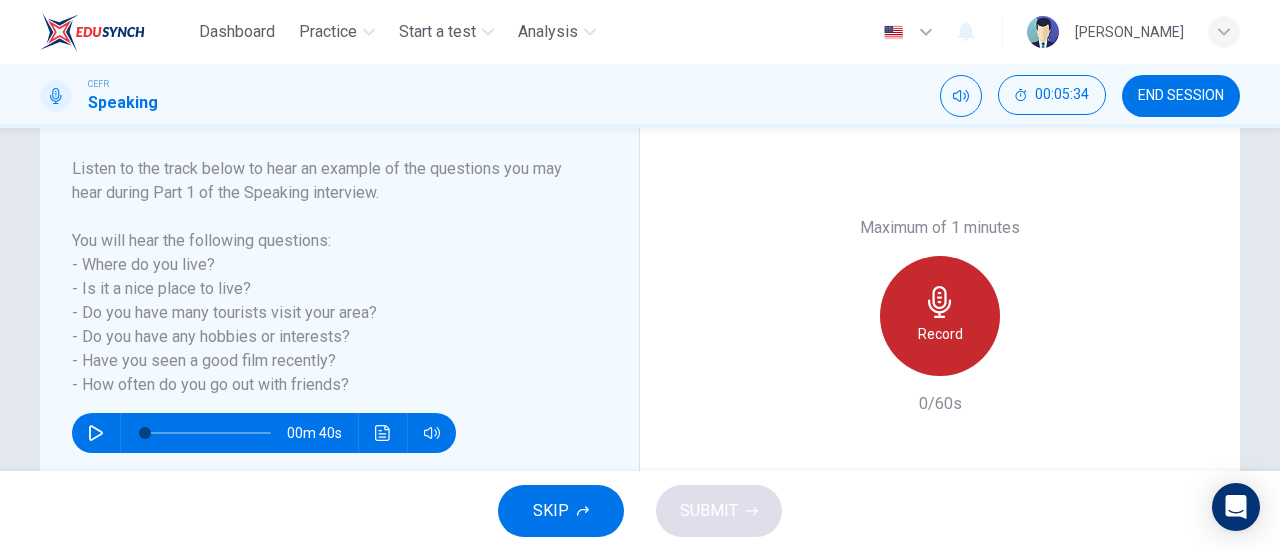 click on "Record" at bounding box center [940, 316] 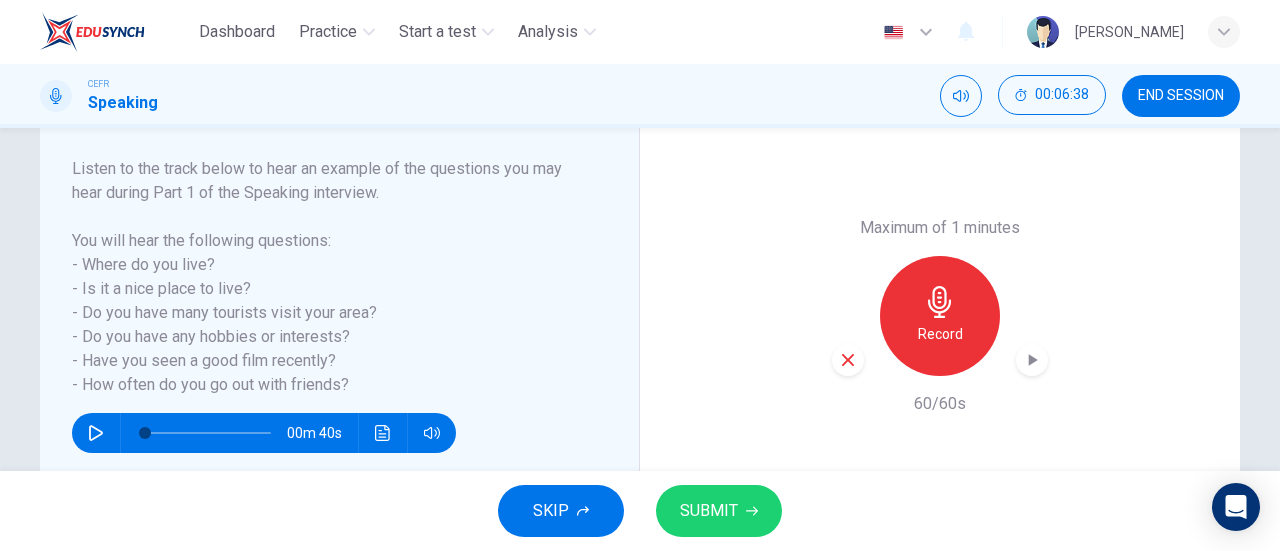 click on "SUBMIT" at bounding box center [709, 511] 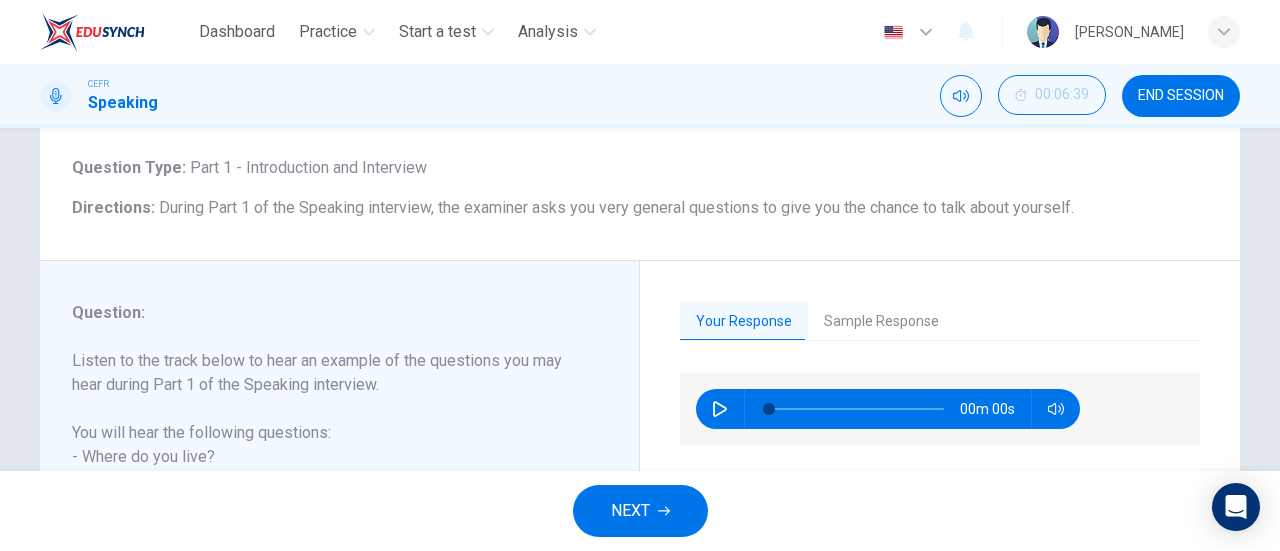 scroll, scrollTop: 100, scrollLeft: 0, axis: vertical 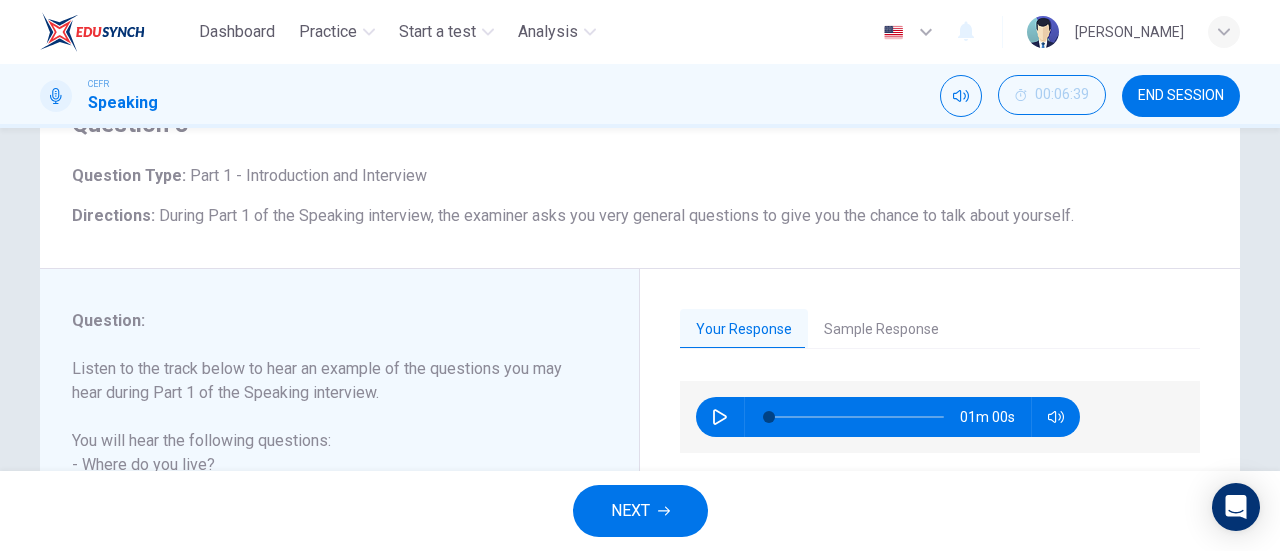 click on "Sample Response" at bounding box center [881, 330] 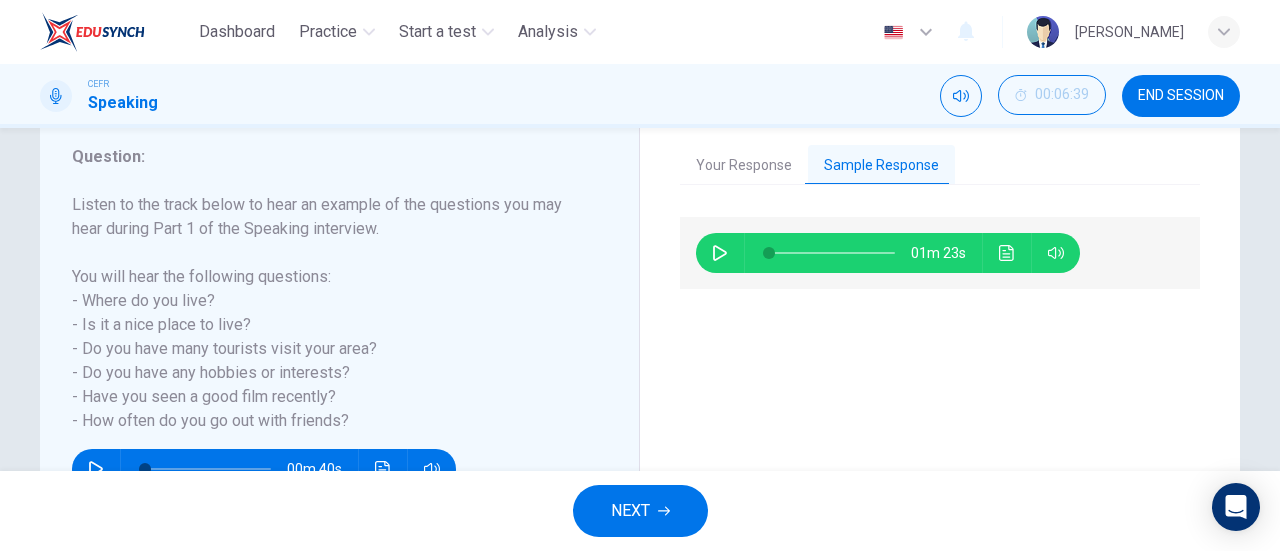scroll, scrollTop: 300, scrollLeft: 0, axis: vertical 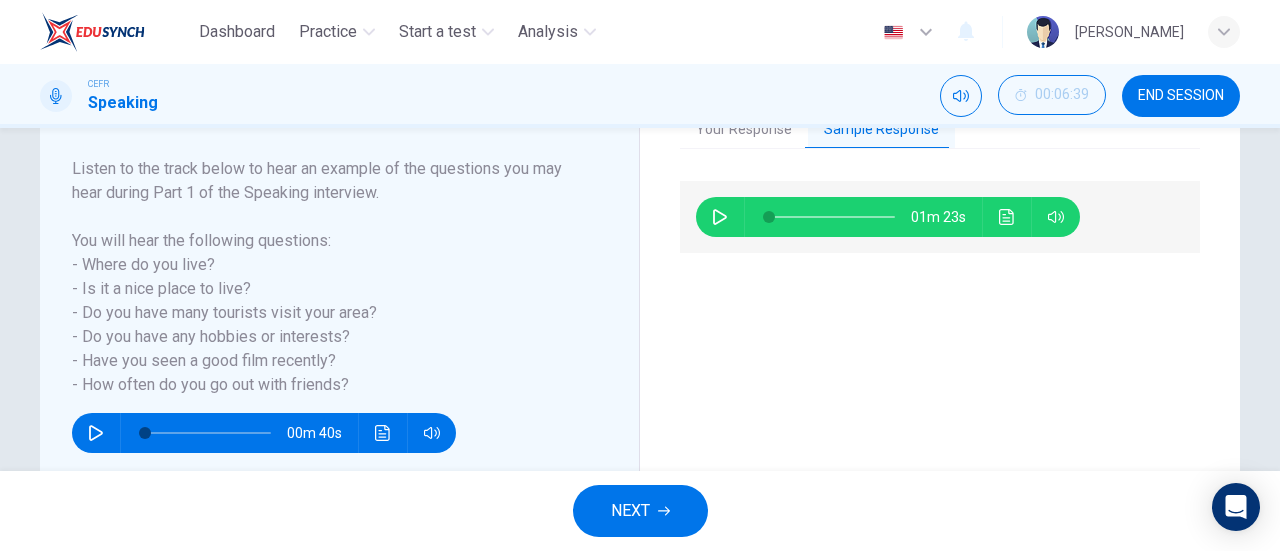 click 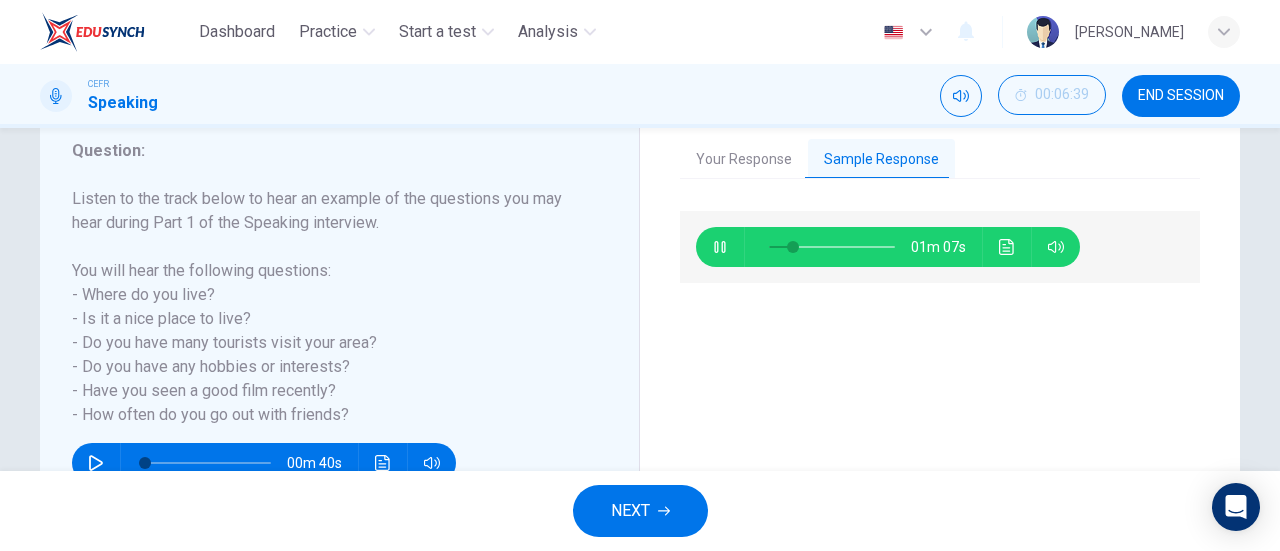 scroll, scrollTop: 300, scrollLeft: 0, axis: vertical 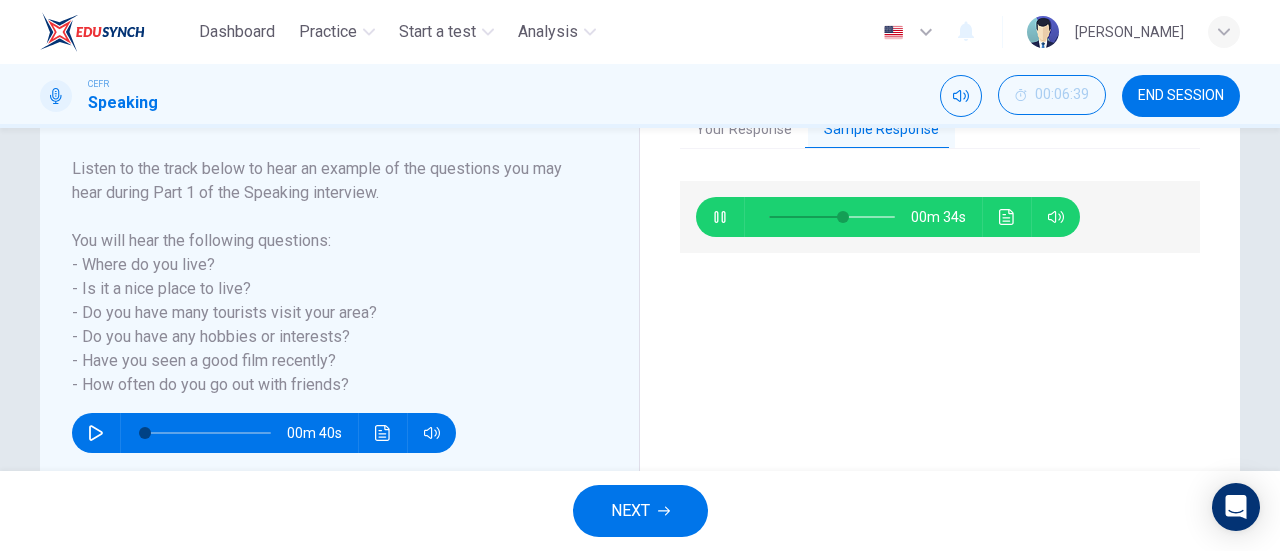 drag, startPoint x: 361, startPoint y: 297, endPoint x: 386, endPoint y: 296, distance: 25.019993 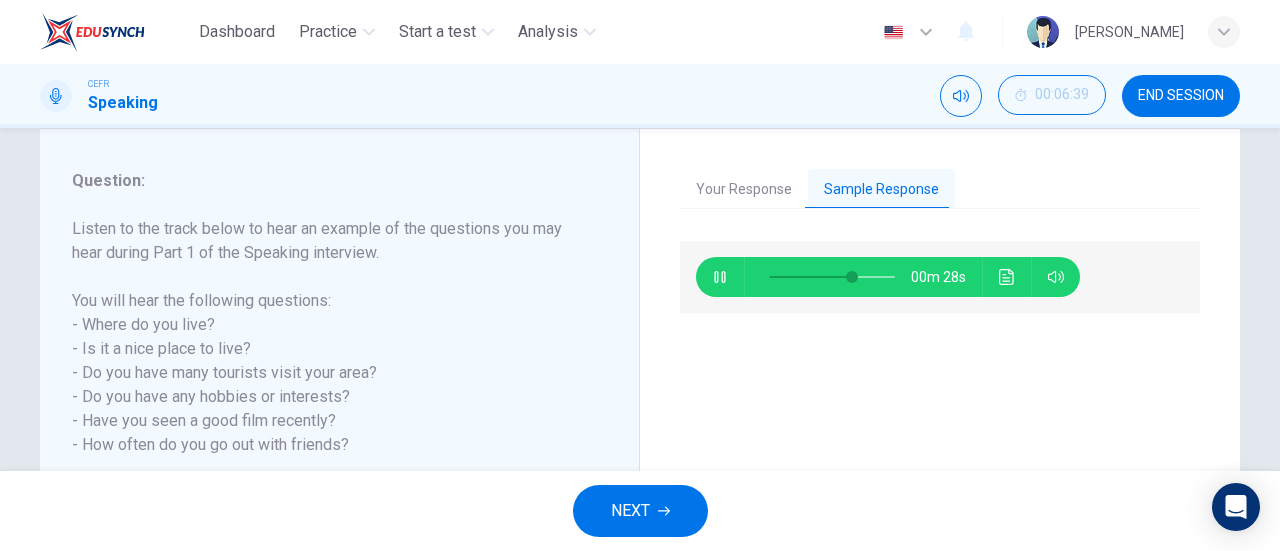 scroll, scrollTop: 232, scrollLeft: 0, axis: vertical 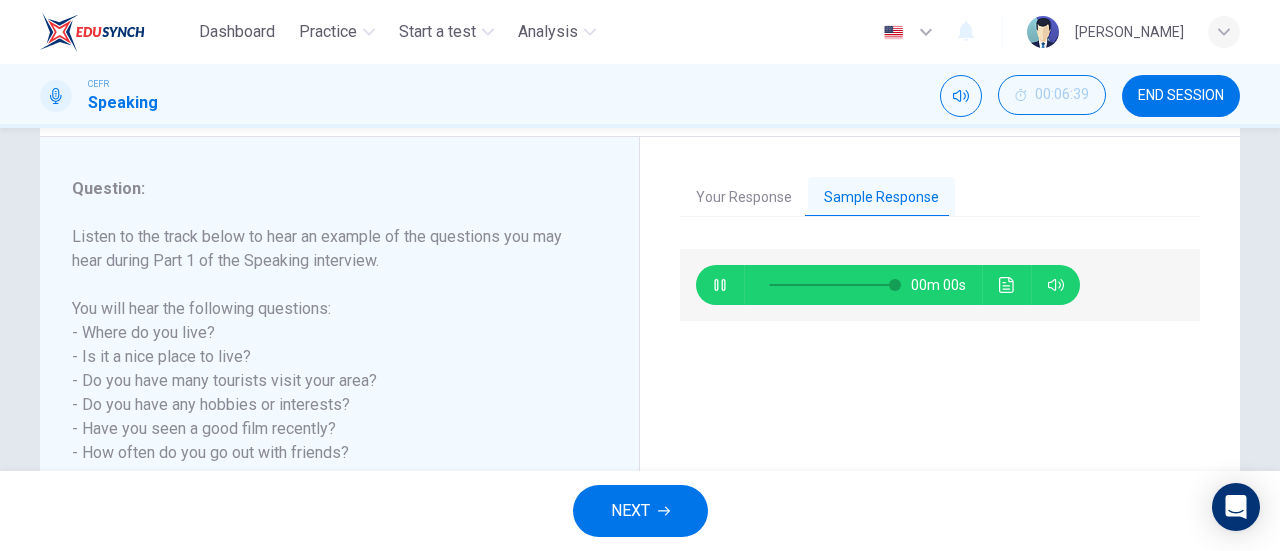 type on "0" 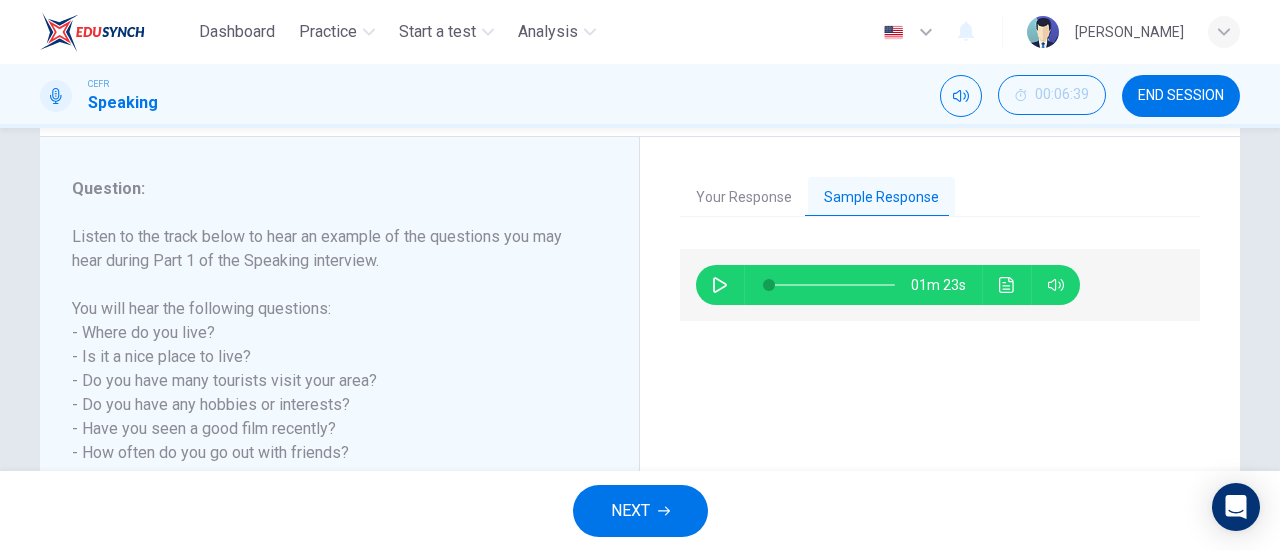drag, startPoint x: 616, startPoint y: 495, endPoint x: 625, endPoint y: 482, distance: 15.811388 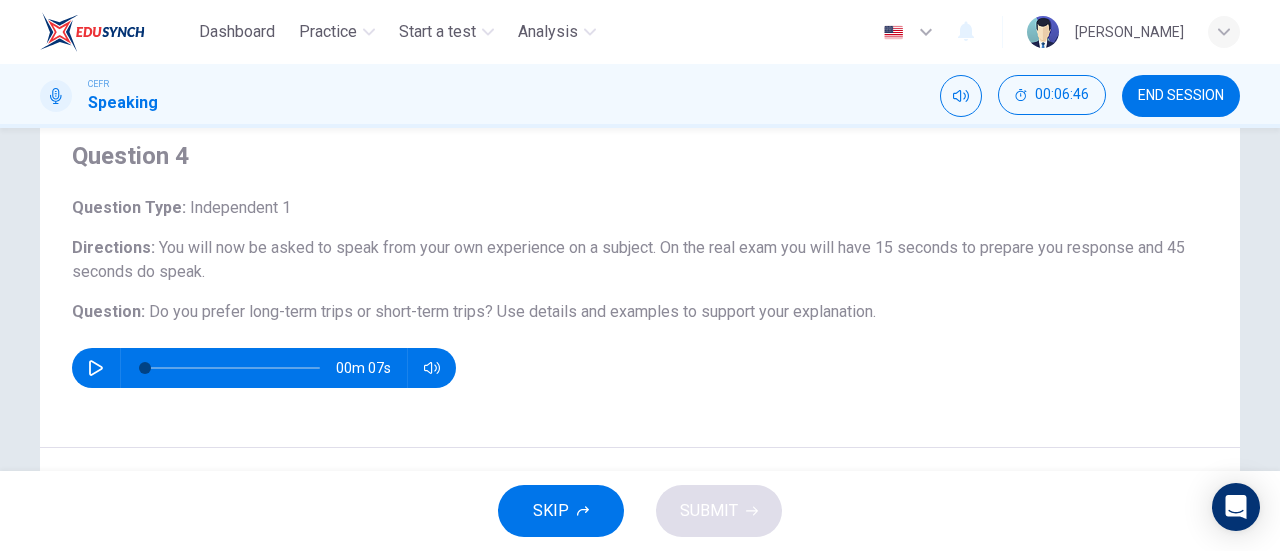 scroll, scrollTop: 100, scrollLeft: 0, axis: vertical 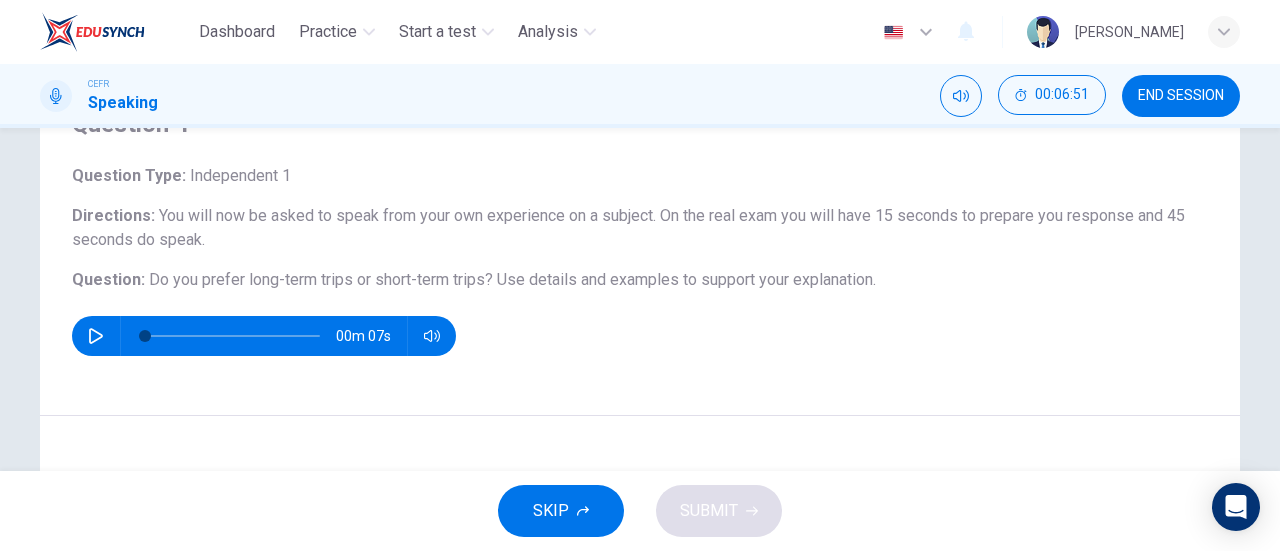 click at bounding box center (96, 336) 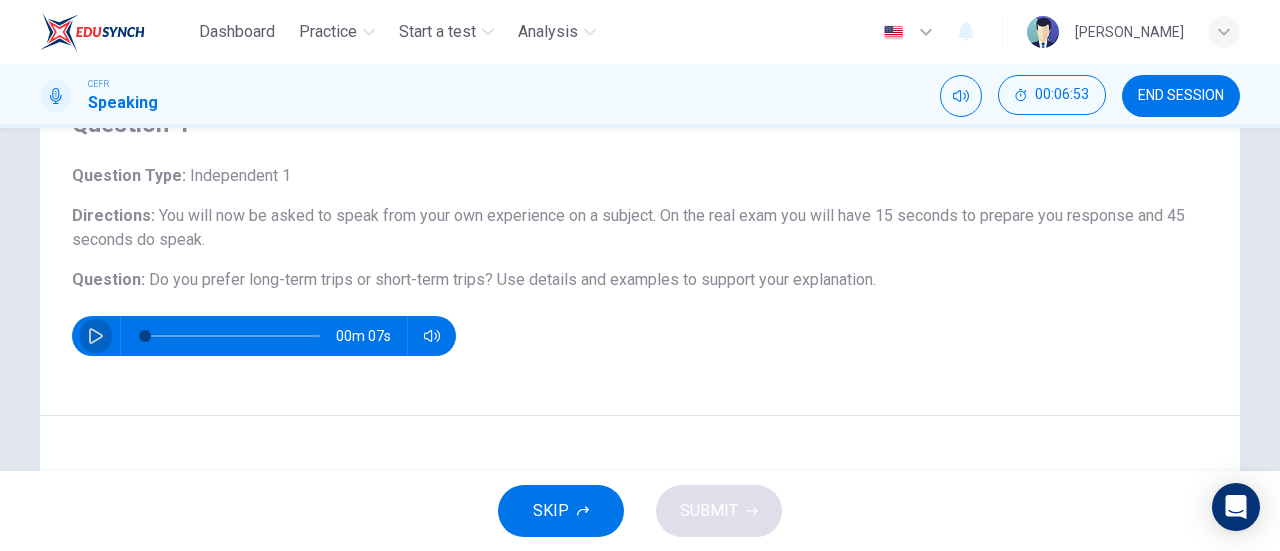 click 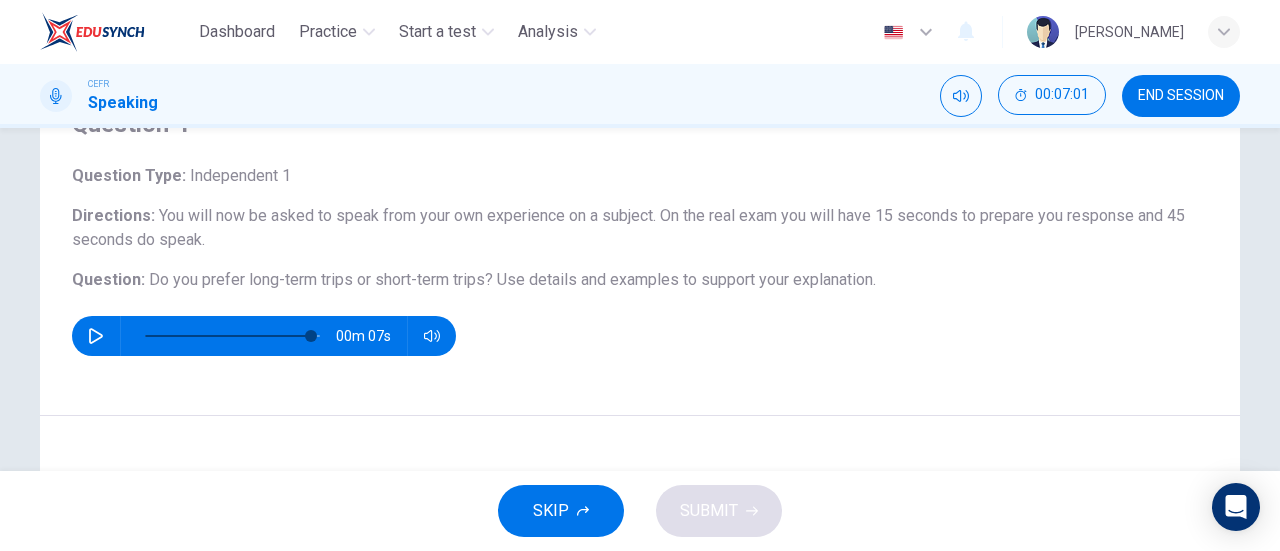 type on "0" 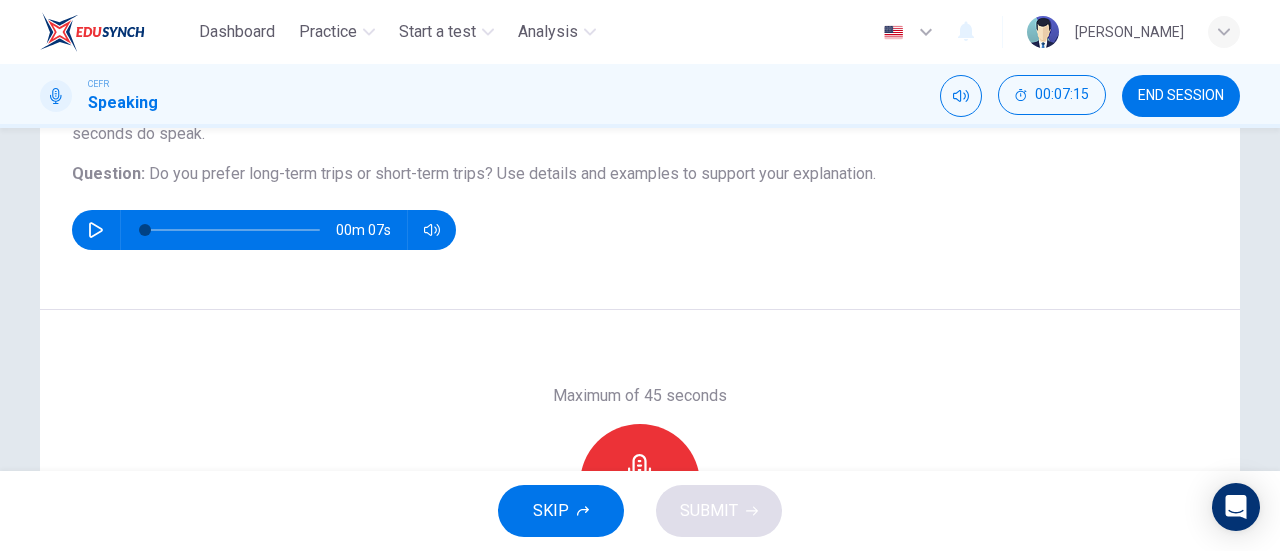 scroll, scrollTop: 300, scrollLeft: 0, axis: vertical 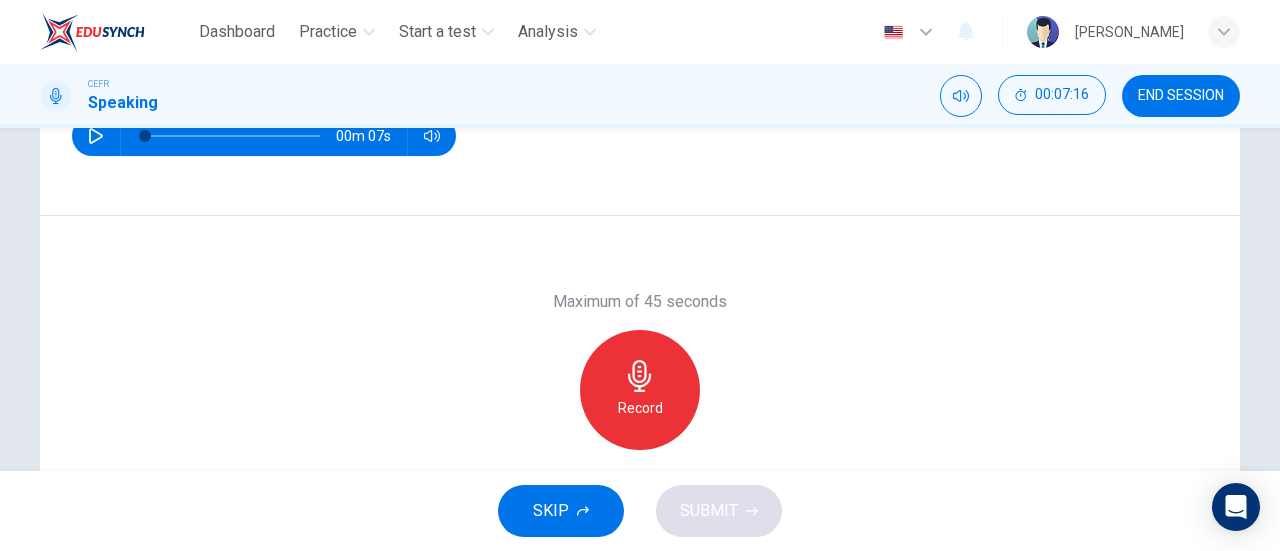 click 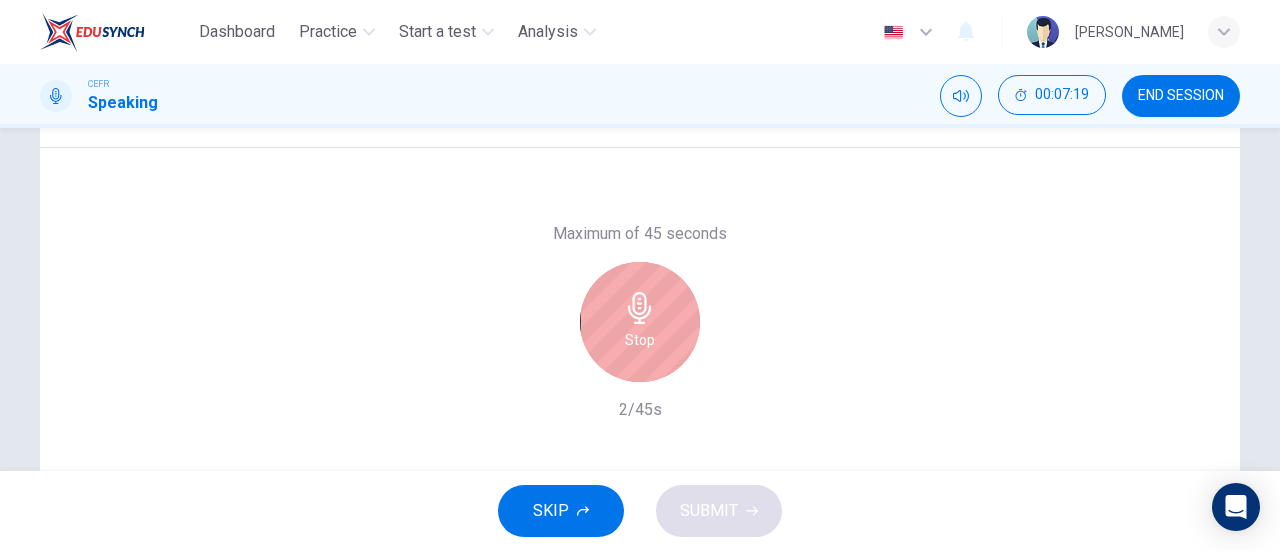 scroll, scrollTop: 400, scrollLeft: 0, axis: vertical 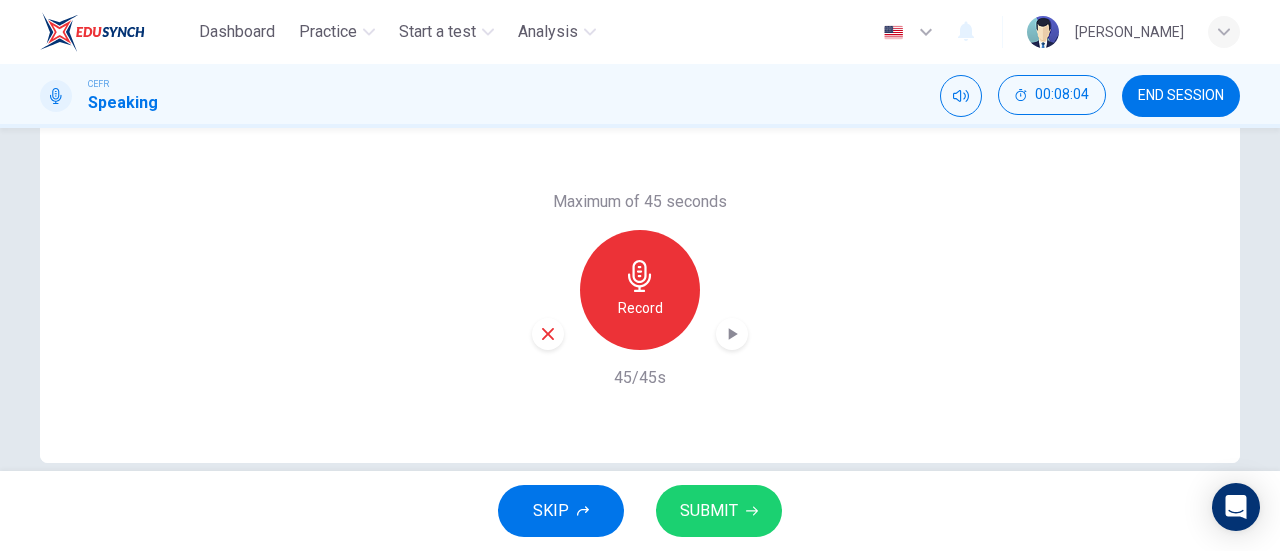 drag, startPoint x: 713, startPoint y: 507, endPoint x: 716, endPoint y: 490, distance: 17.262676 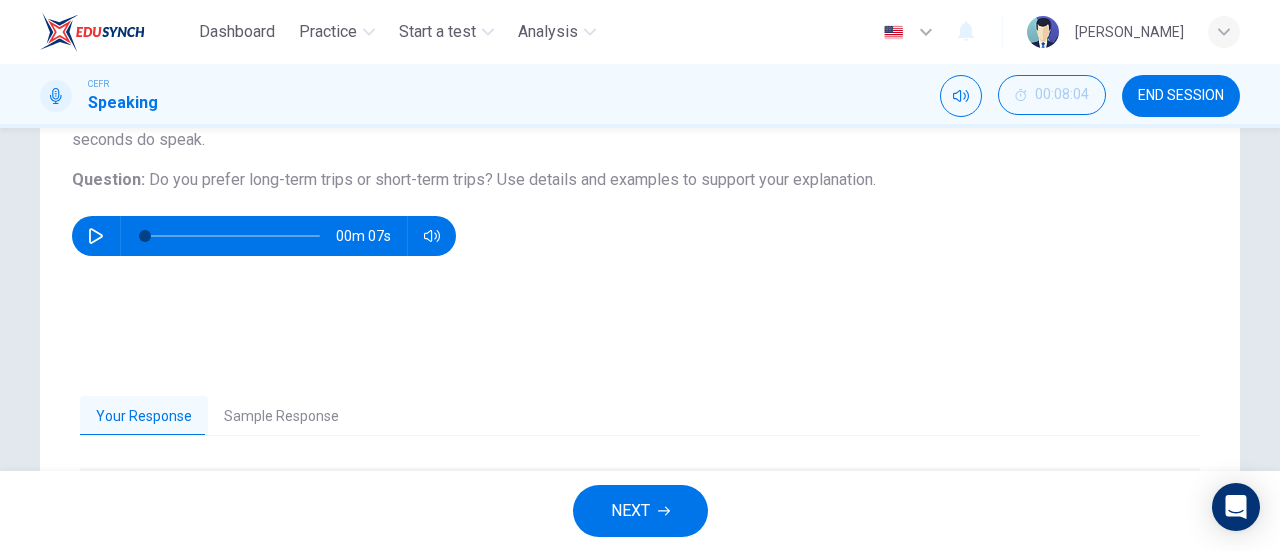 scroll, scrollTop: 432, scrollLeft: 0, axis: vertical 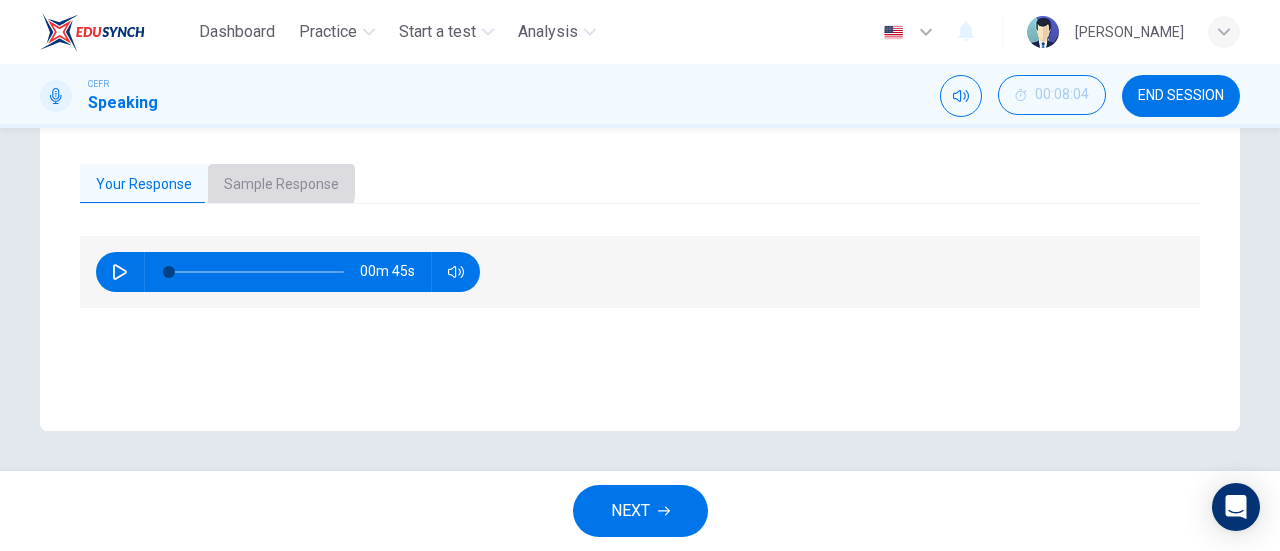 click on "Sample Response" at bounding box center [281, 185] 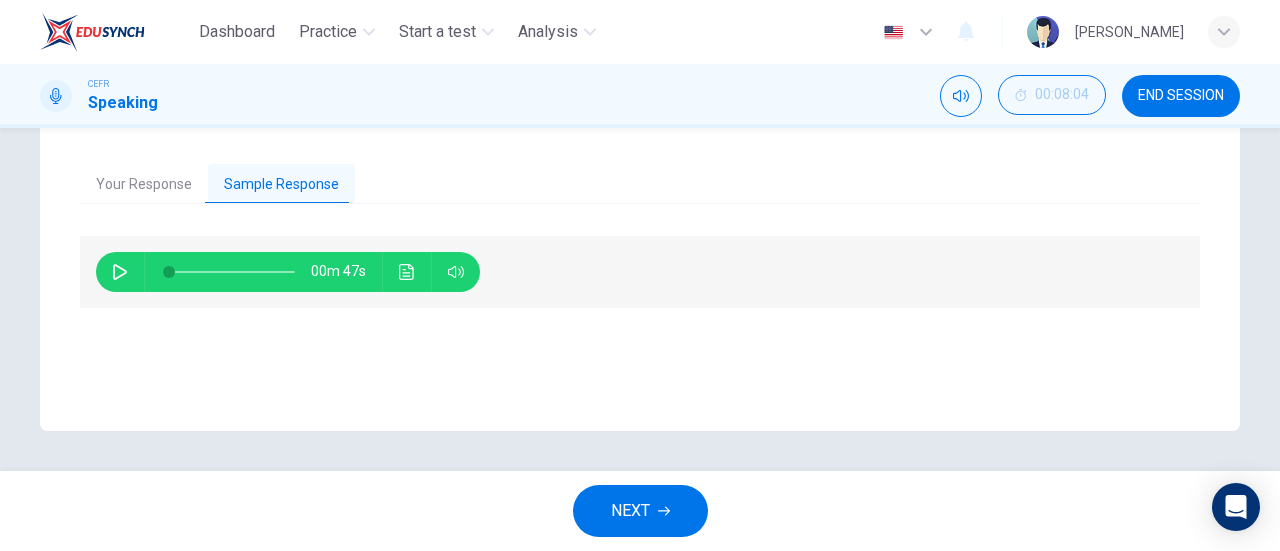 click 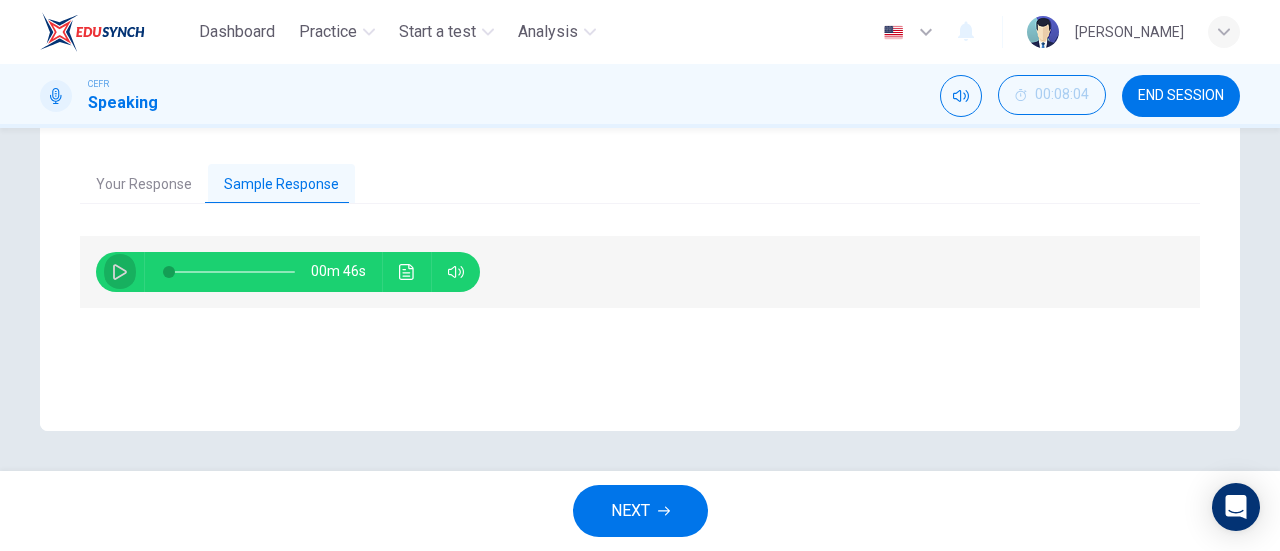 click 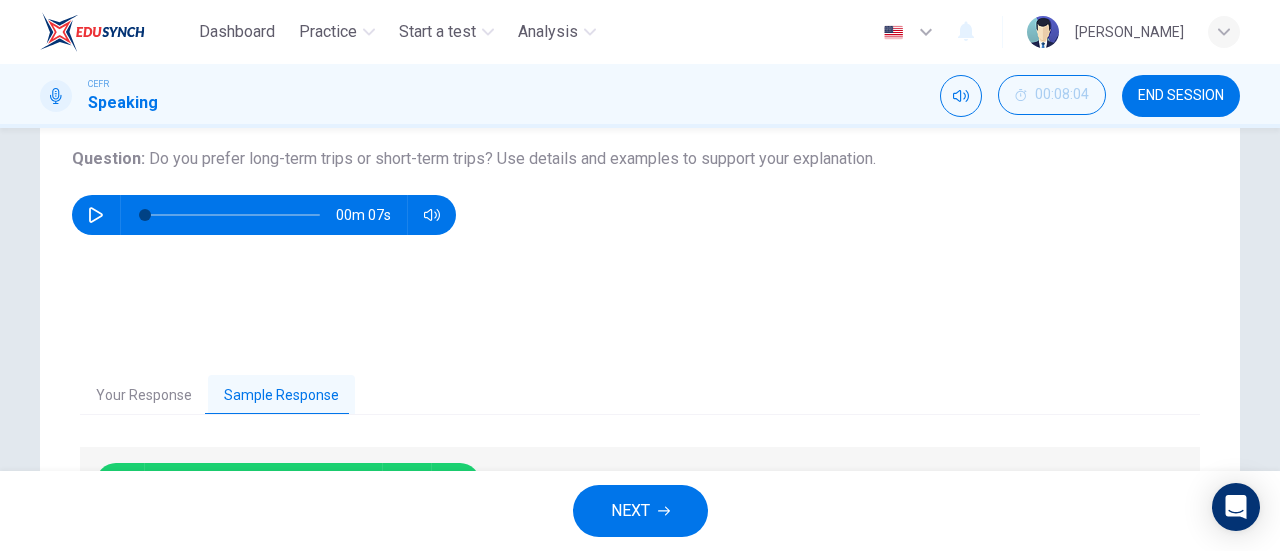 scroll, scrollTop: 432, scrollLeft: 0, axis: vertical 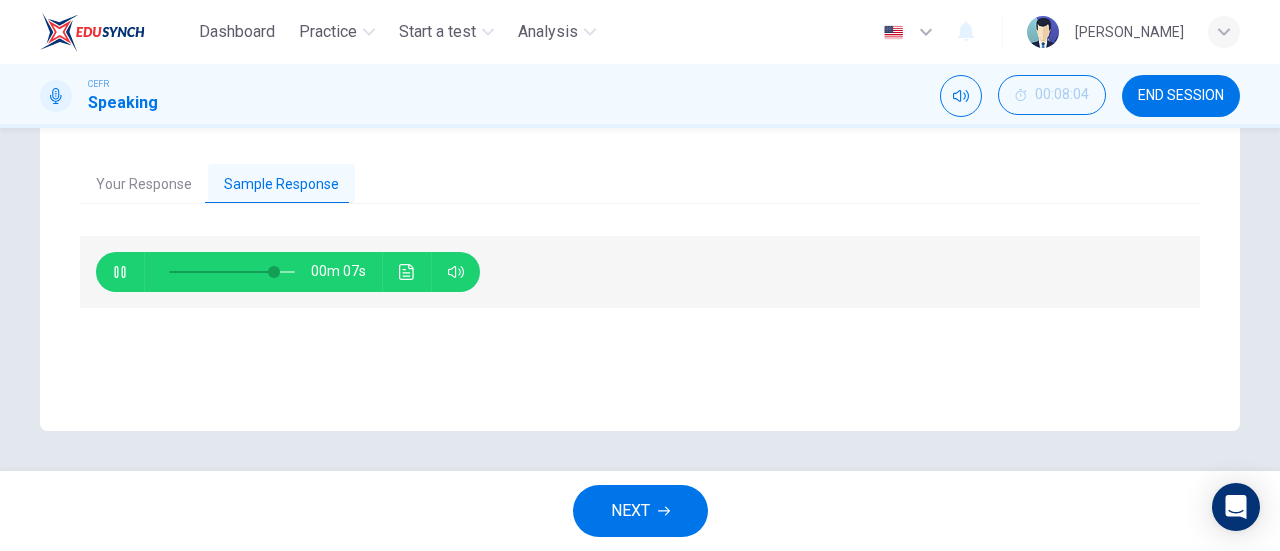 type on "85" 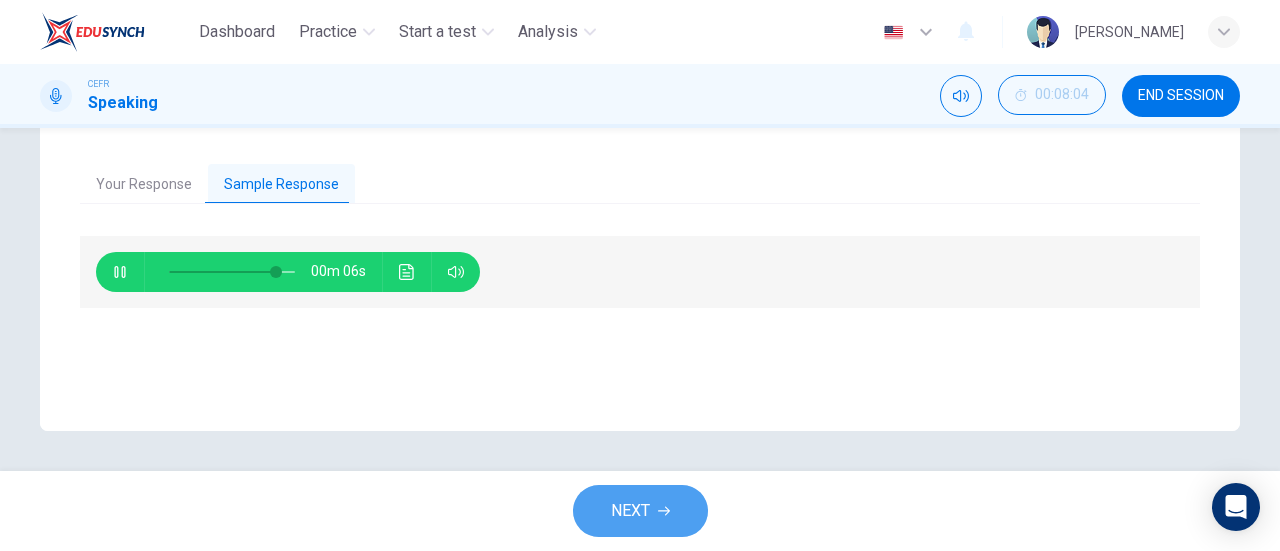 click on "NEXT" at bounding box center [640, 511] 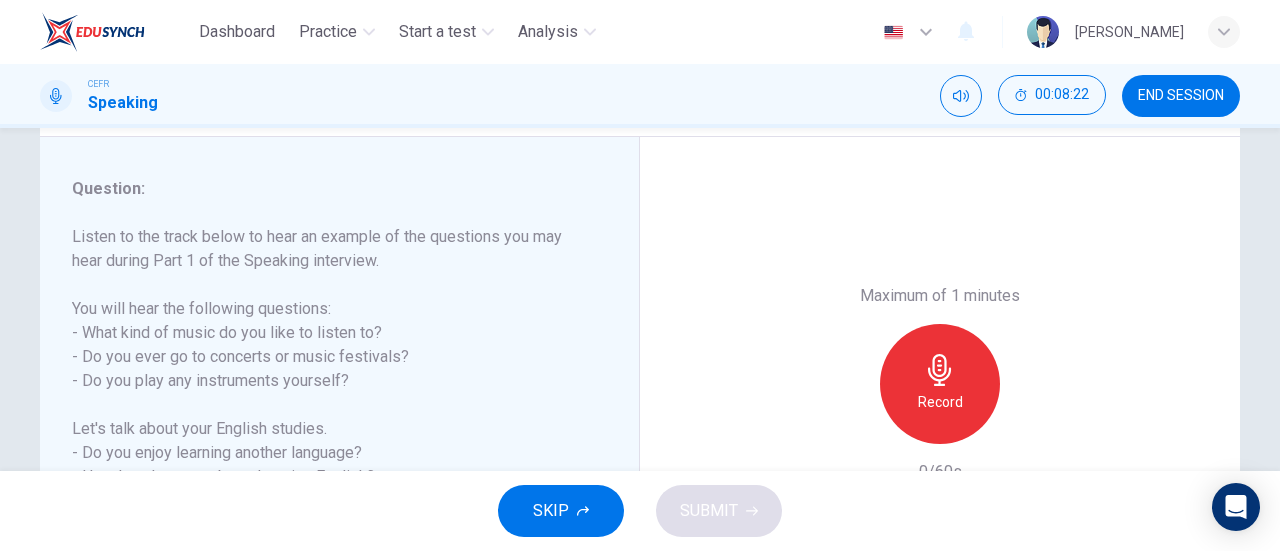 scroll, scrollTop: 332, scrollLeft: 0, axis: vertical 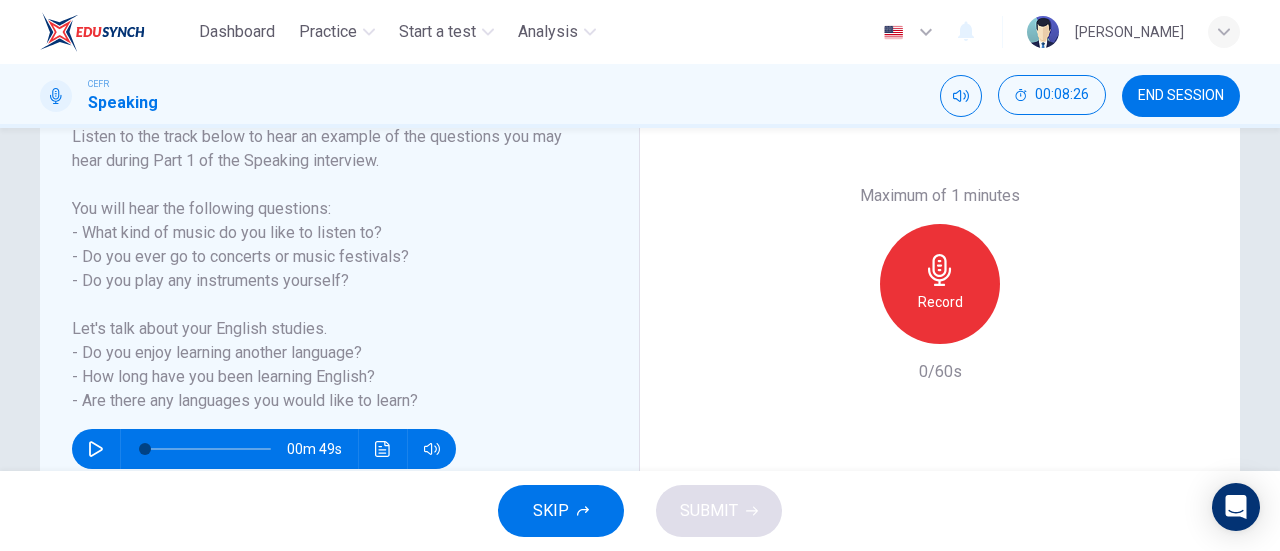 click on "00m 49s" at bounding box center [327, 441] 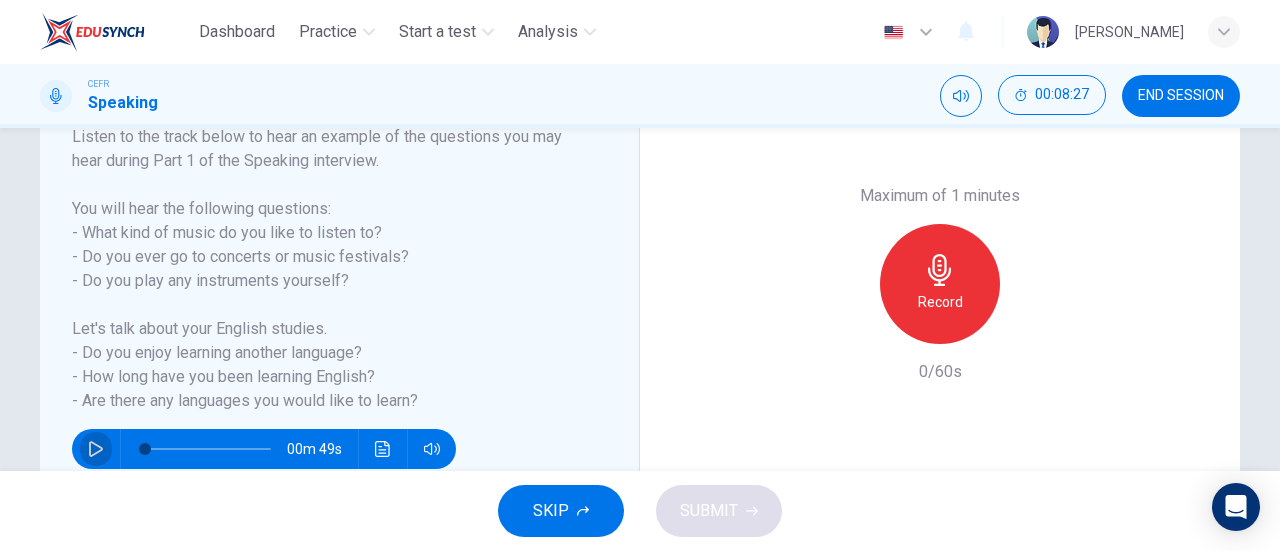 click at bounding box center [96, 449] 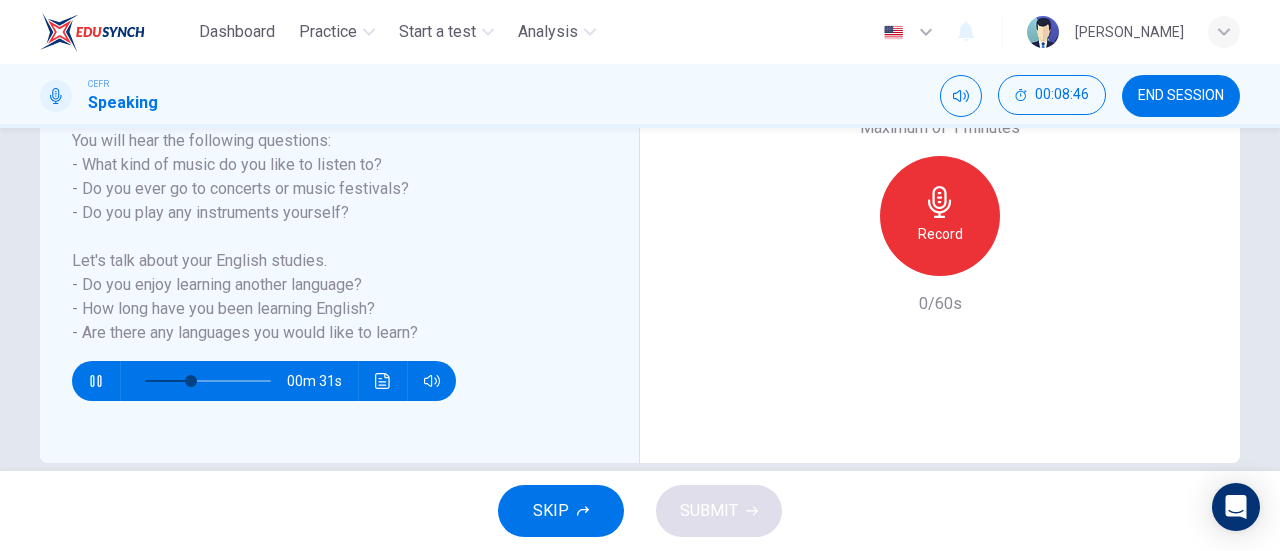 scroll, scrollTop: 300, scrollLeft: 0, axis: vertical 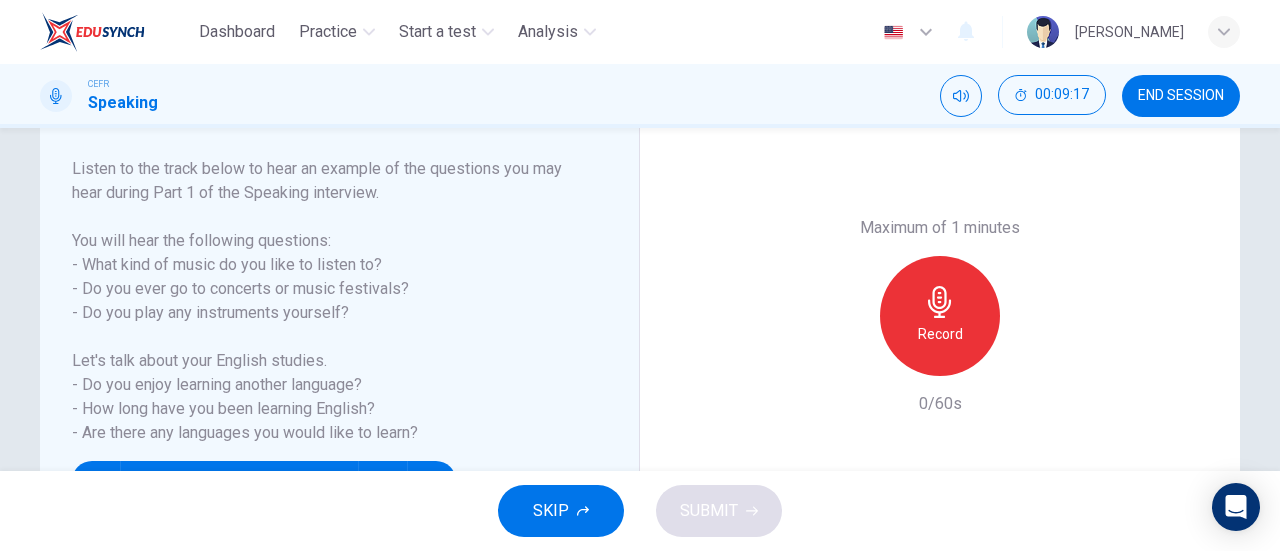 type on "0" 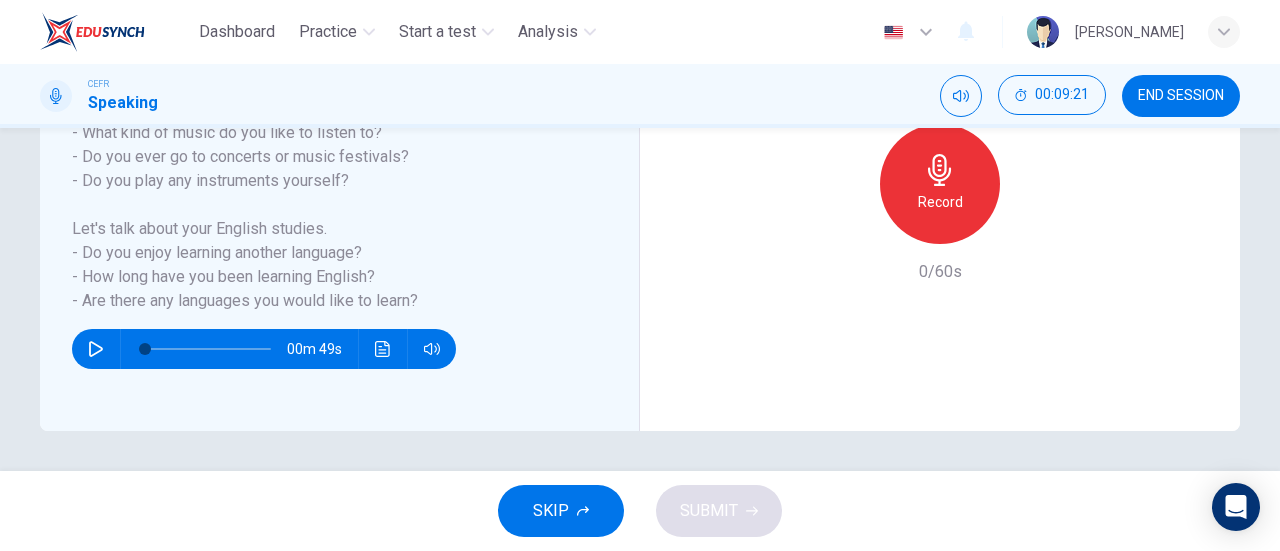 scroll, scrollTop: 232, scrollLeft: 0, axis: vertical 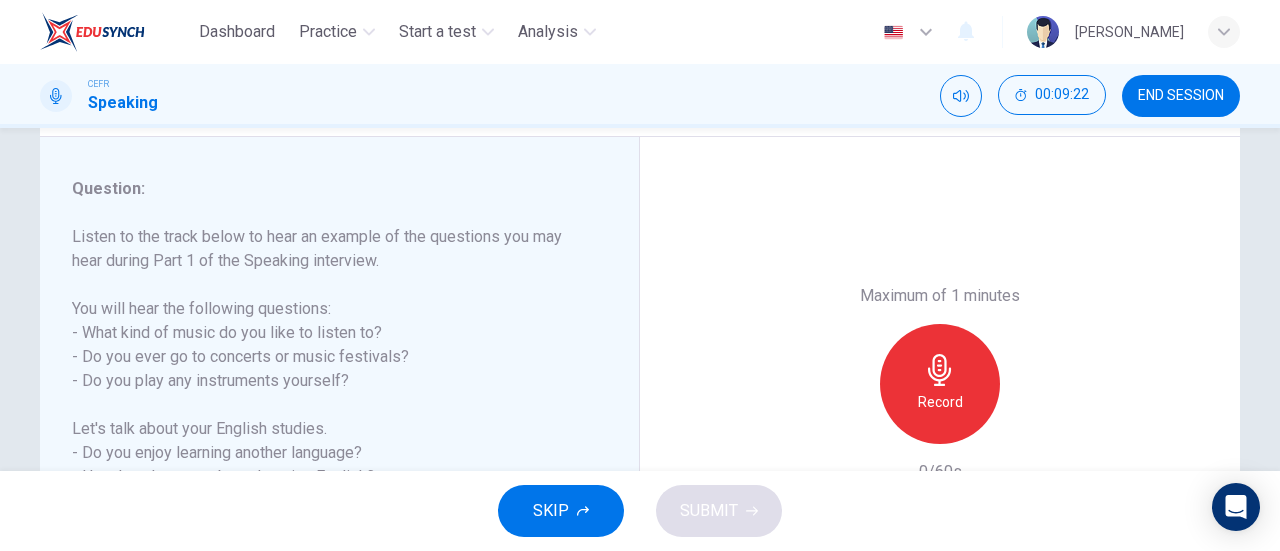 click on "END SESSION" at bounding box center [1181, 96] 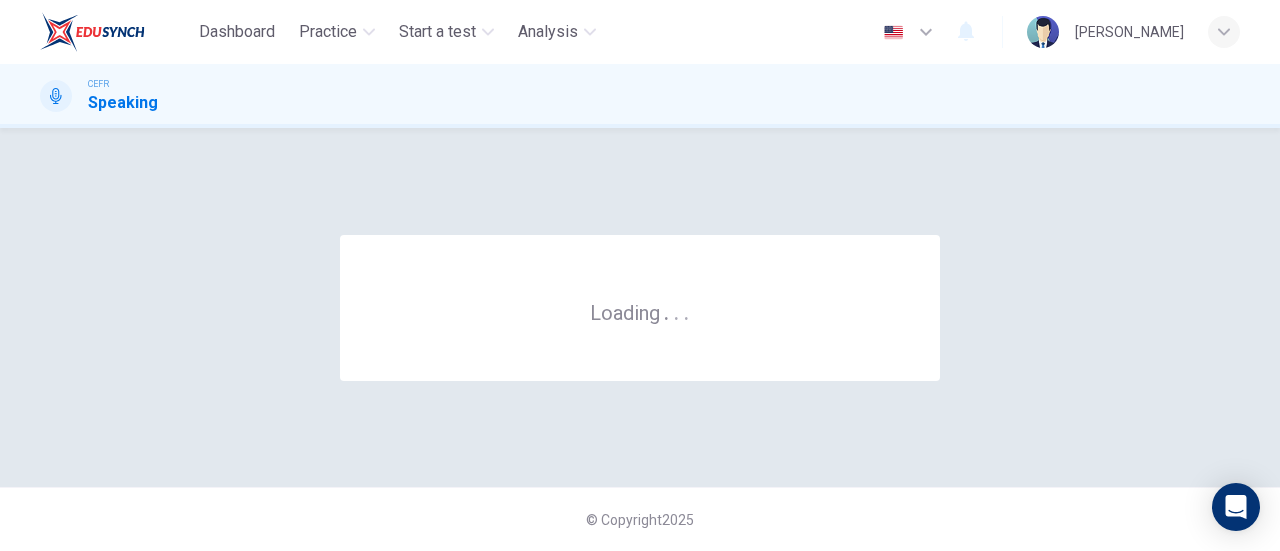 scroll, scrollTop: 0, scrollLeft: 0, axis: both 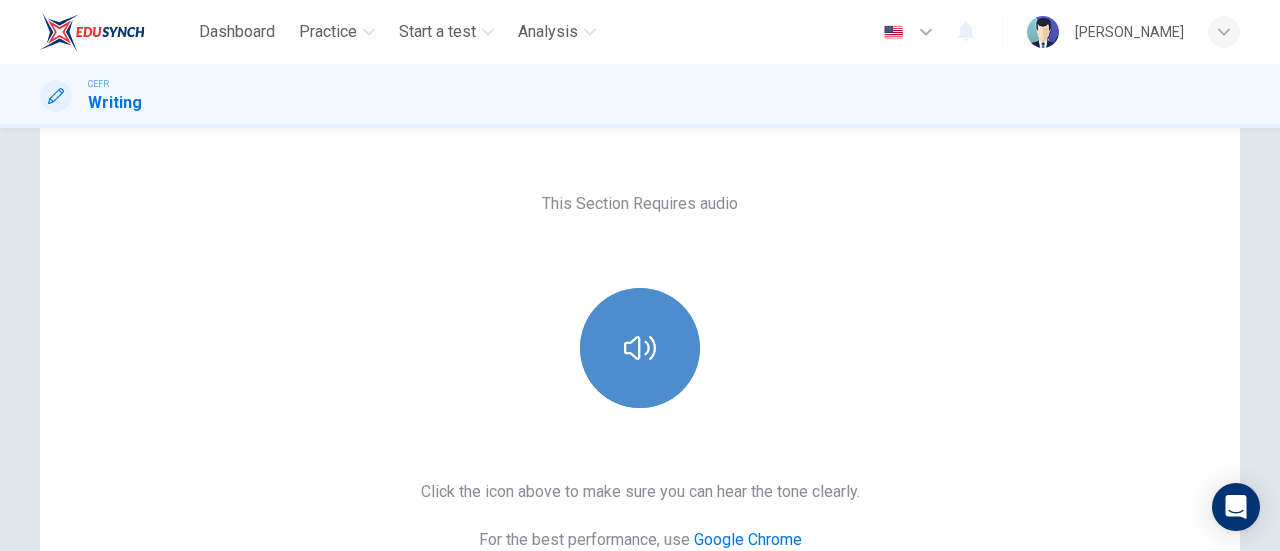 click 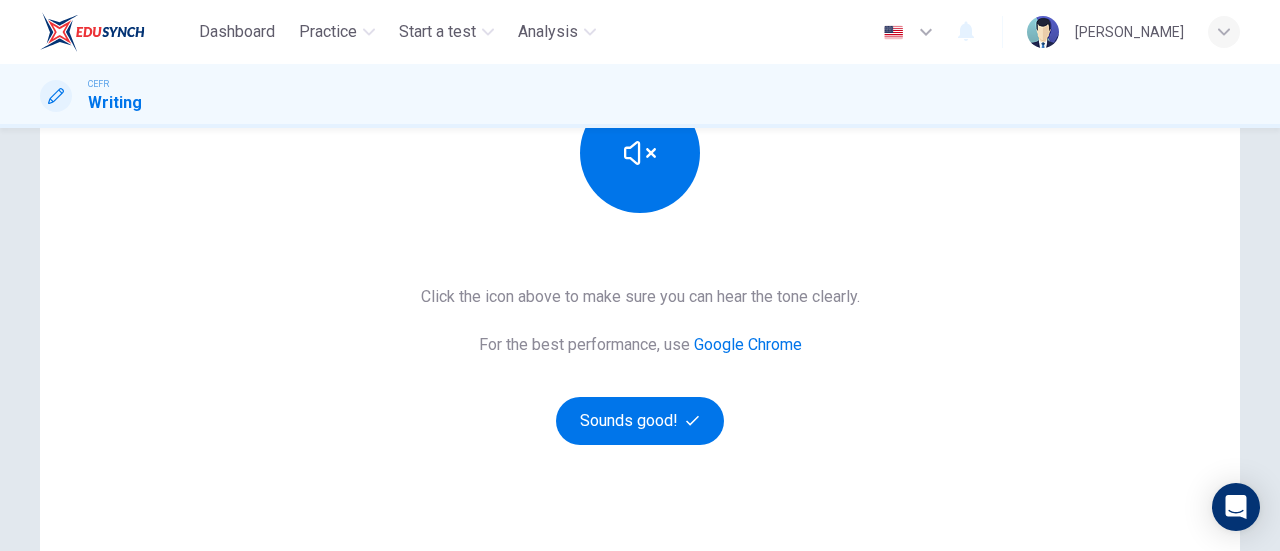 scroll, scrollTop: 400, scrollLeft: 0, axis: vertical 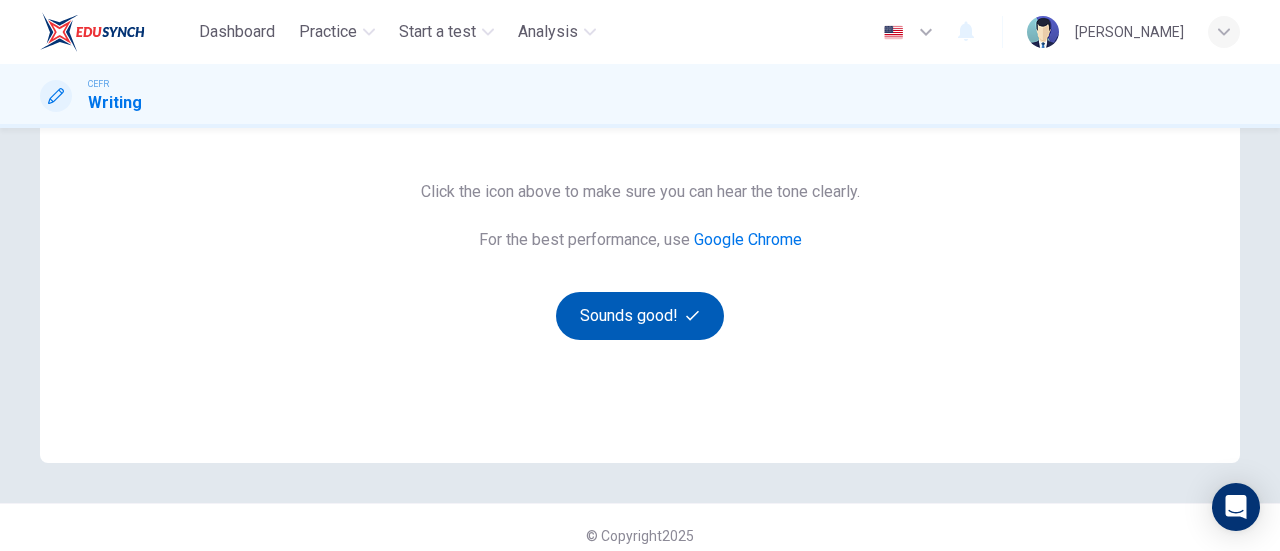 click on "Sounds good!" at bounding box center [640, 316] 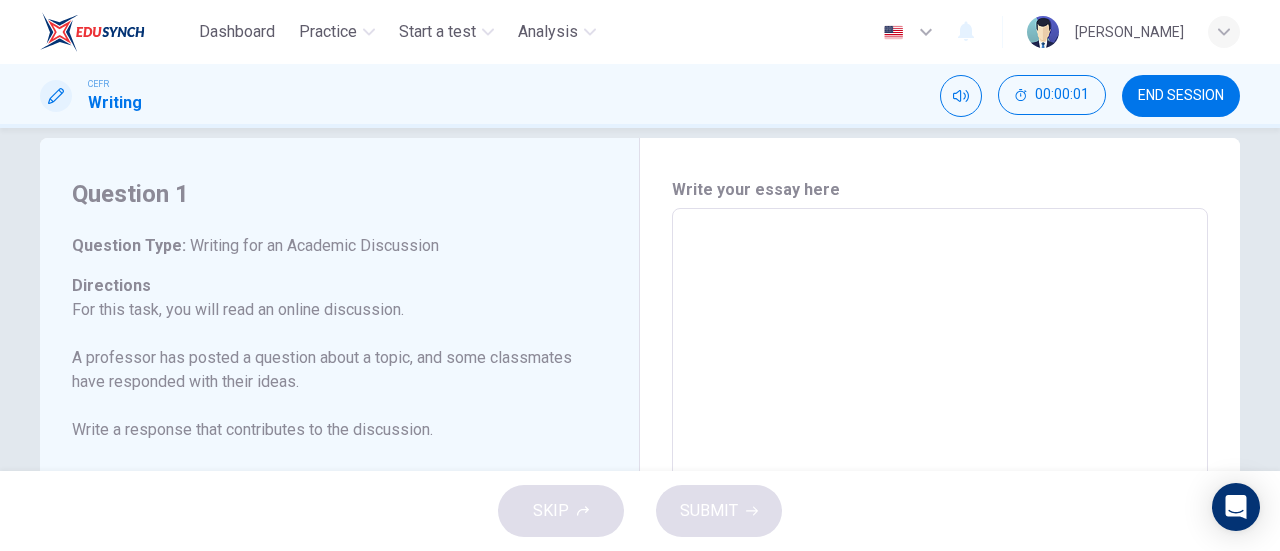 scroll, scrollTop: 0, scrollLeft: 0, axis: both 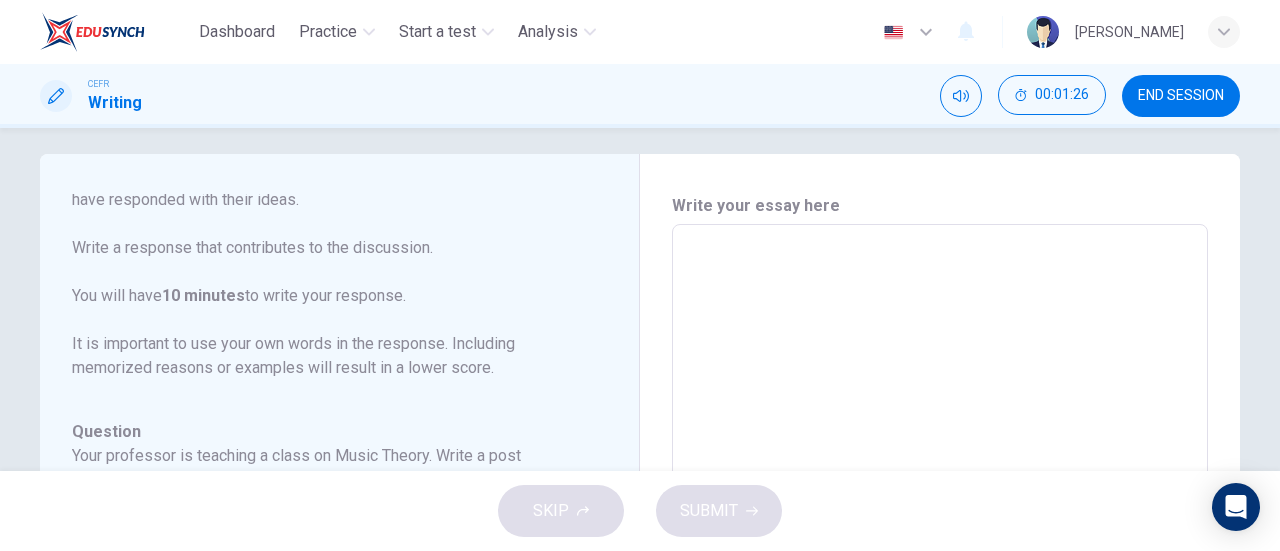click at bounding box center [940, 558] 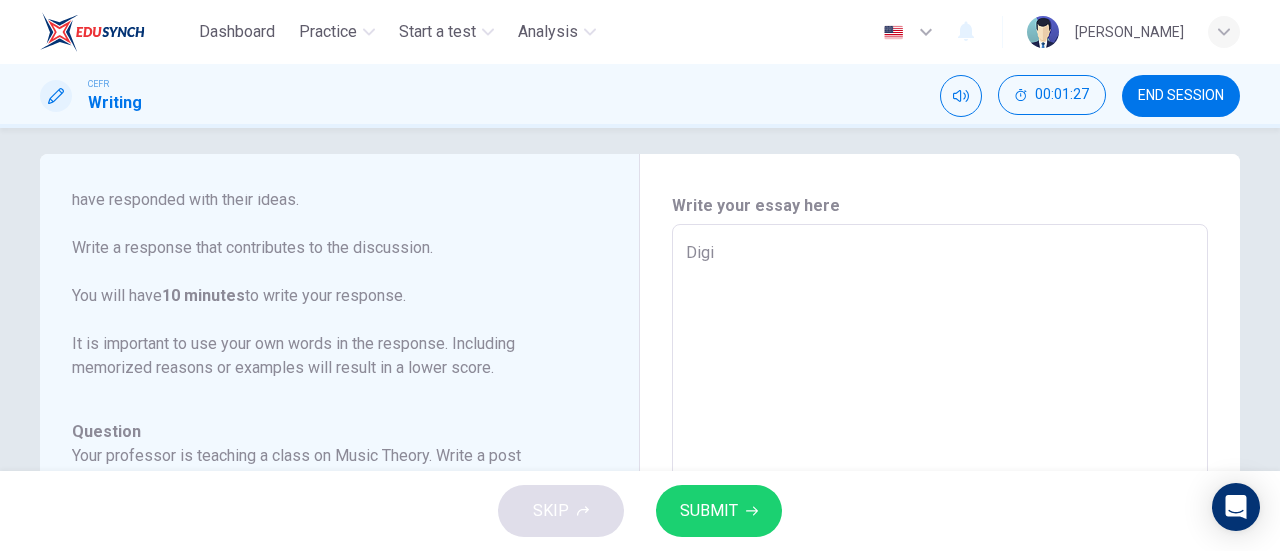 type on "Digit" 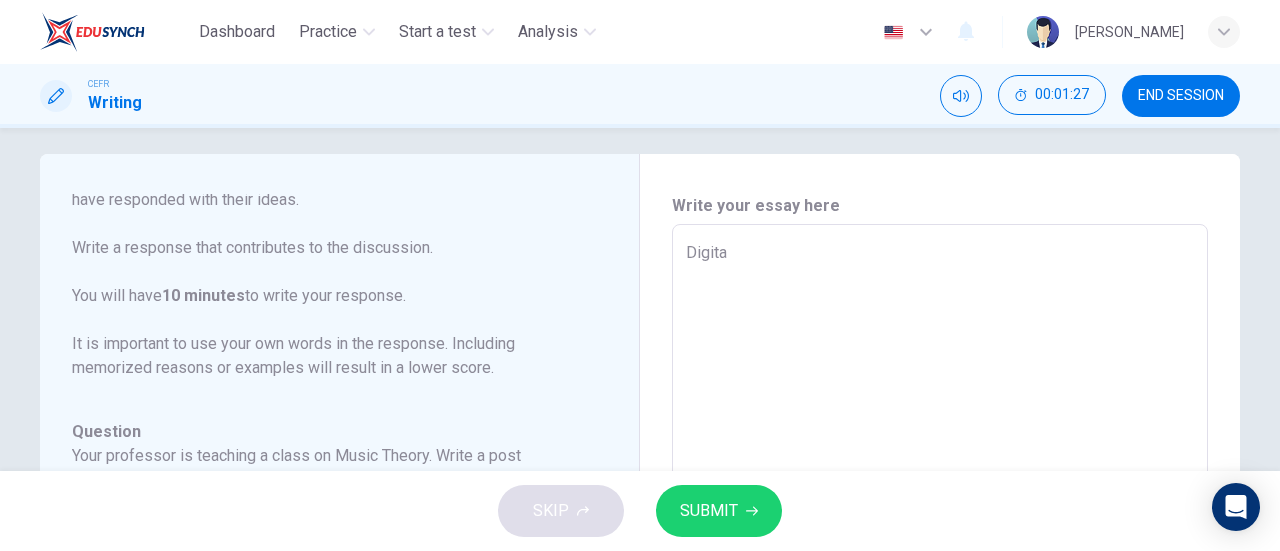 type on "Digital" 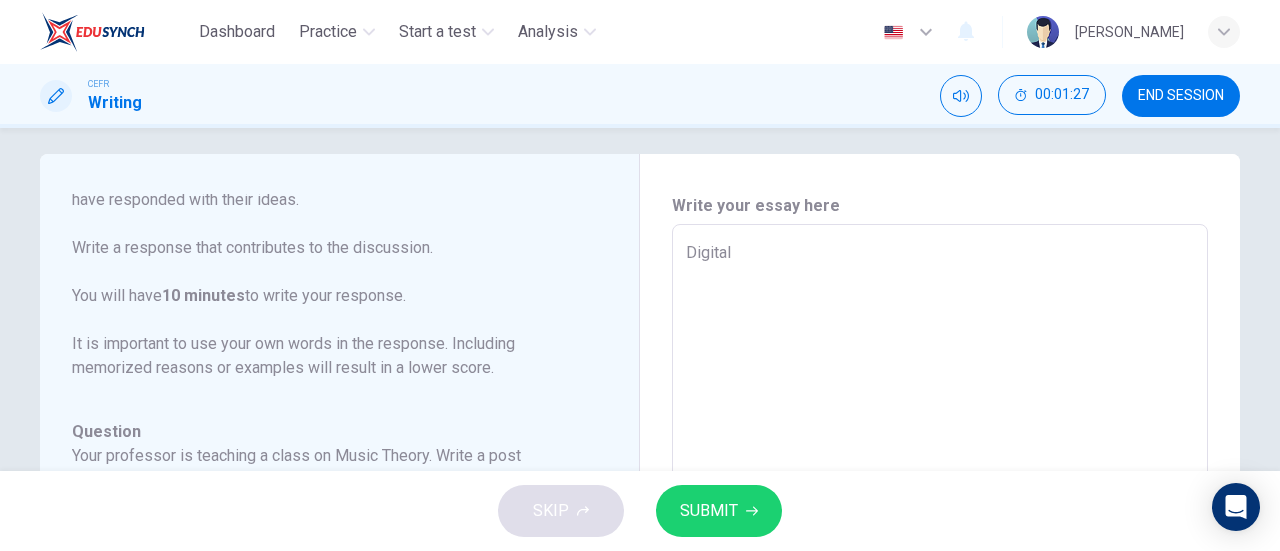 type on "x" 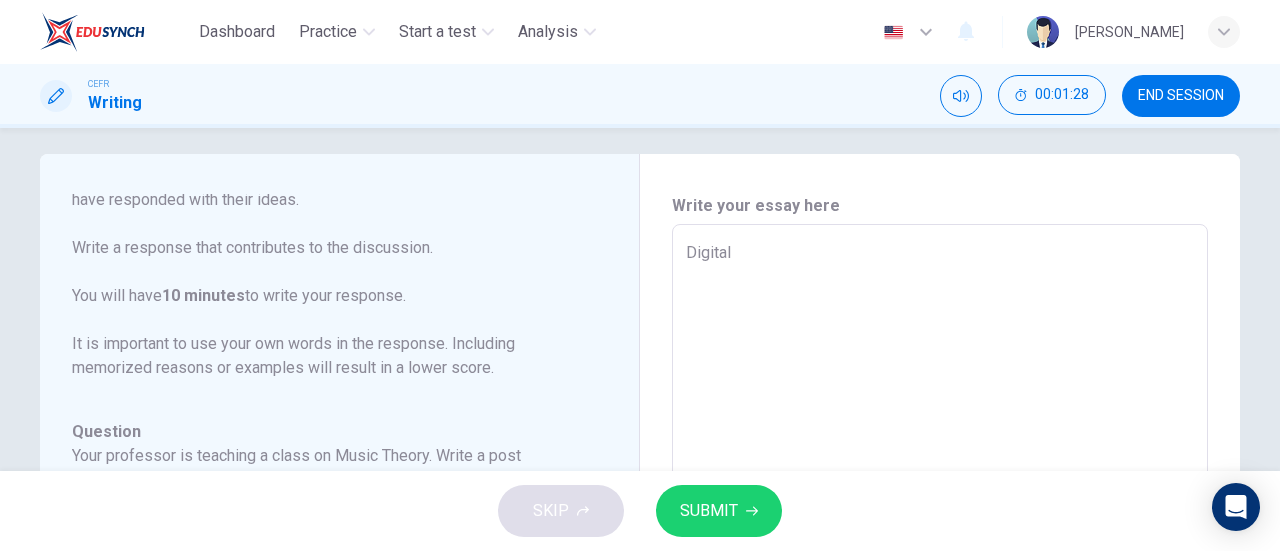 type on "x" 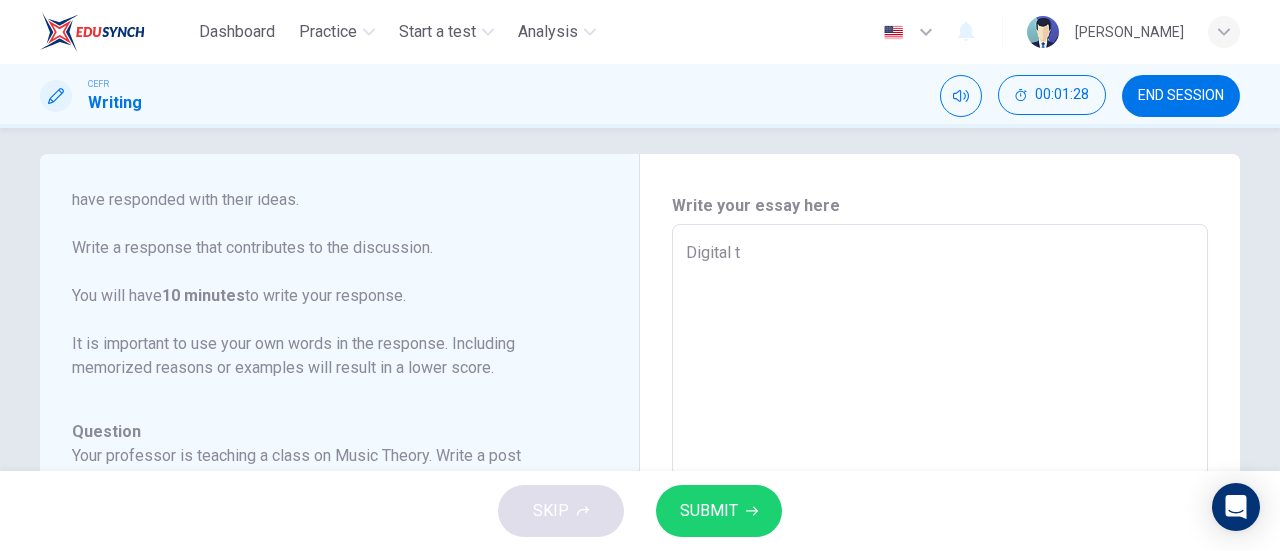 type on "Digital te" 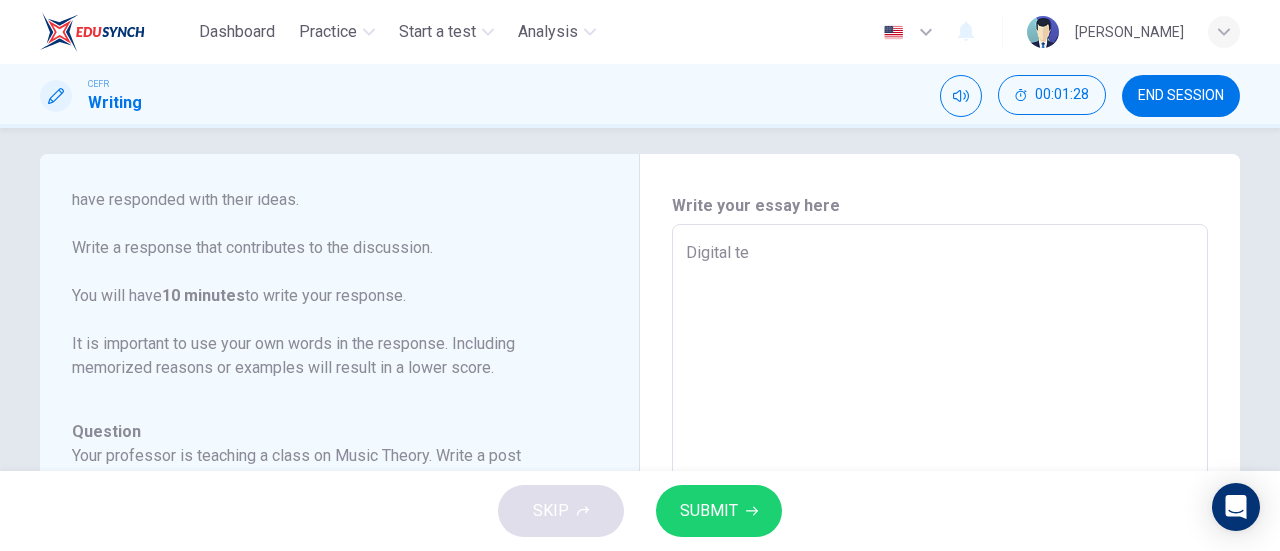 type on "x" 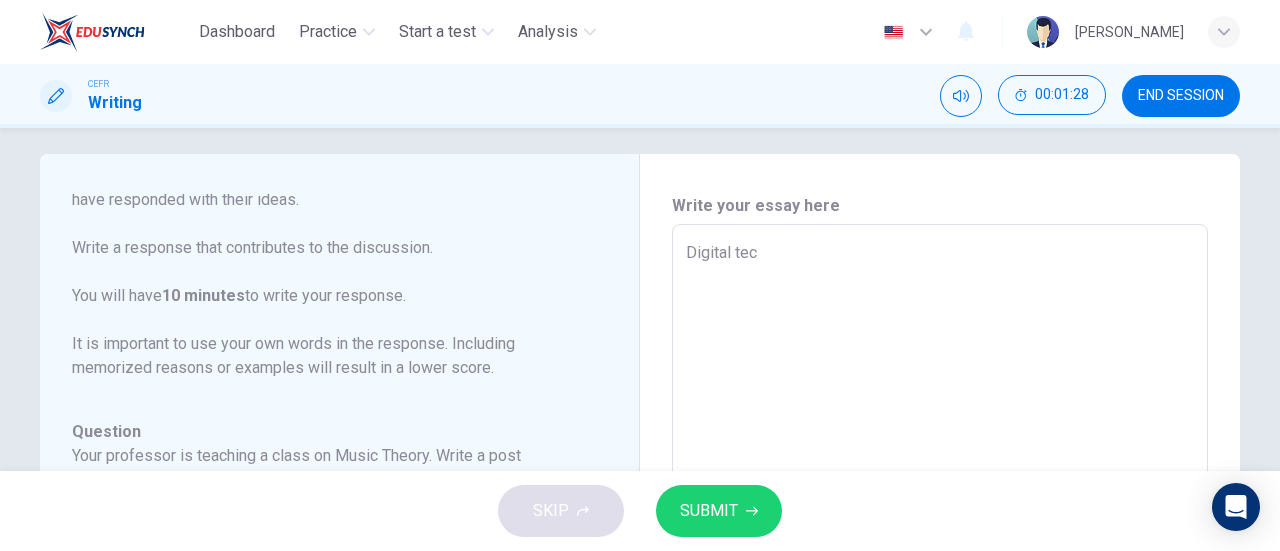 type on "x" 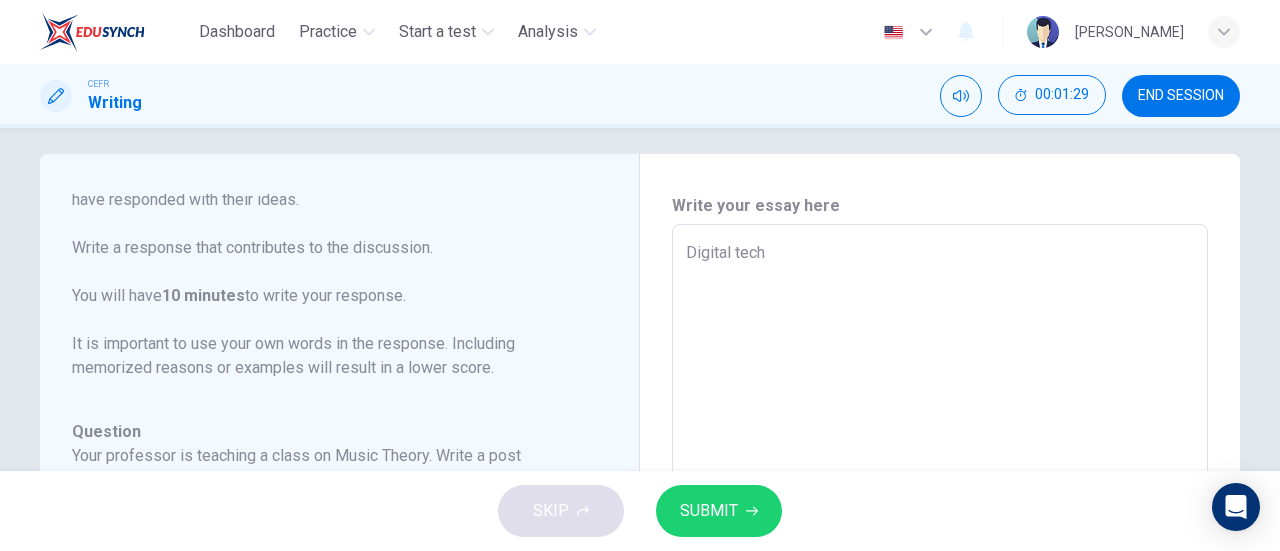 type on "Digital techo" 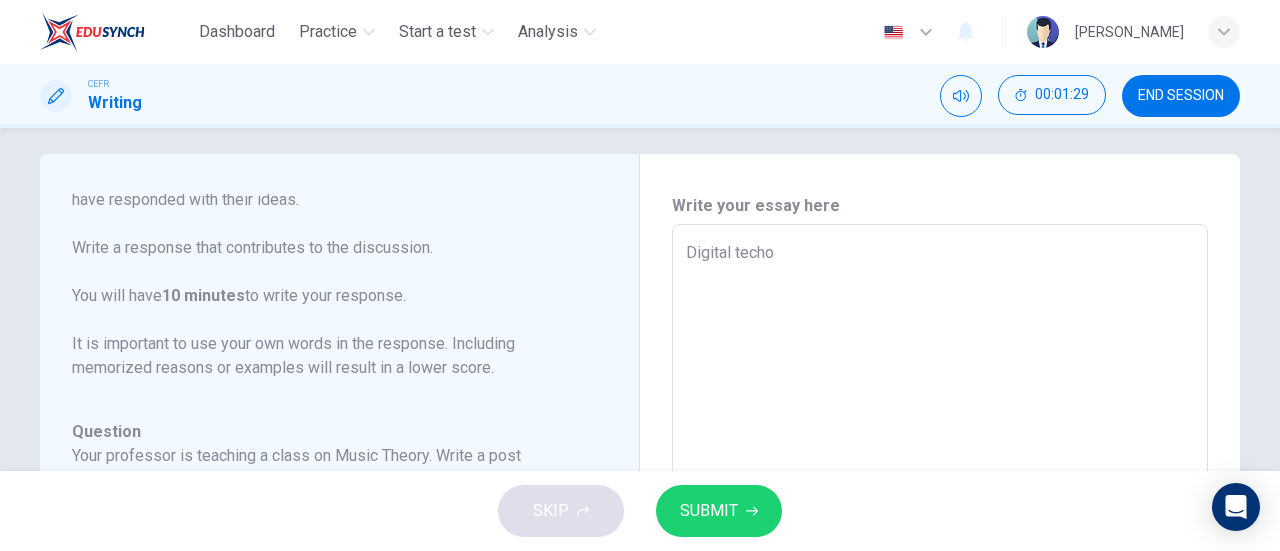 type on "Digital techon" 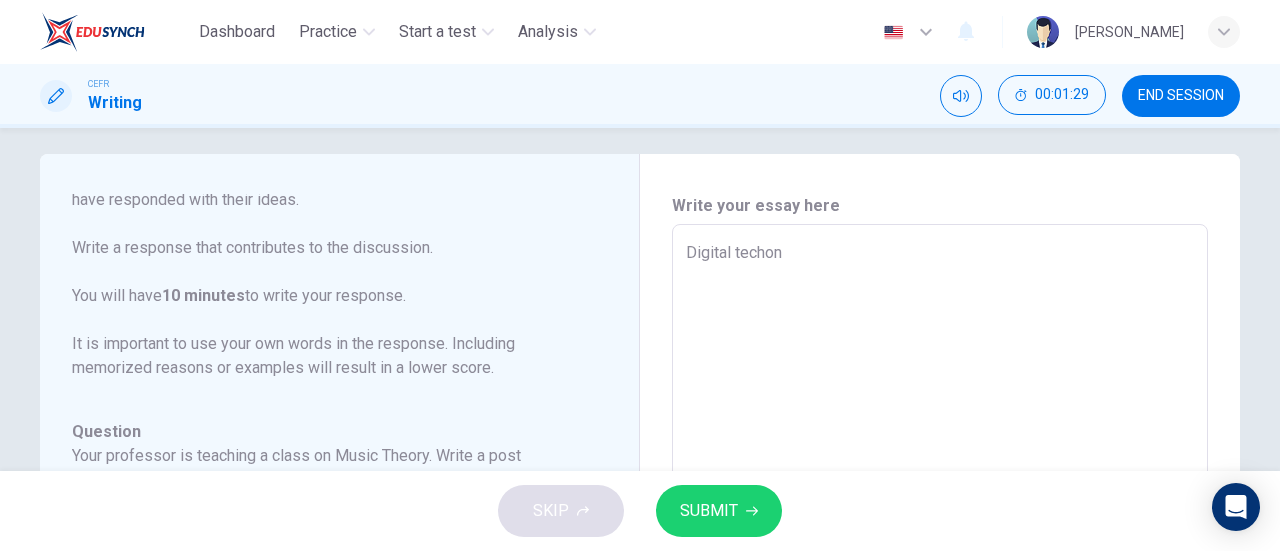 type on "x" 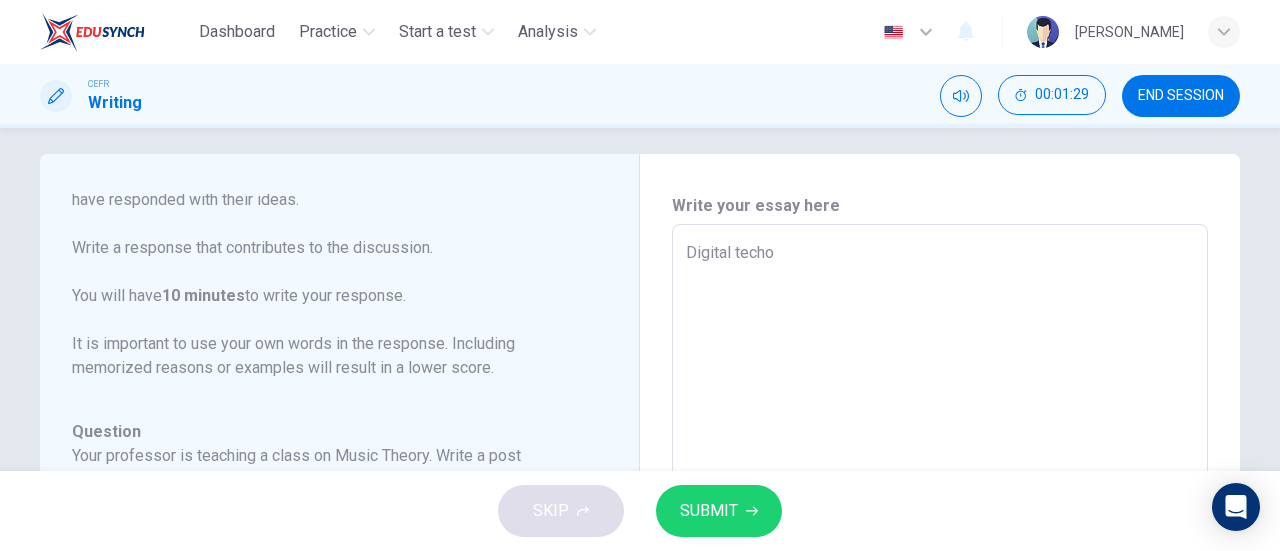 type on "Digital tech" 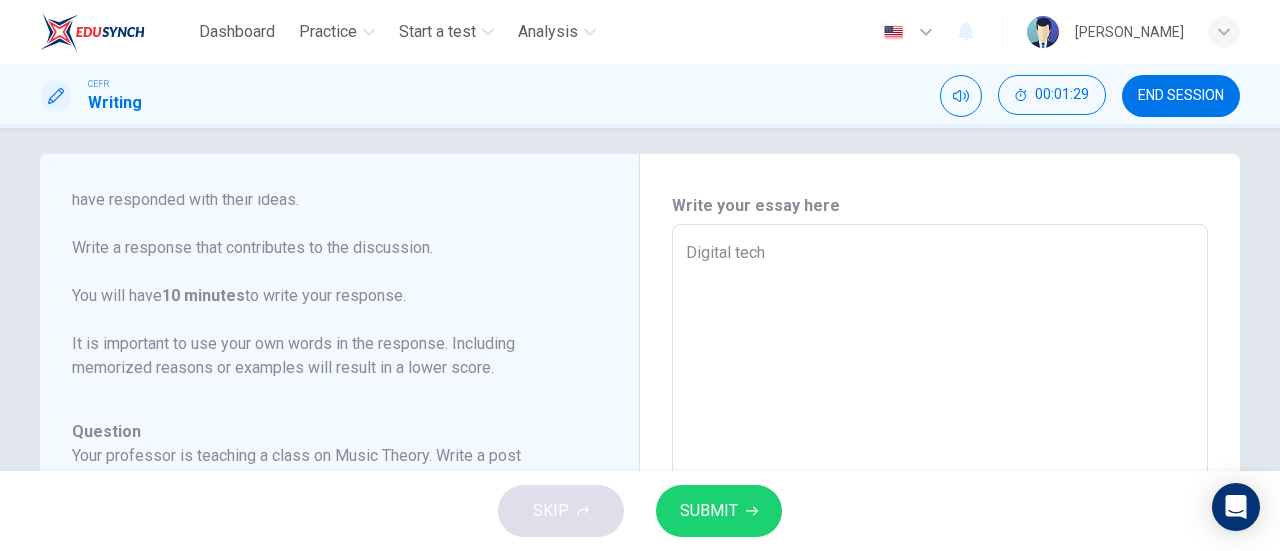 type on "x" 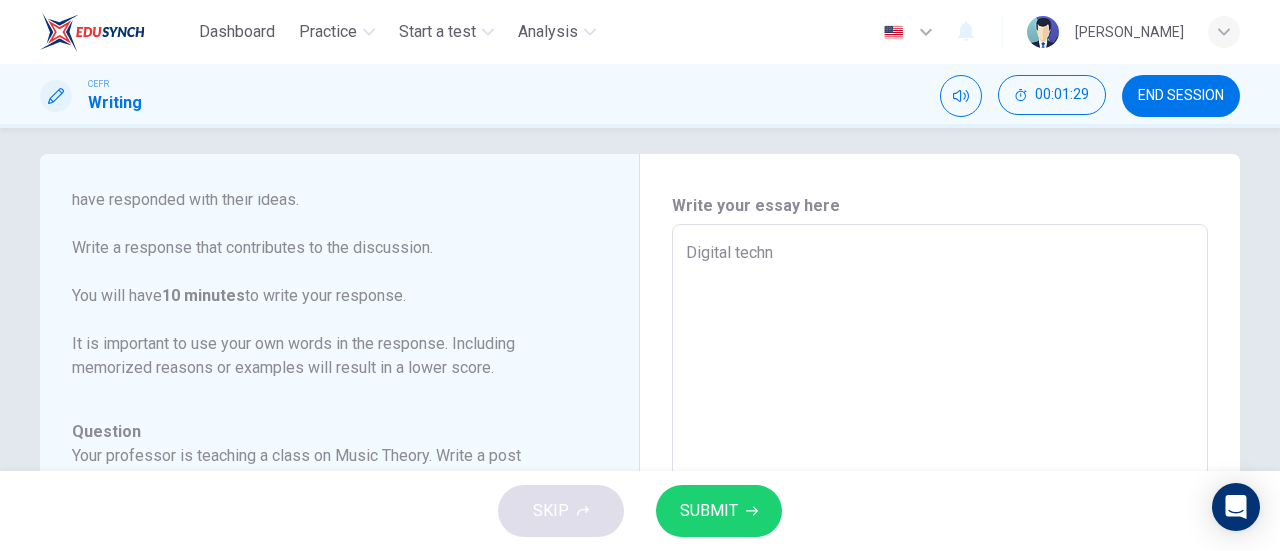 type on "x" 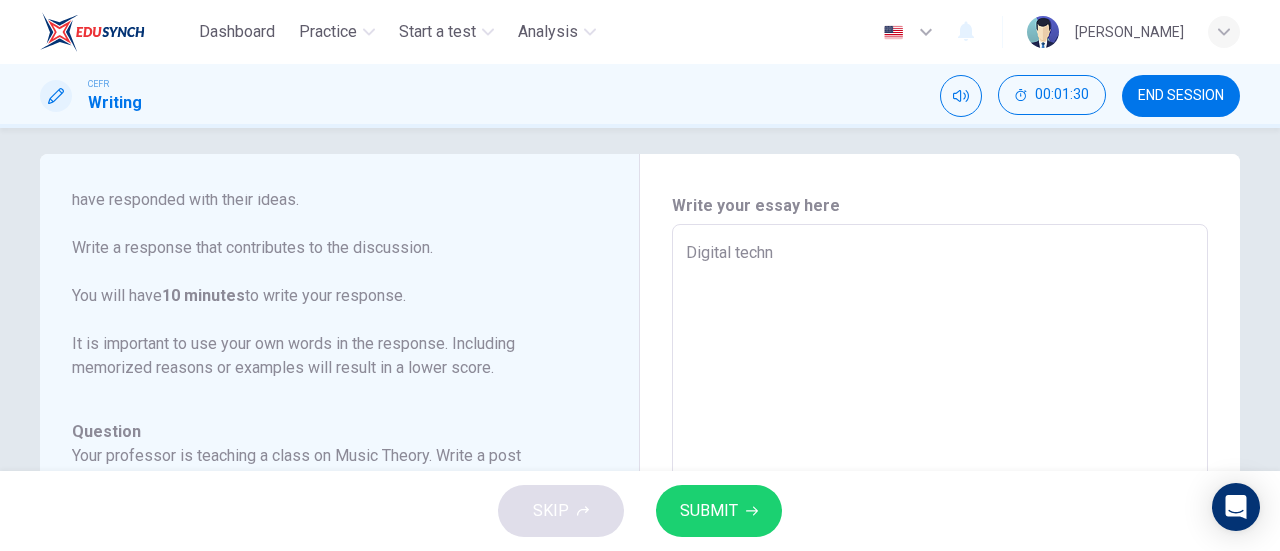 type on "Digital techno" 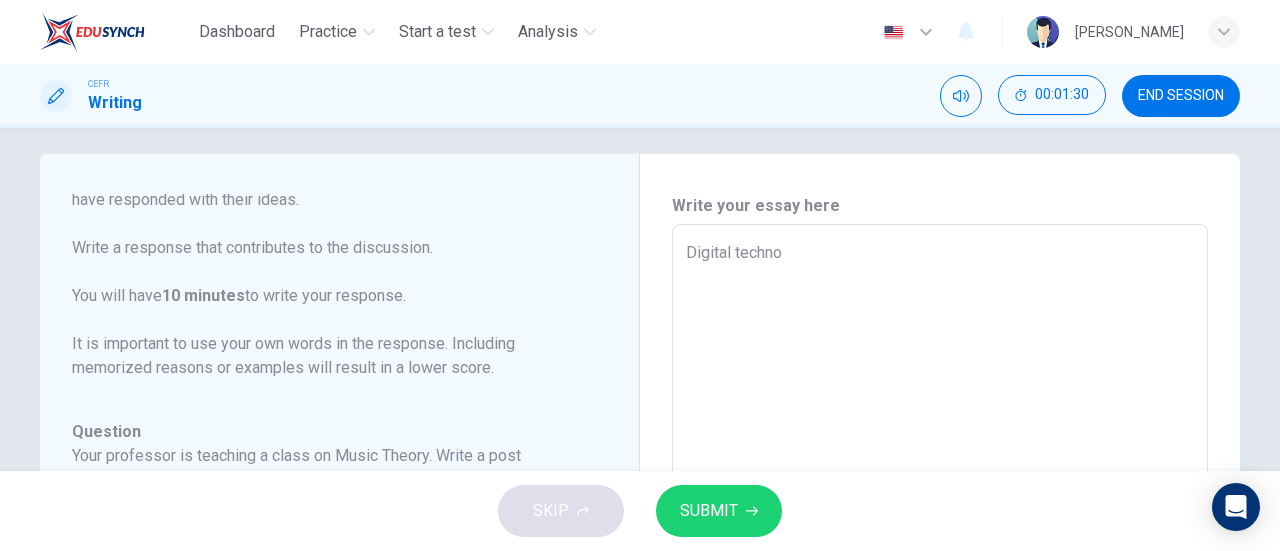 type on "Digital technoo" 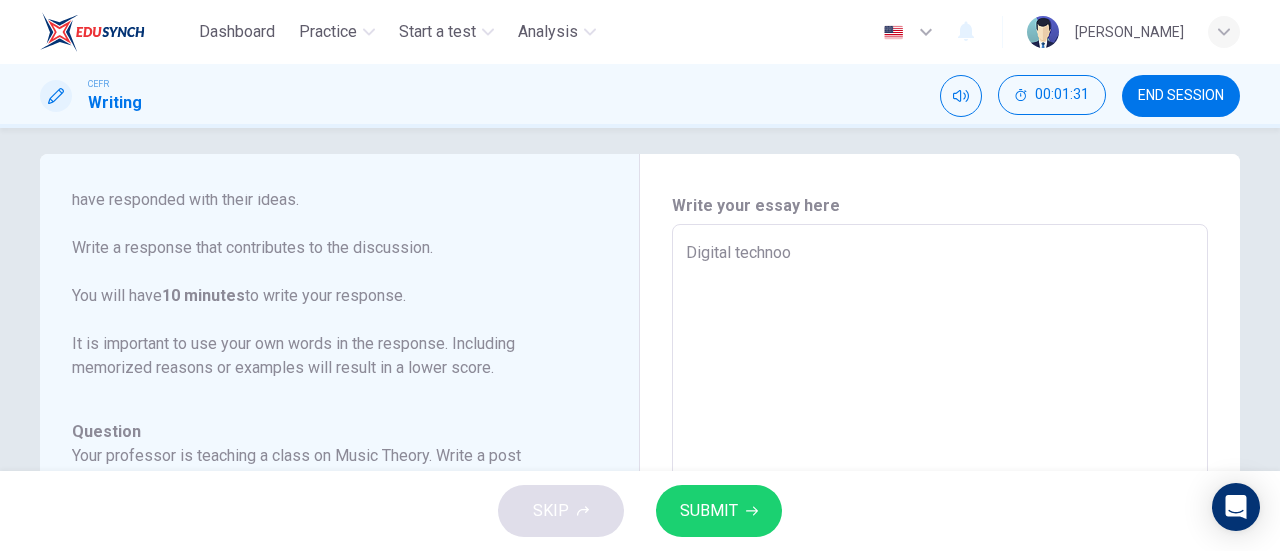 type on "Digital techno" 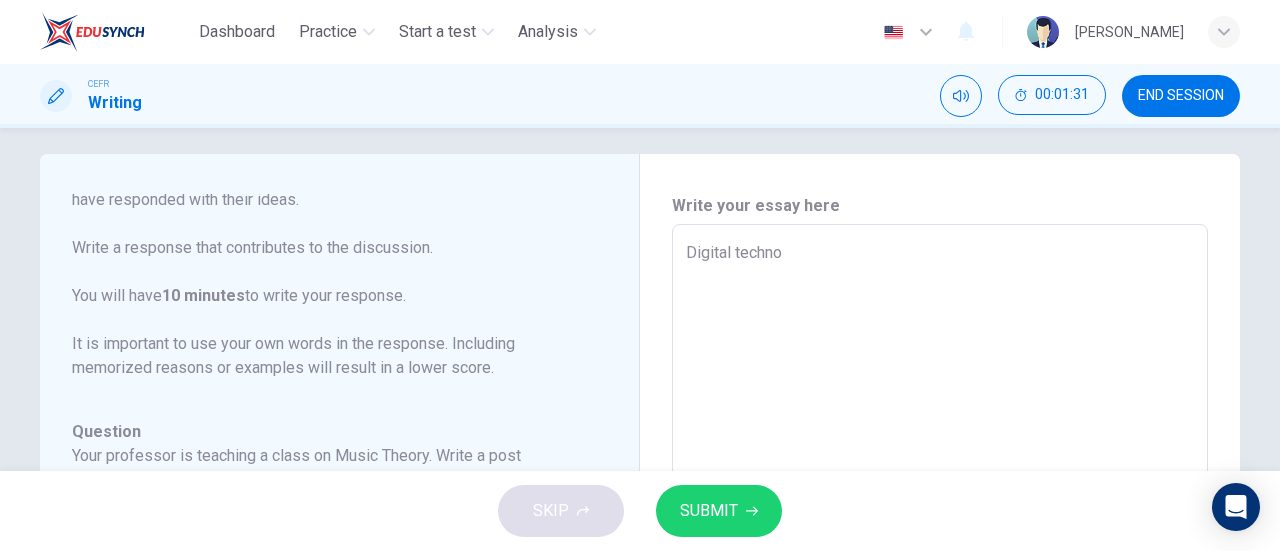 type on "Digital technol" 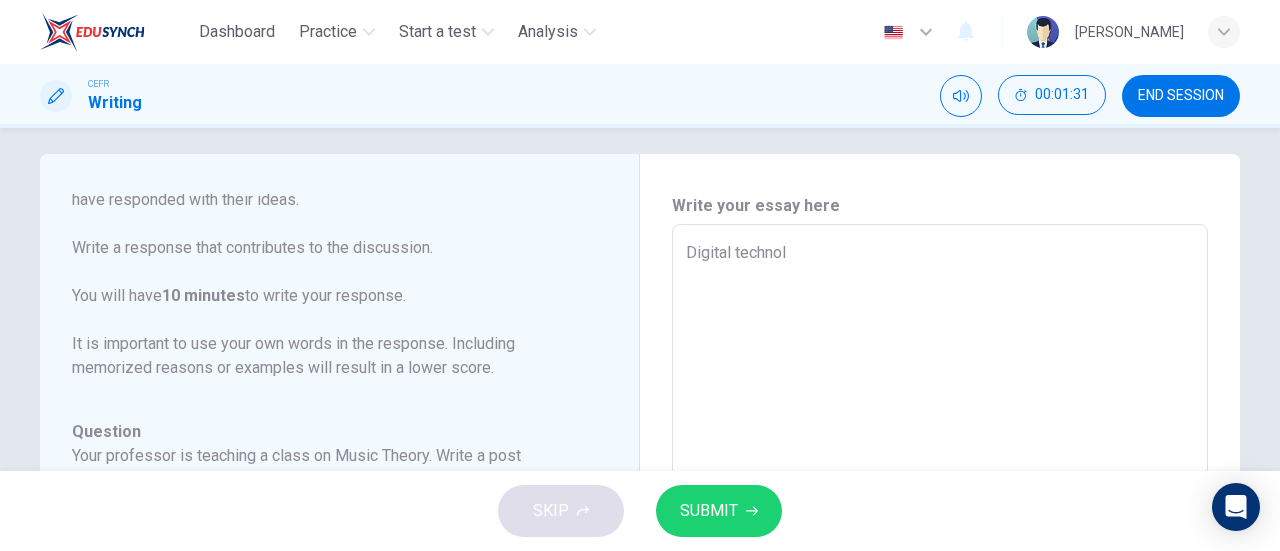 type on "x" 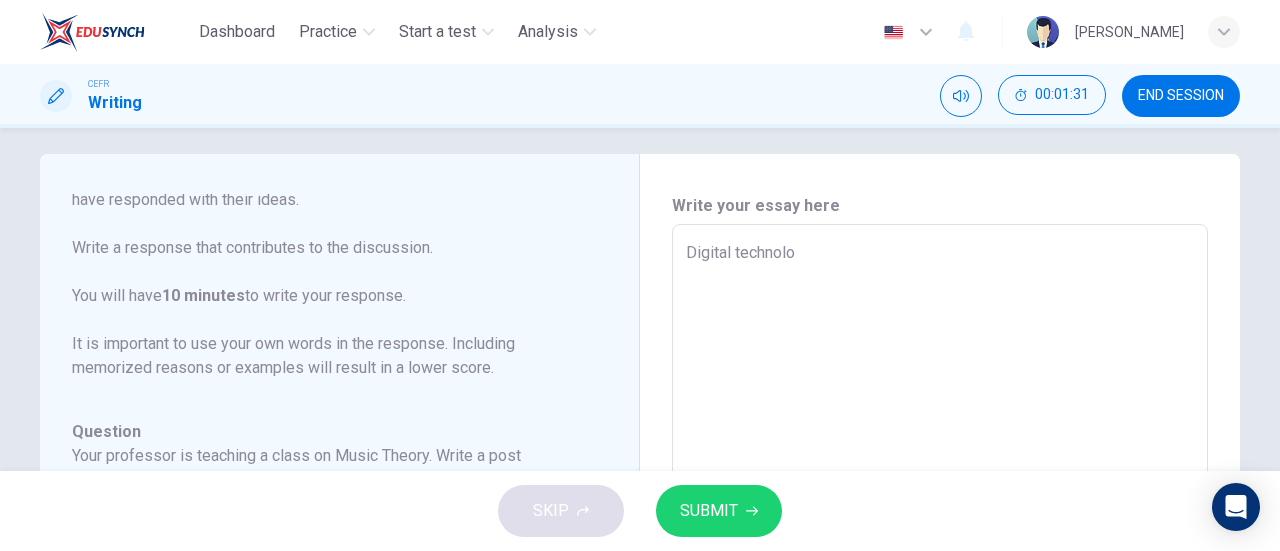 type on "x" 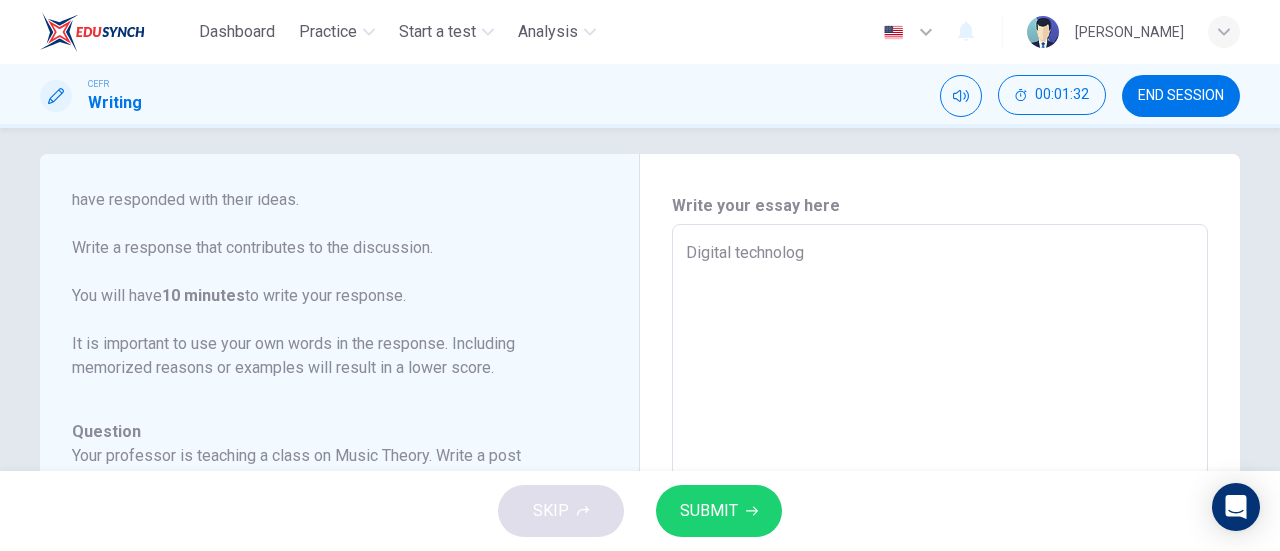 type on "Digital technology" 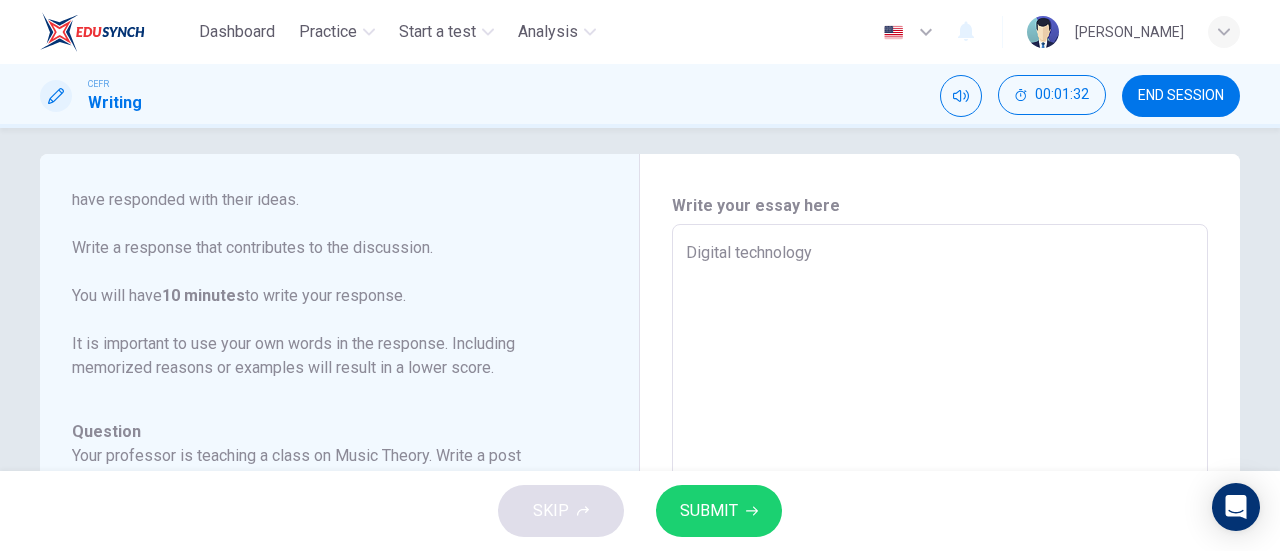 type on "x" 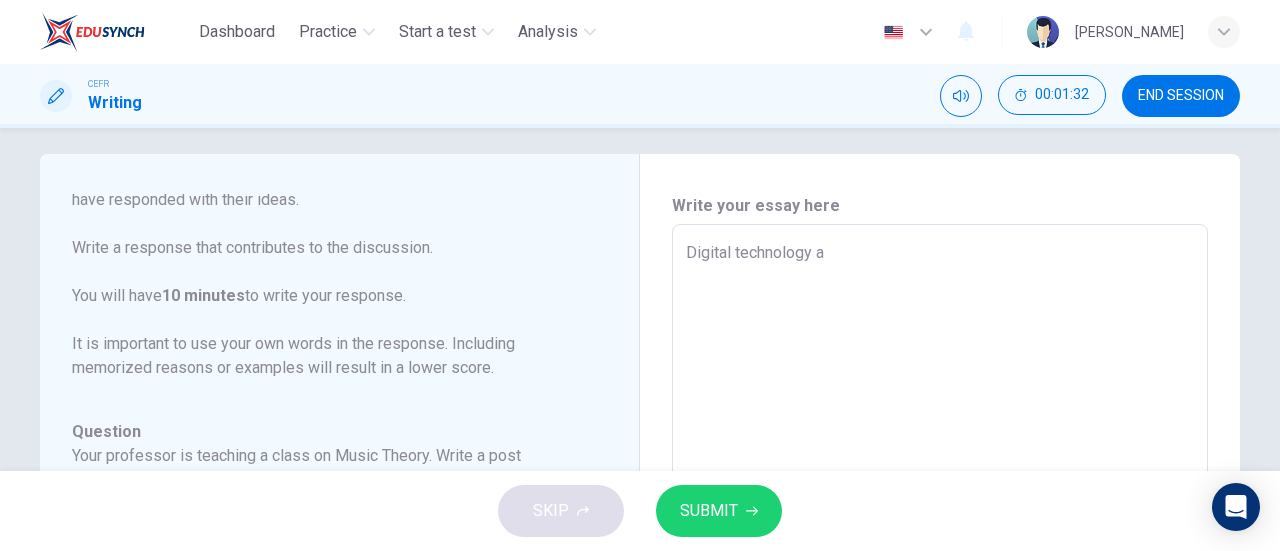 type on "Digital technology ah" 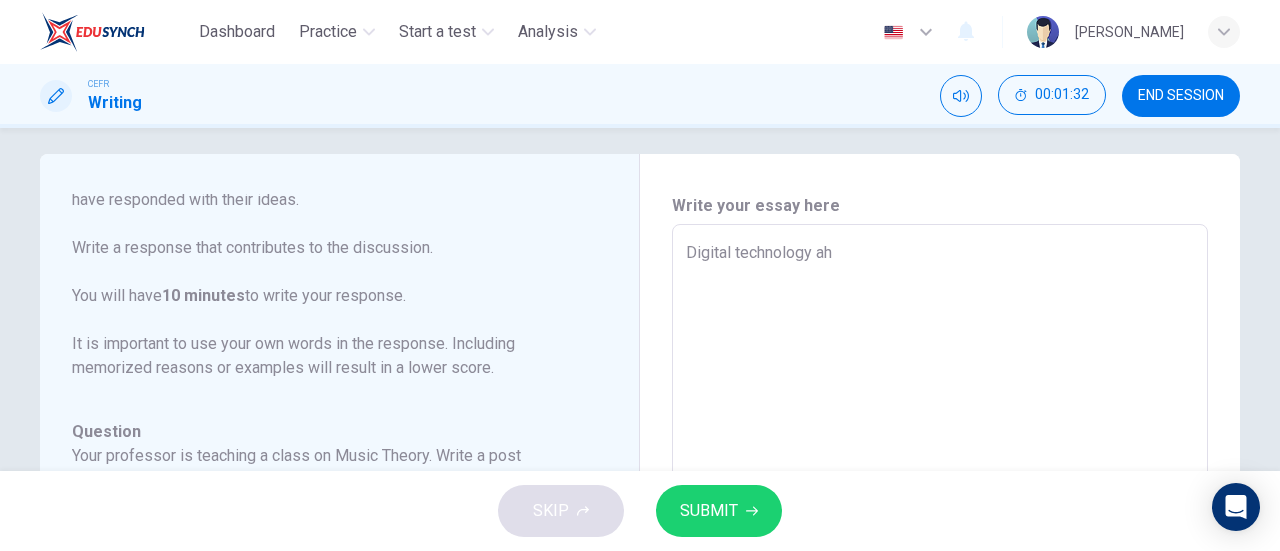 type on "x" 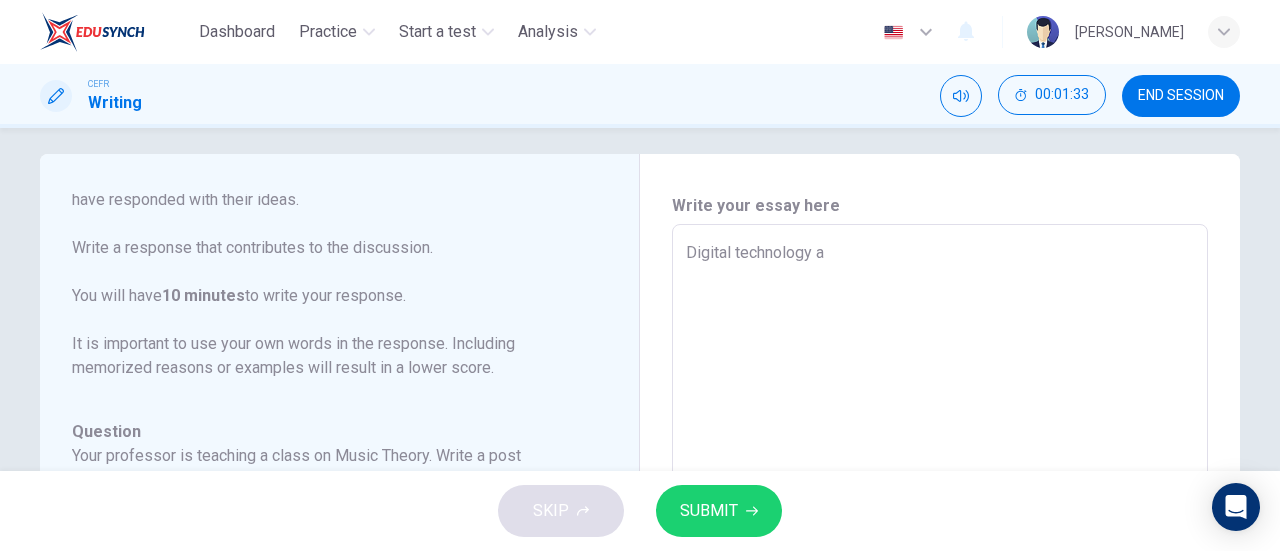 type on "Digital technology ah" 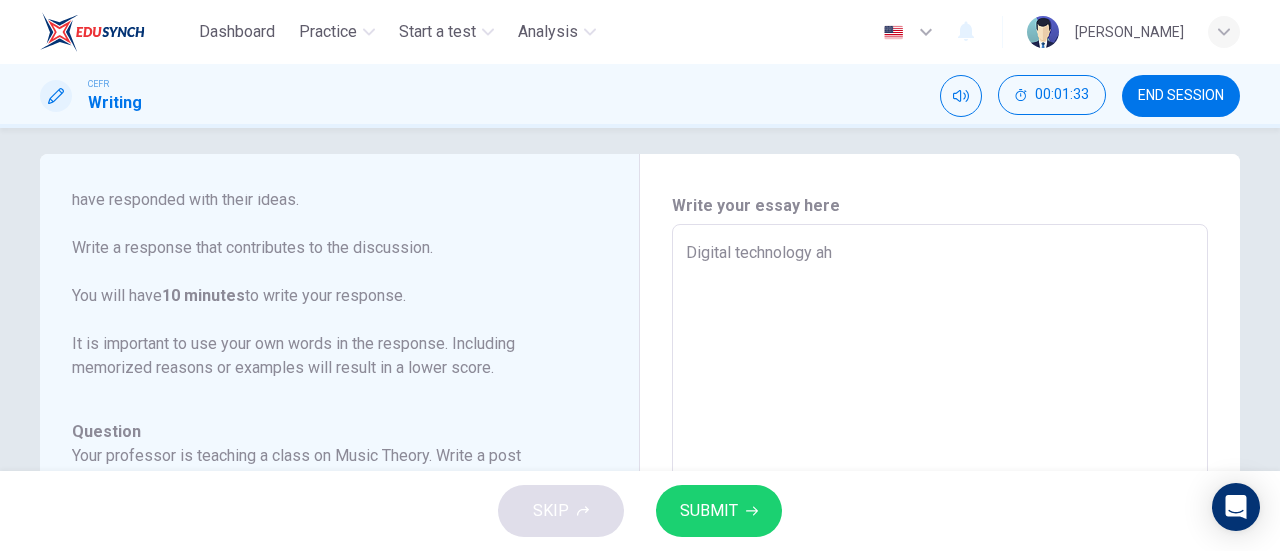 type on "Digital technology aha" 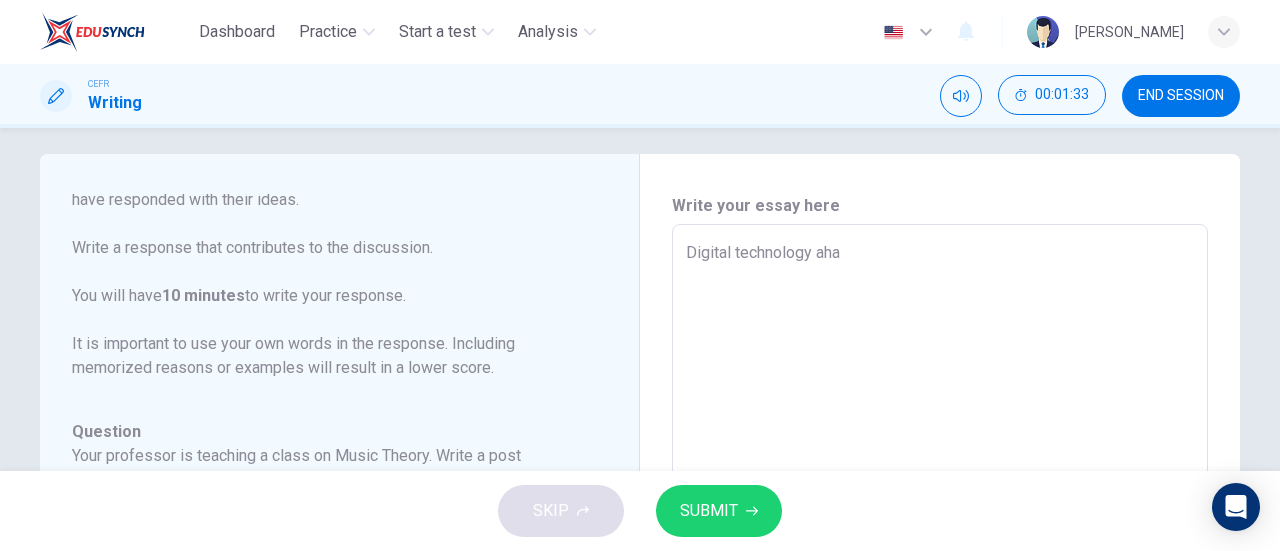 type on "Digital technology aha" 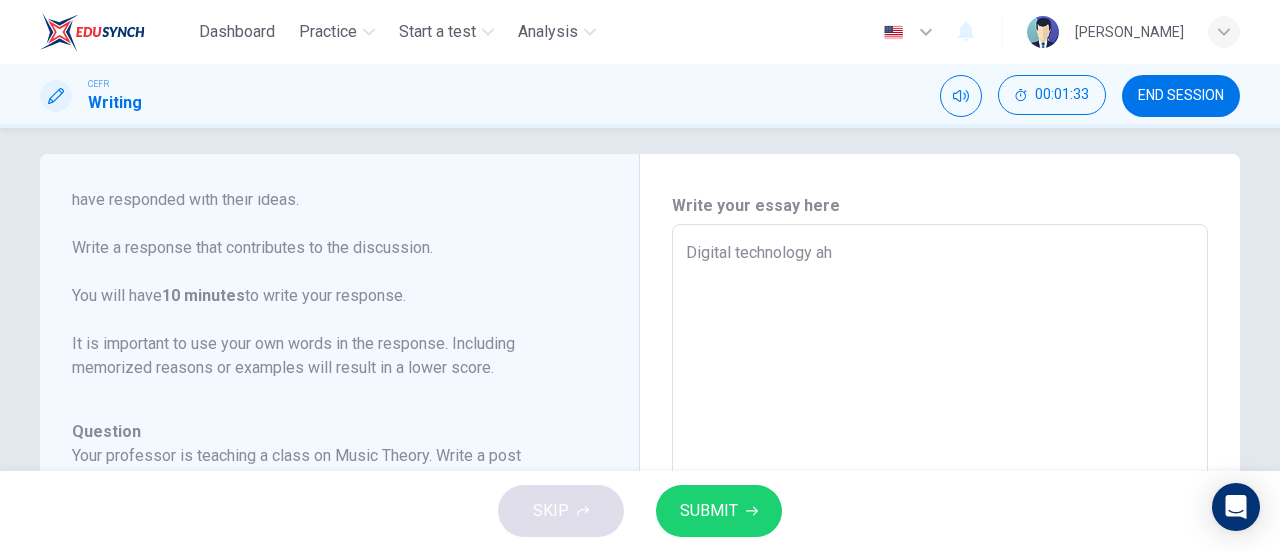 type on "x" 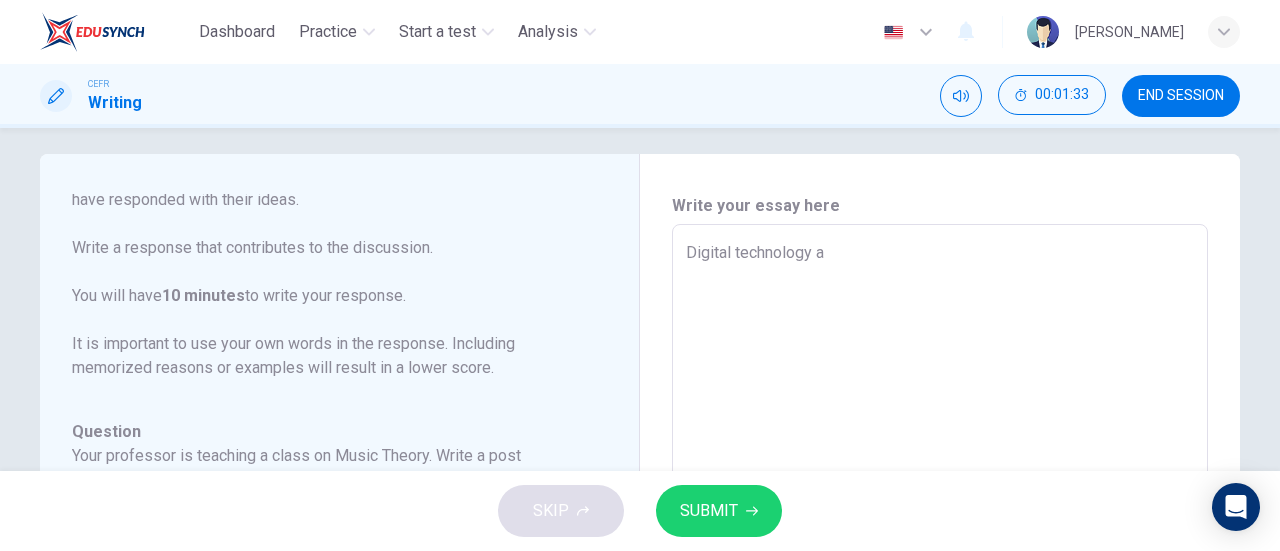 type on "x" 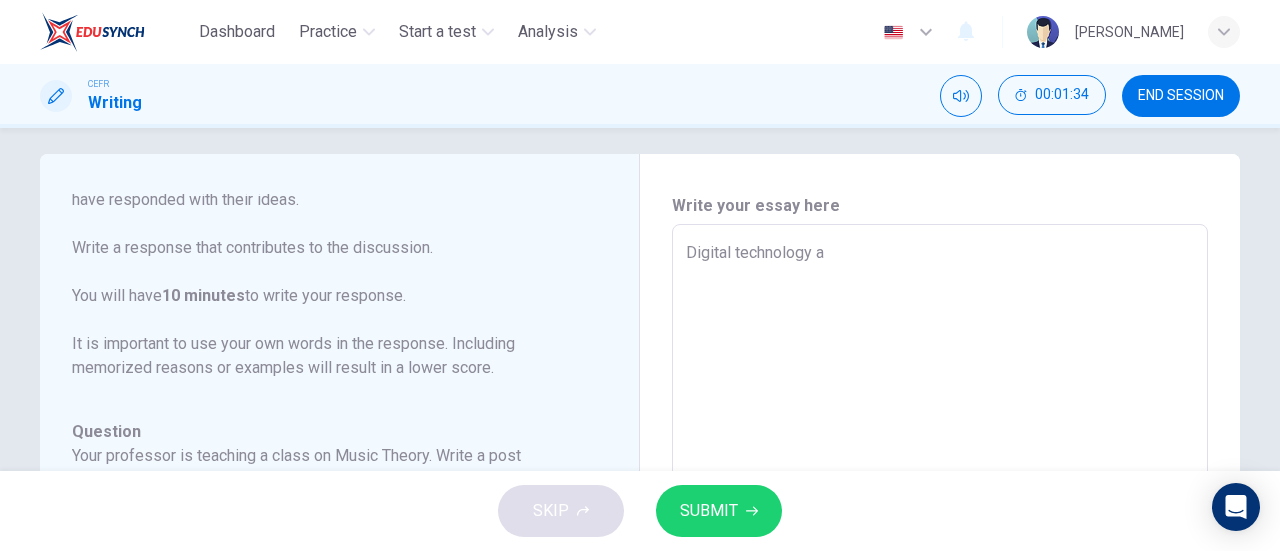 type on "Digital technology" 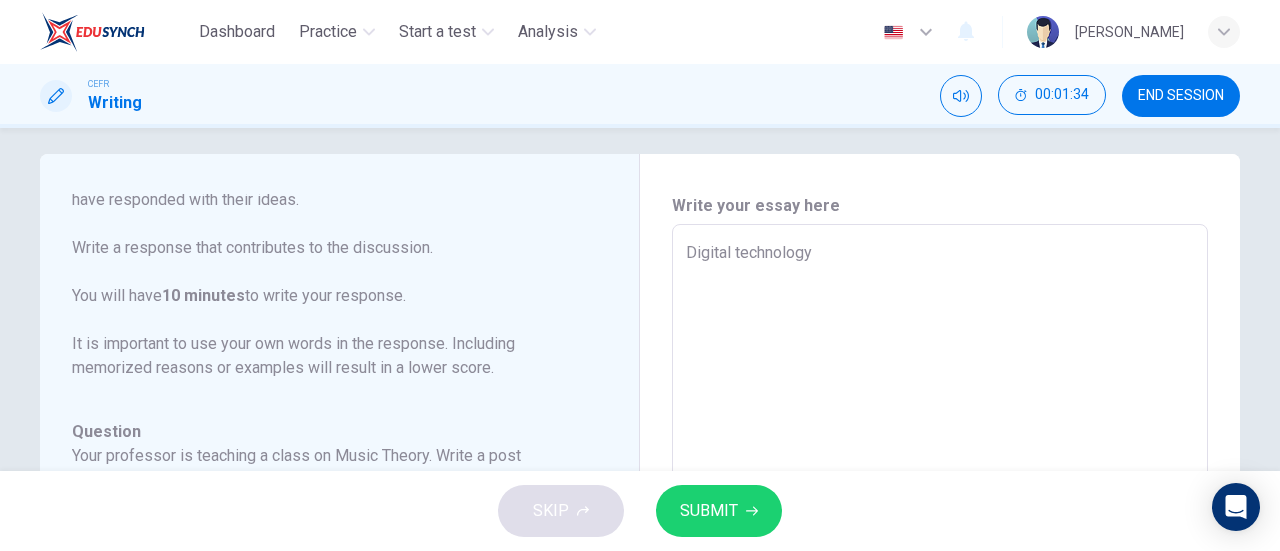 type on "Digital technology h" 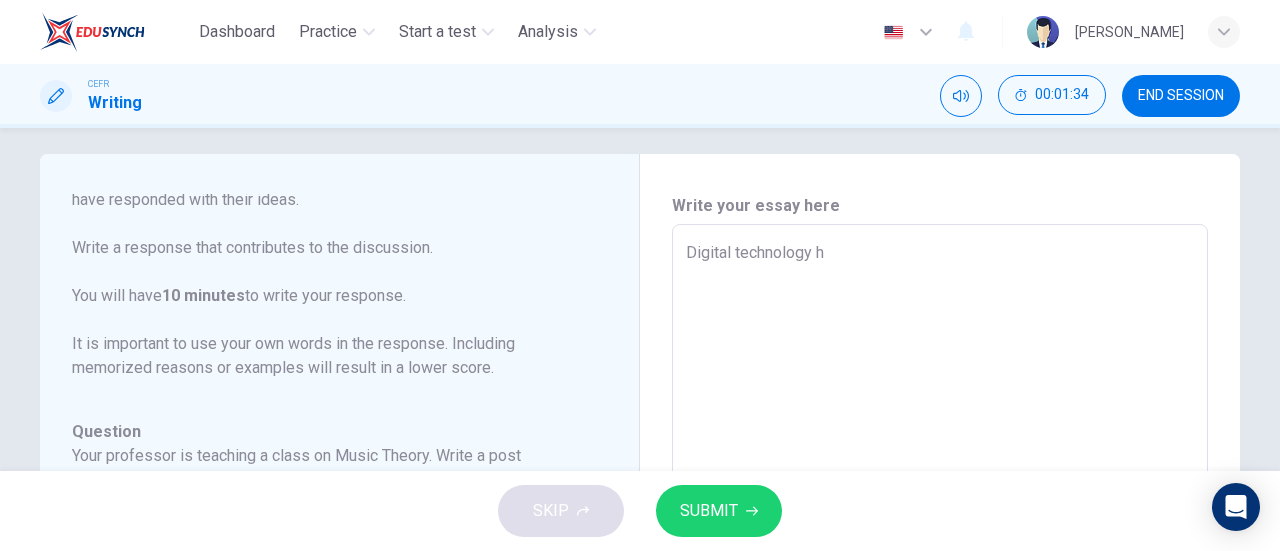 type on "x" 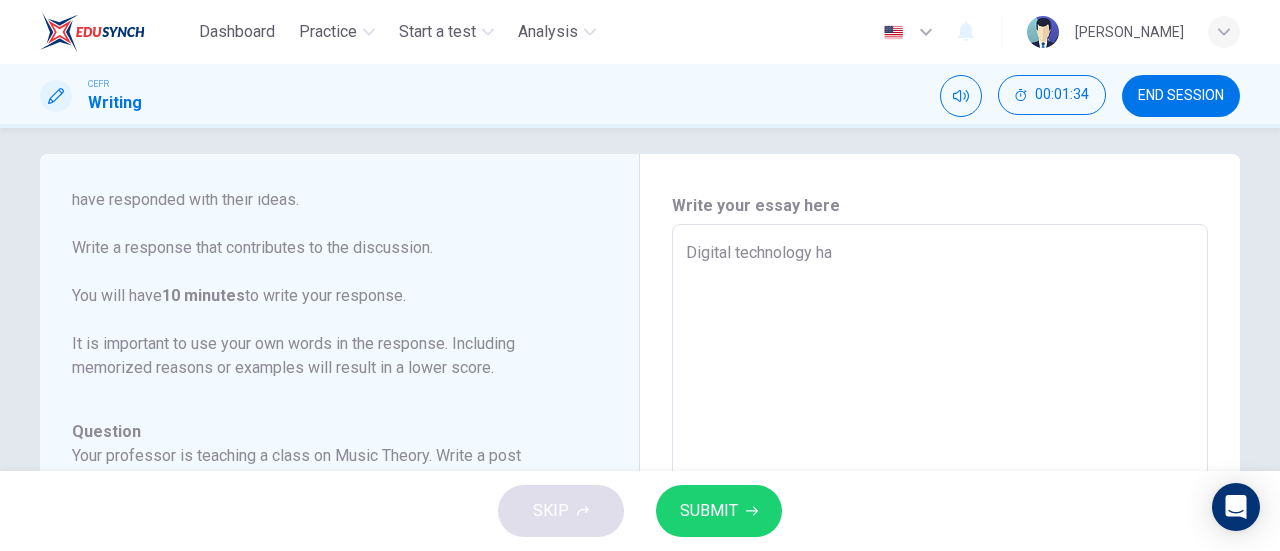 type on "x" 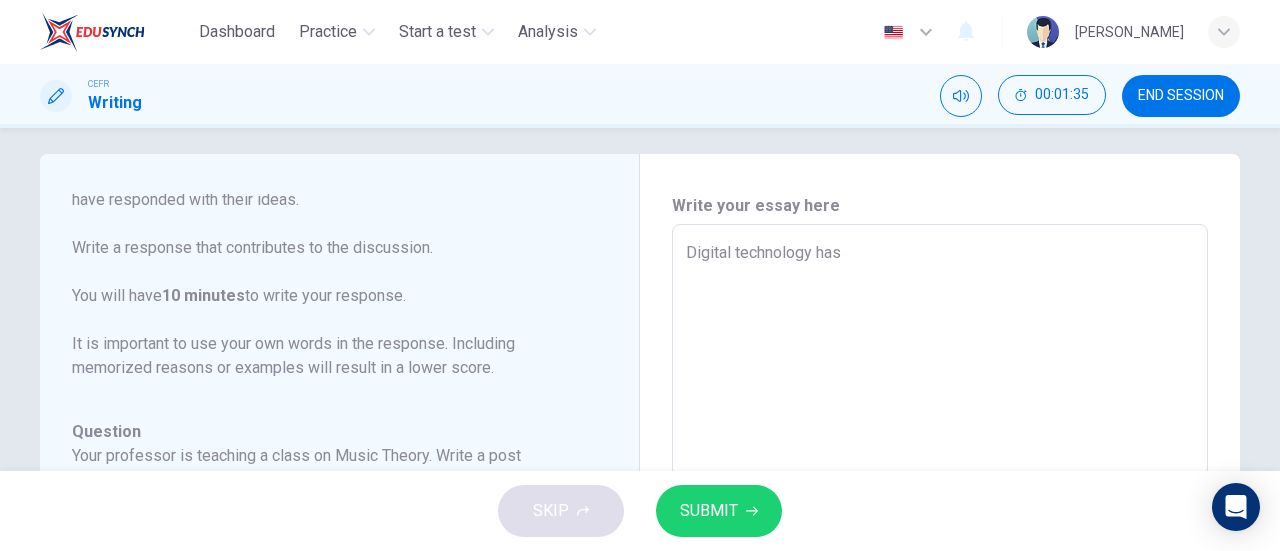 type on "Digital technology has" 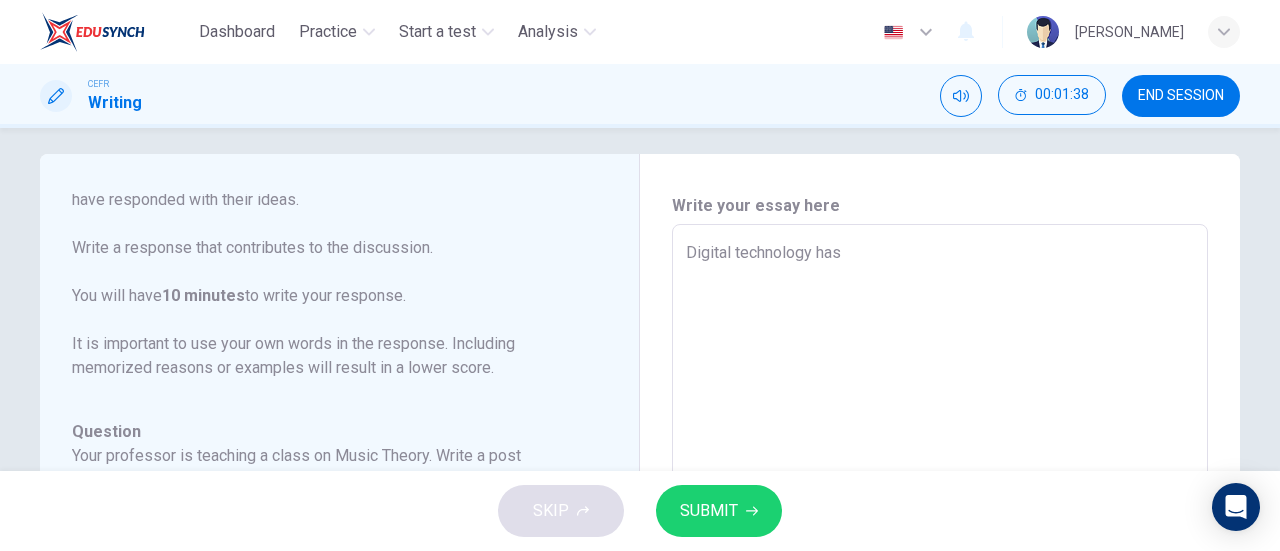 type on "Digital technology has m" 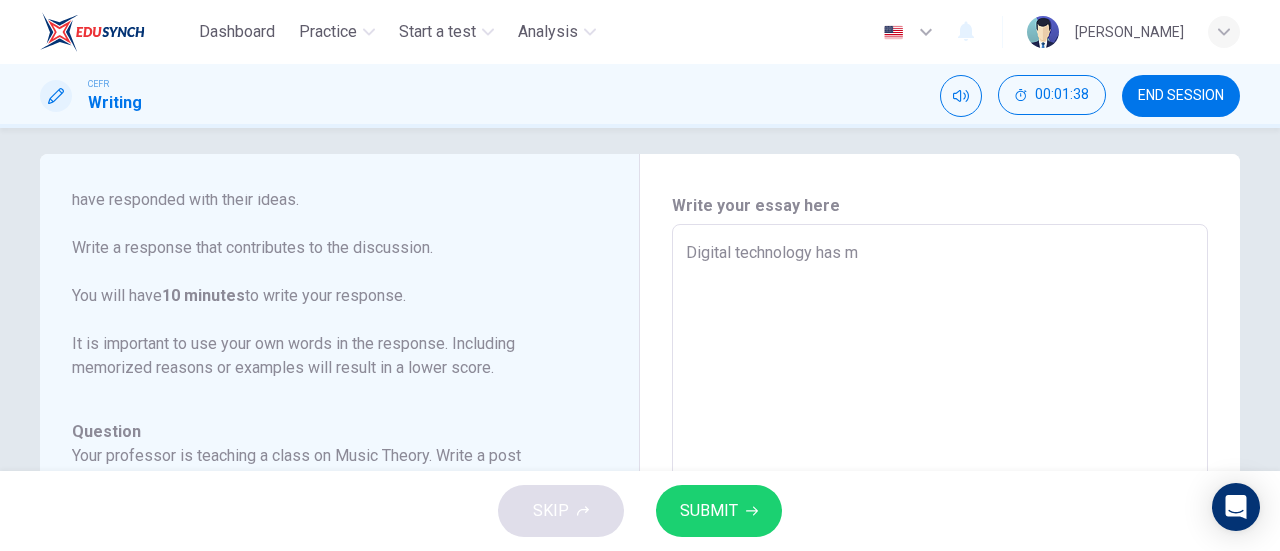 type on "Digital technology has ma" 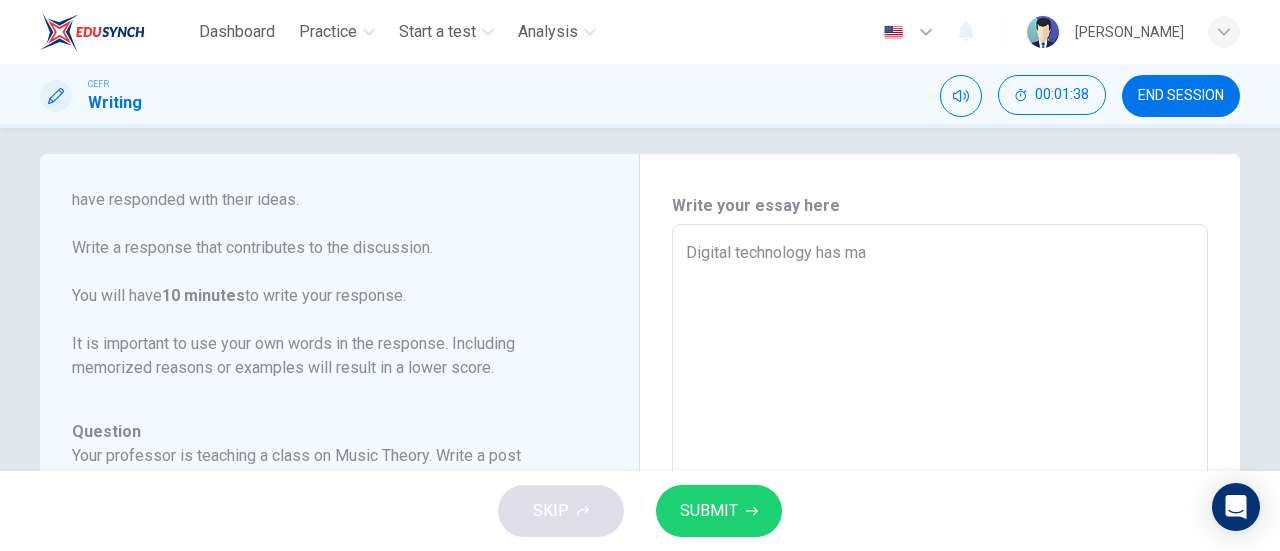 type on "x" 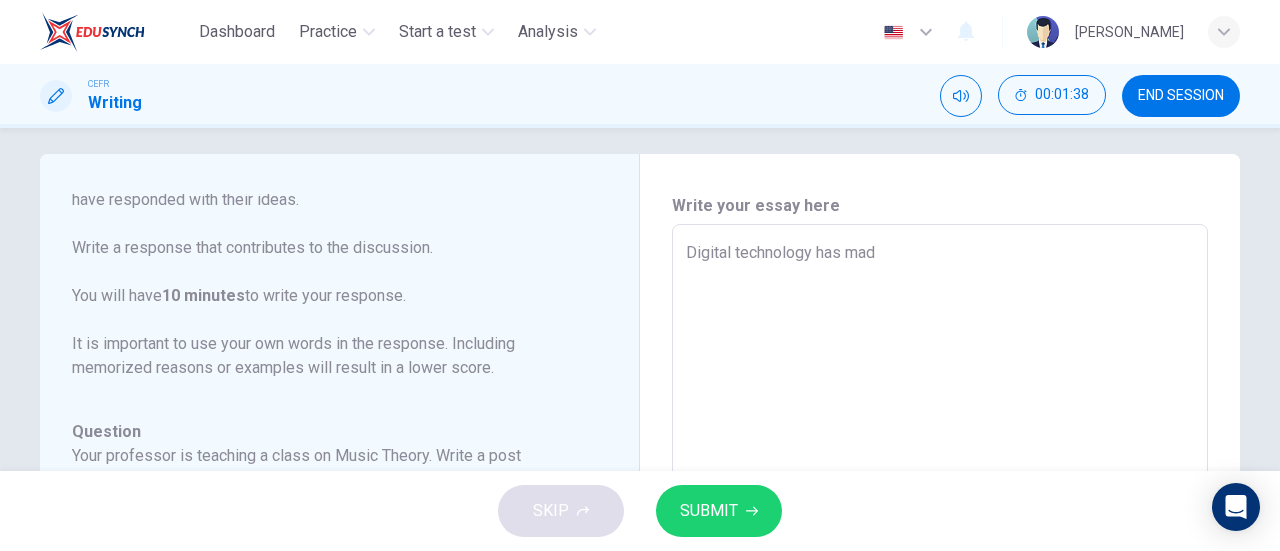 type on "x" 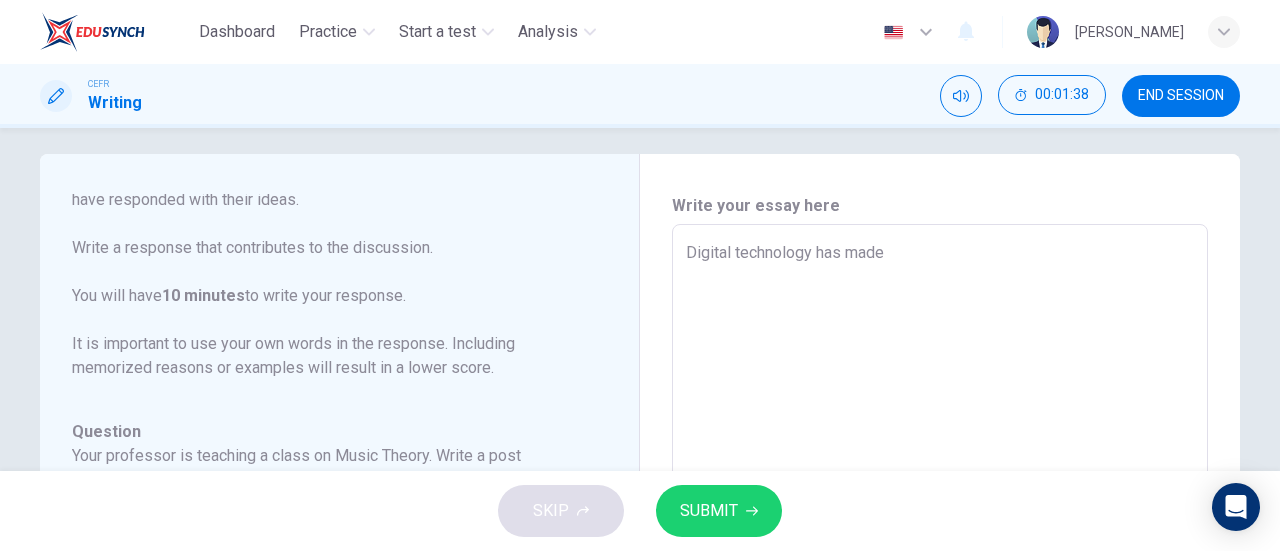 type on "x" 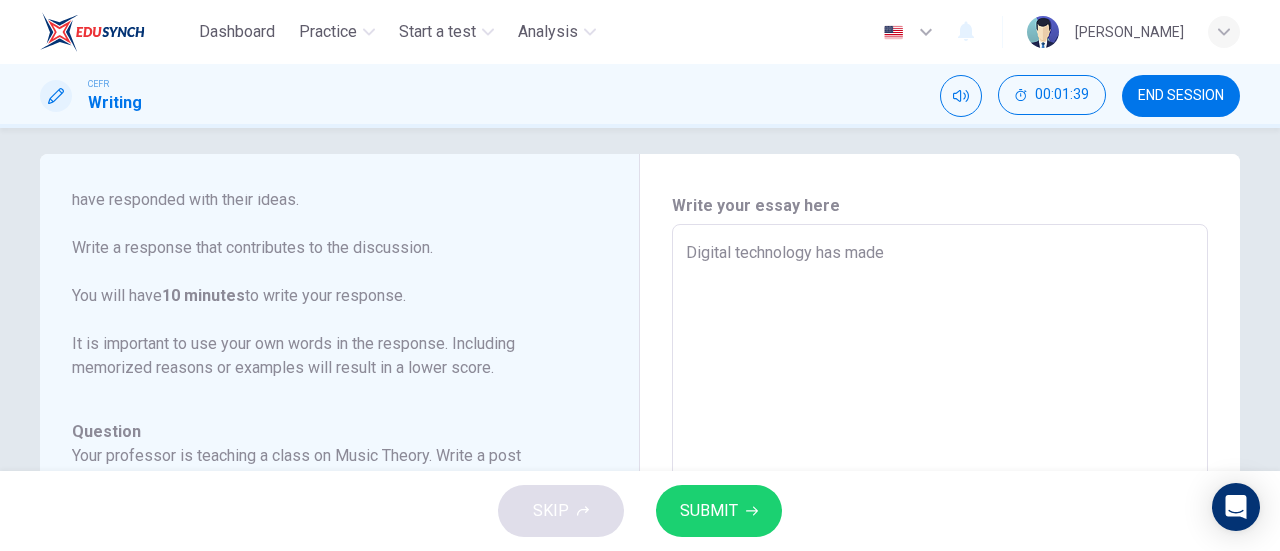 type on "Digital technology has made" 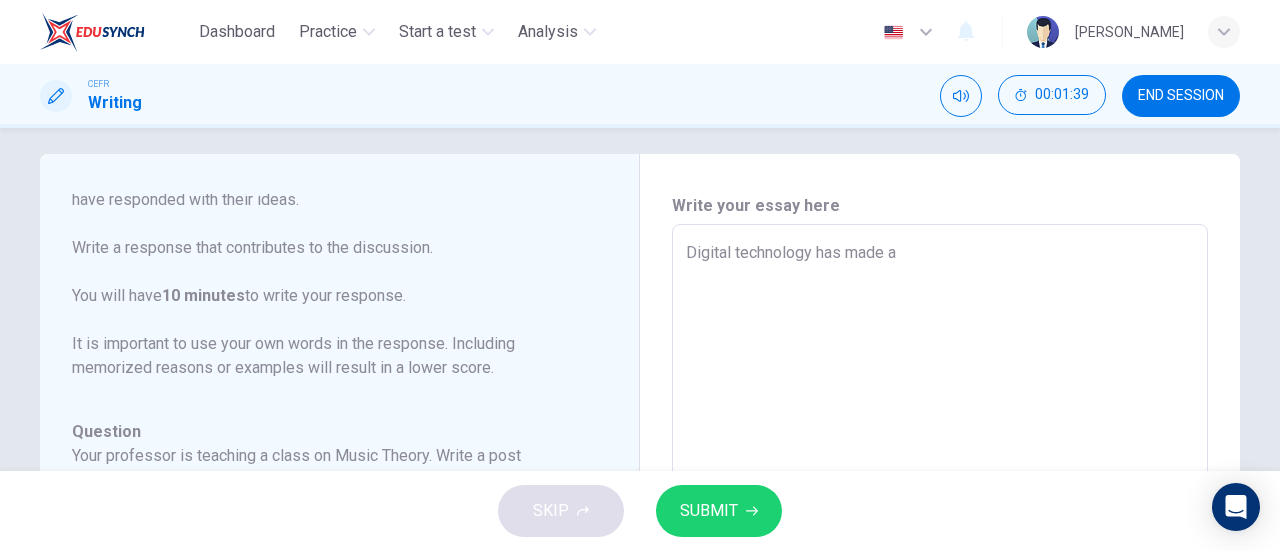 type on "x" 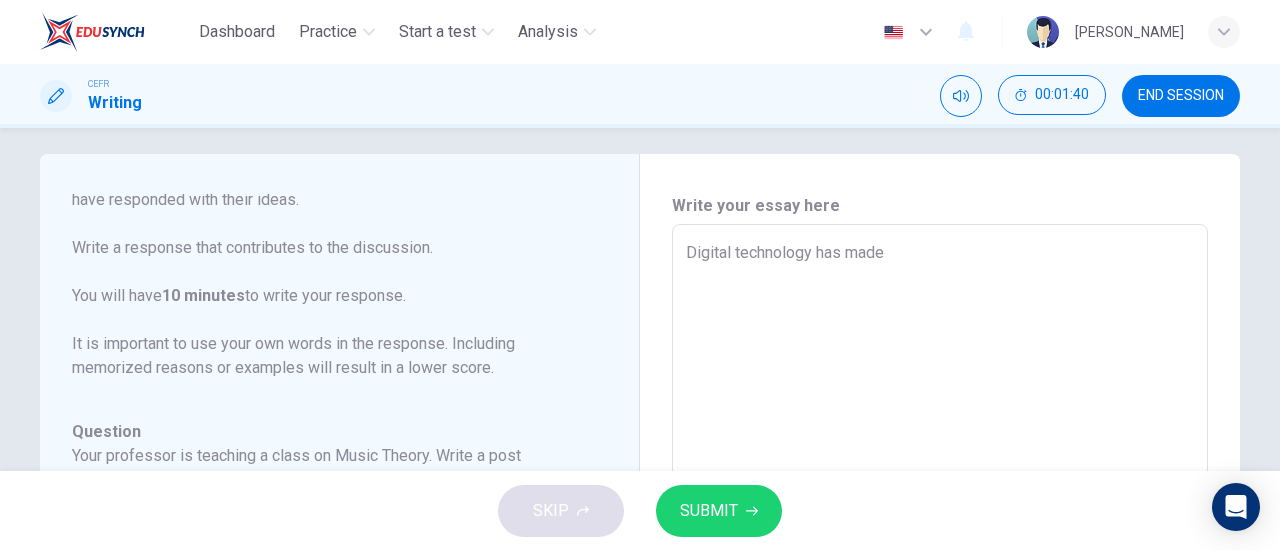 type on "Digital technology has made" 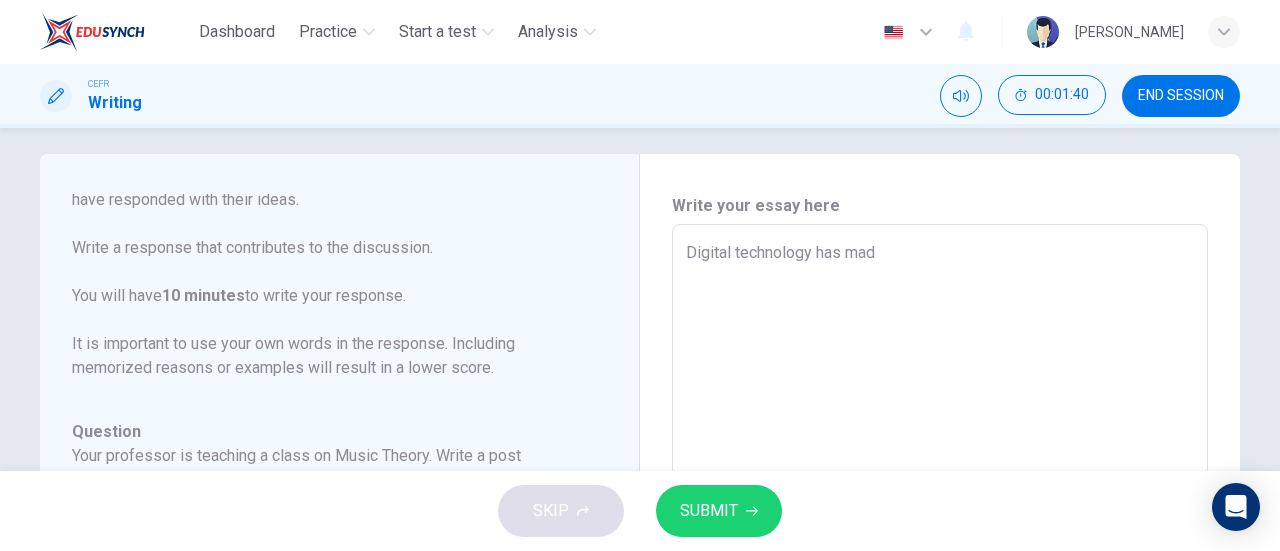 type on "x" 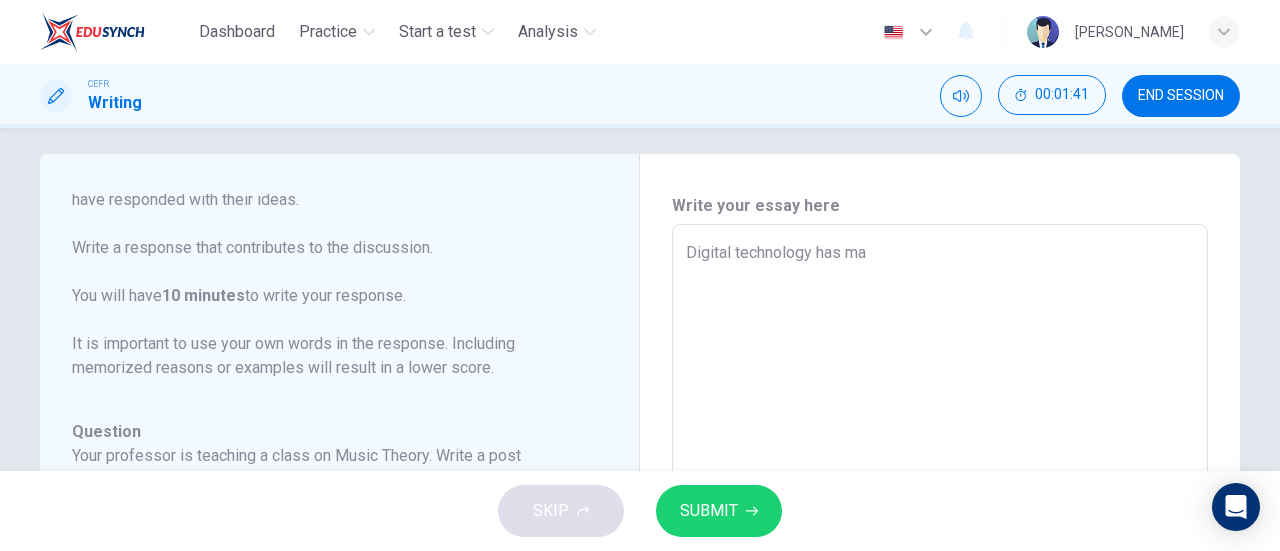type on "Digital technology has m" 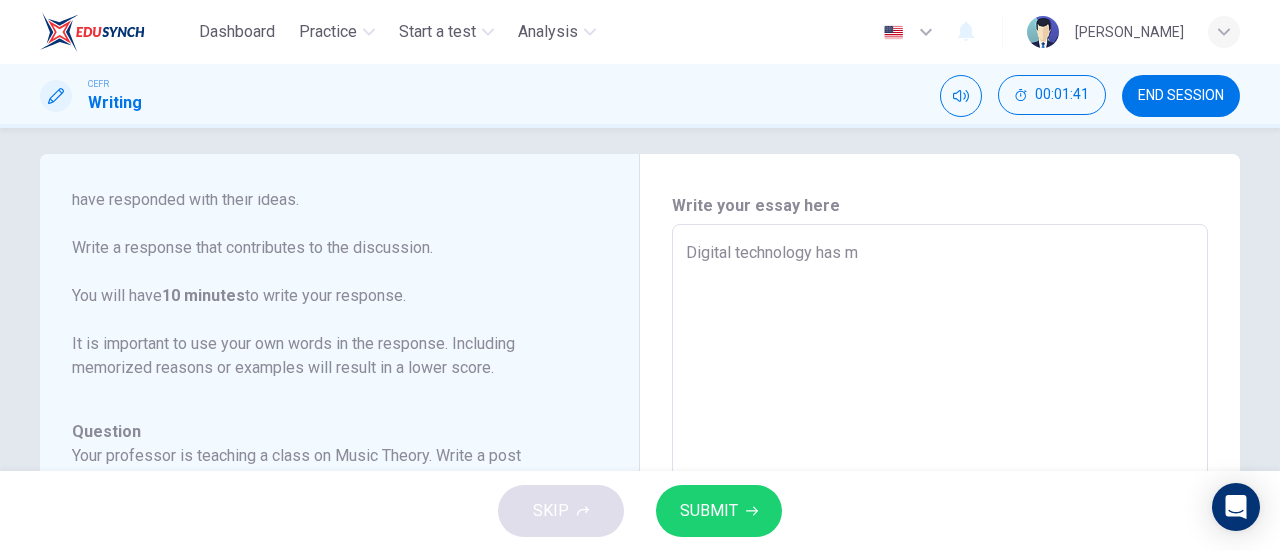 type on "x" 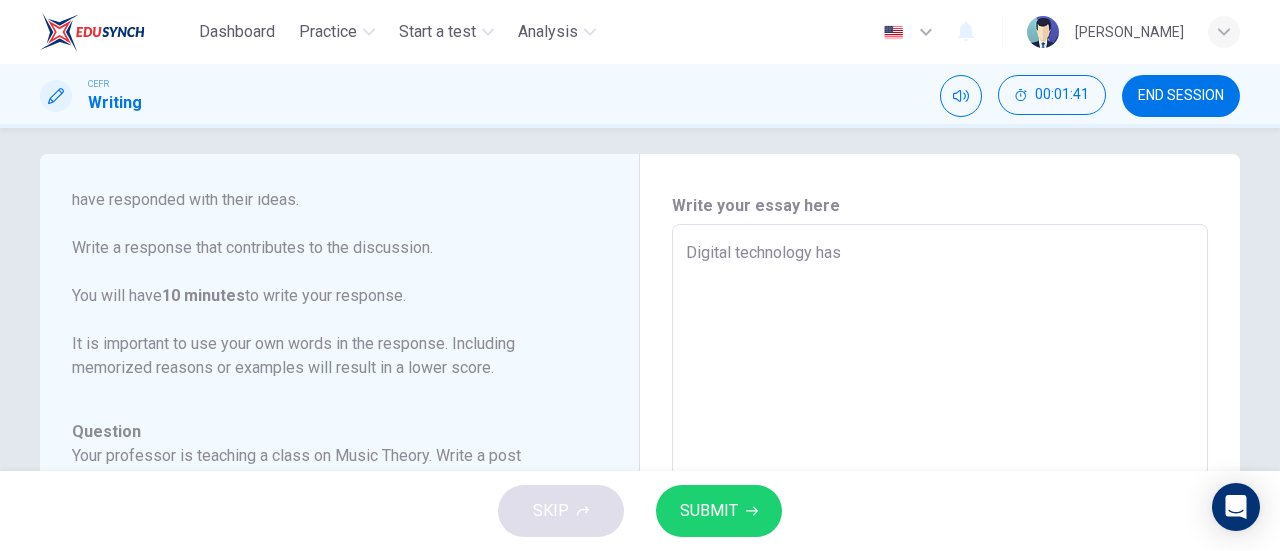 type on "x" 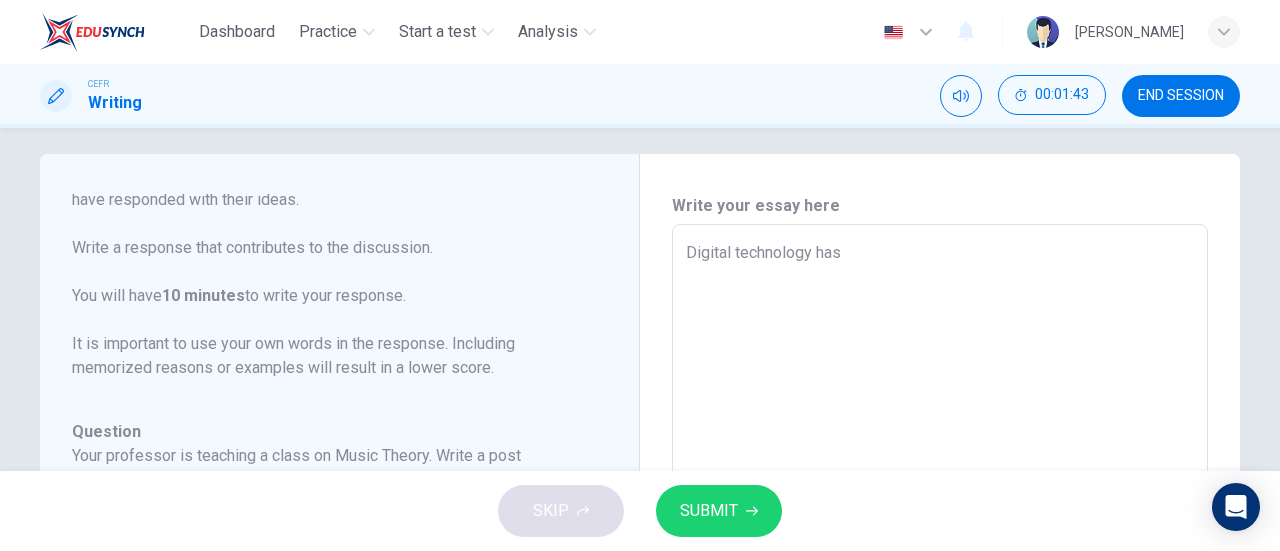 type on "Digital technology has" 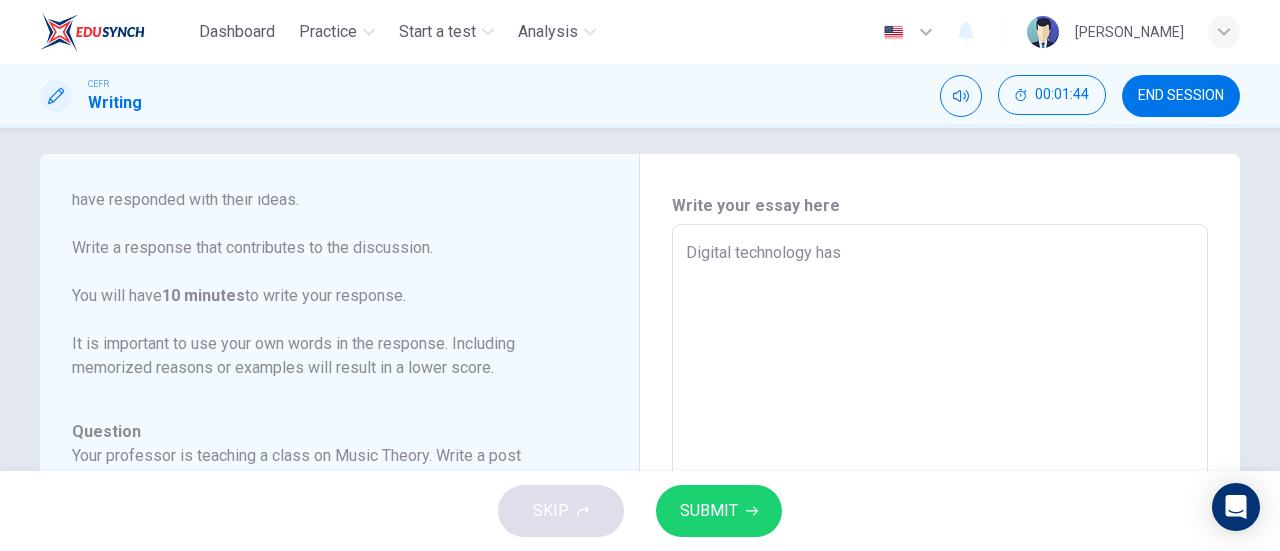 type on "Digital technology ha" 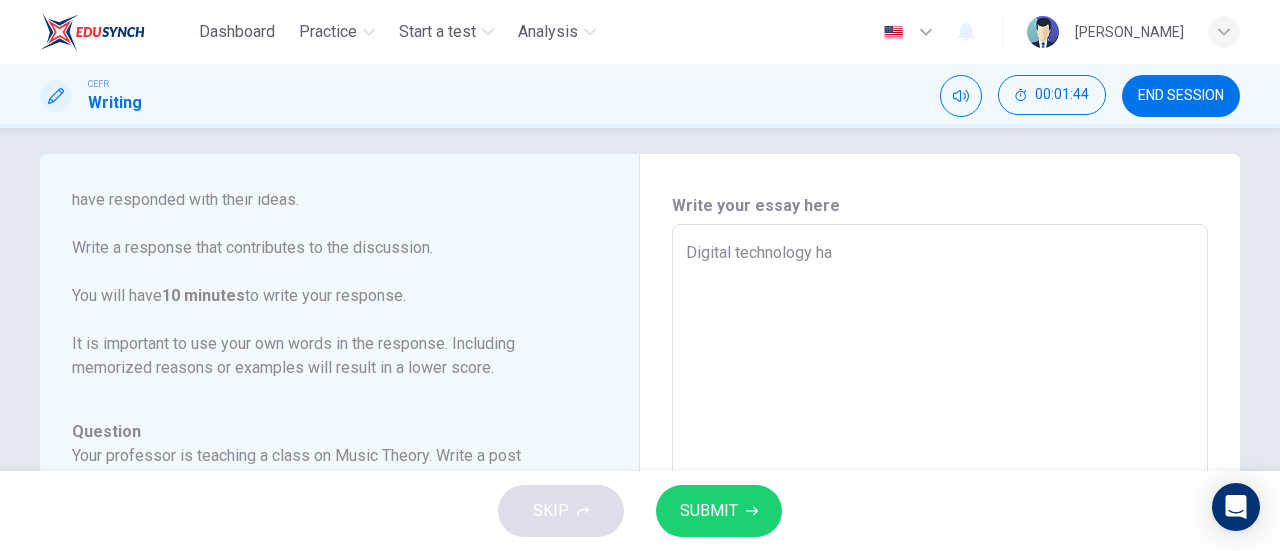 type on "Digital technology has" 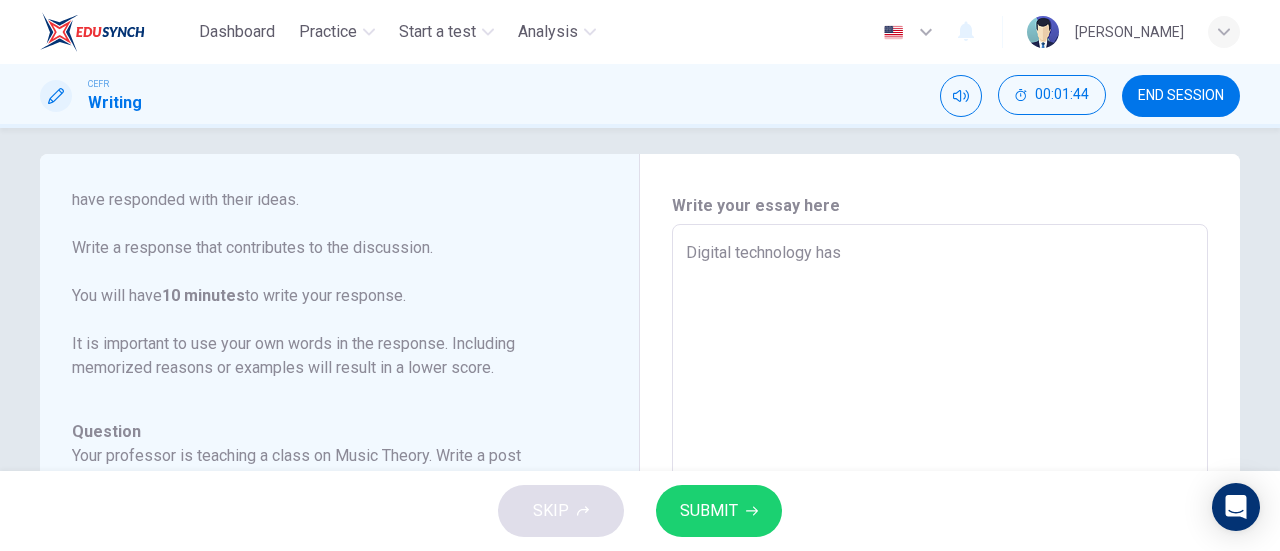 type on "x" 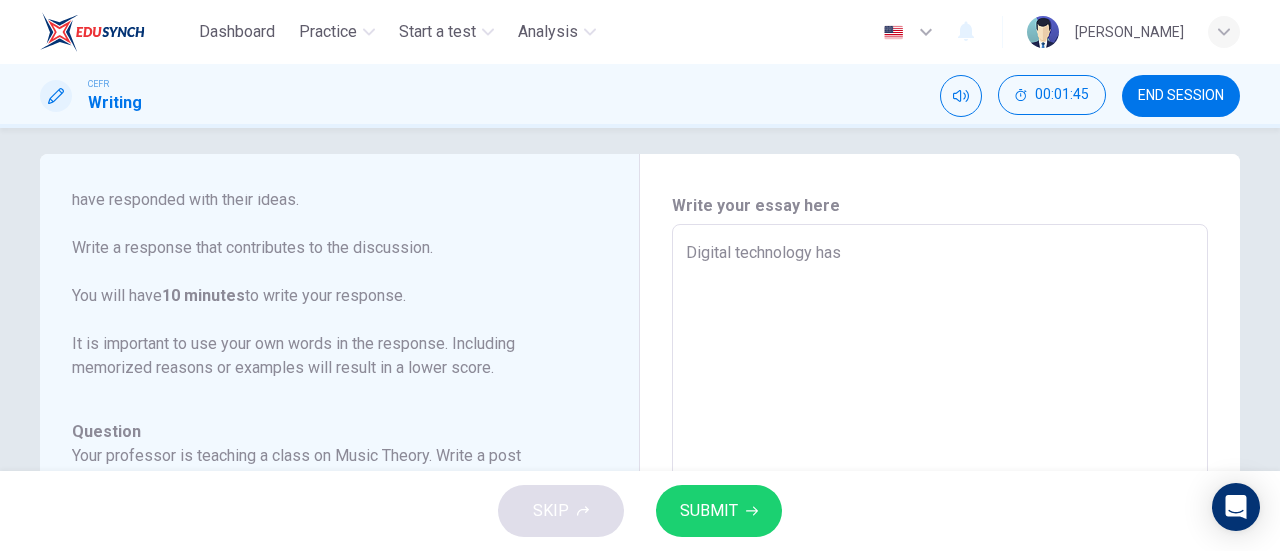 type on "Digital technology has" 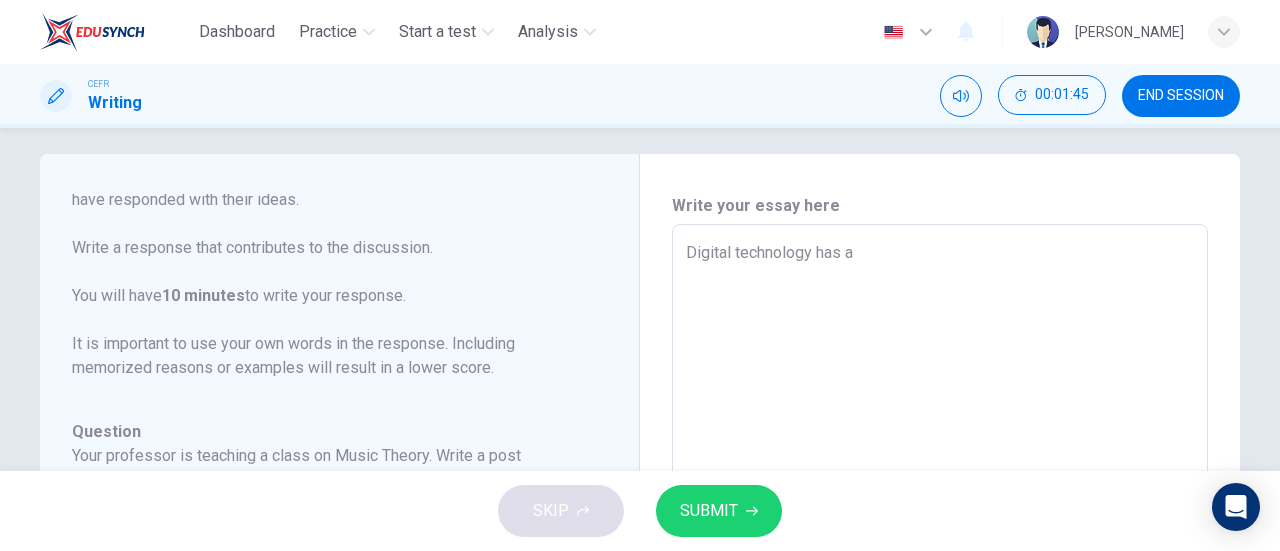 type on "x" 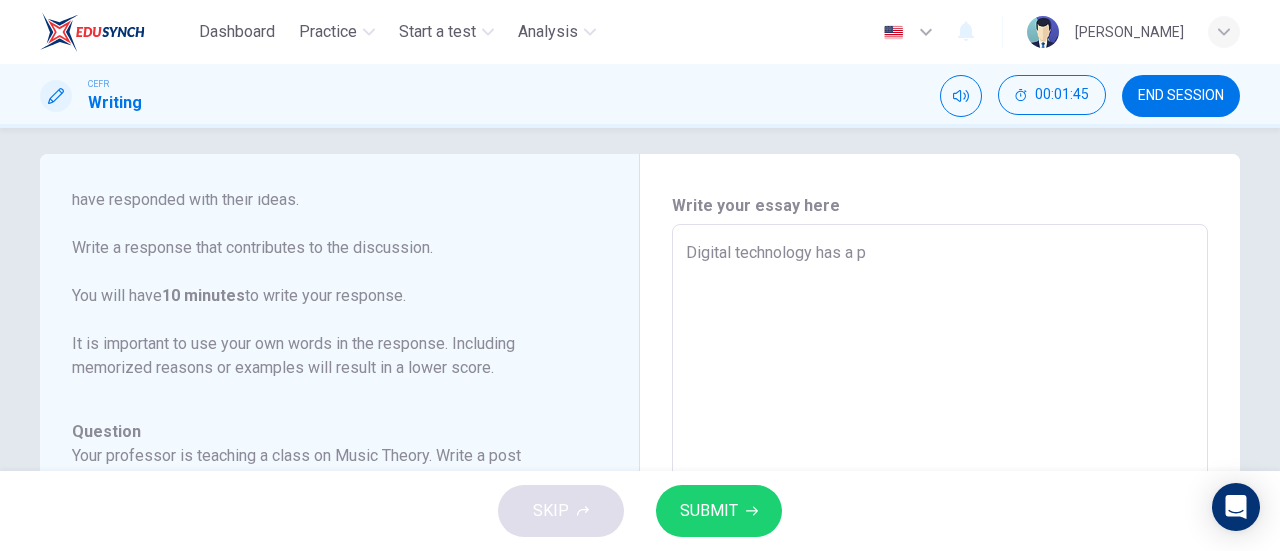 type on "x" 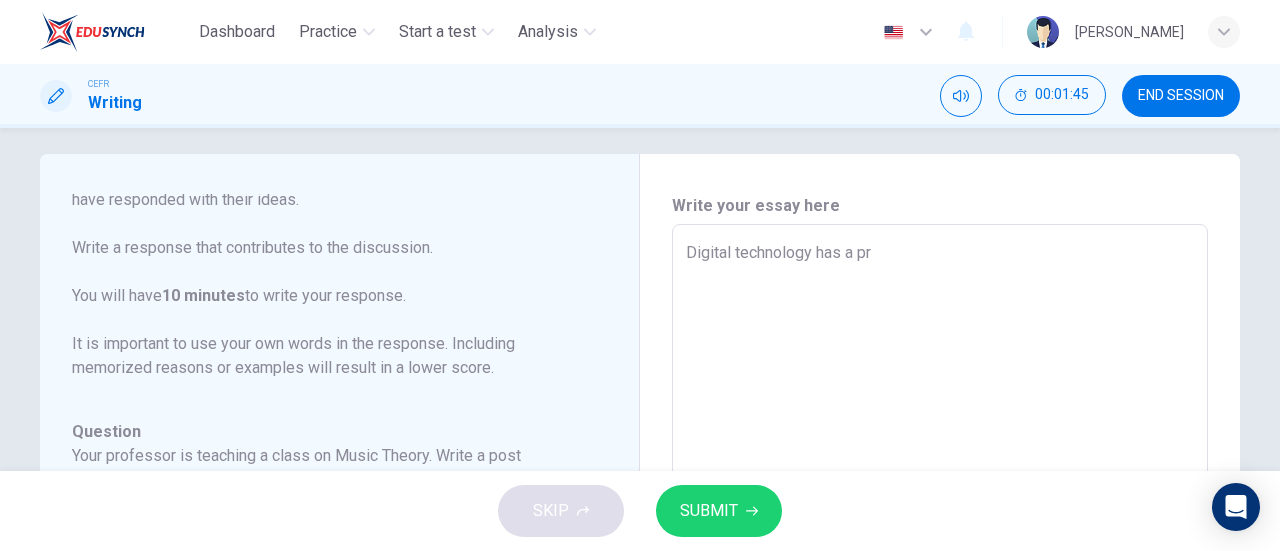 type on "x" 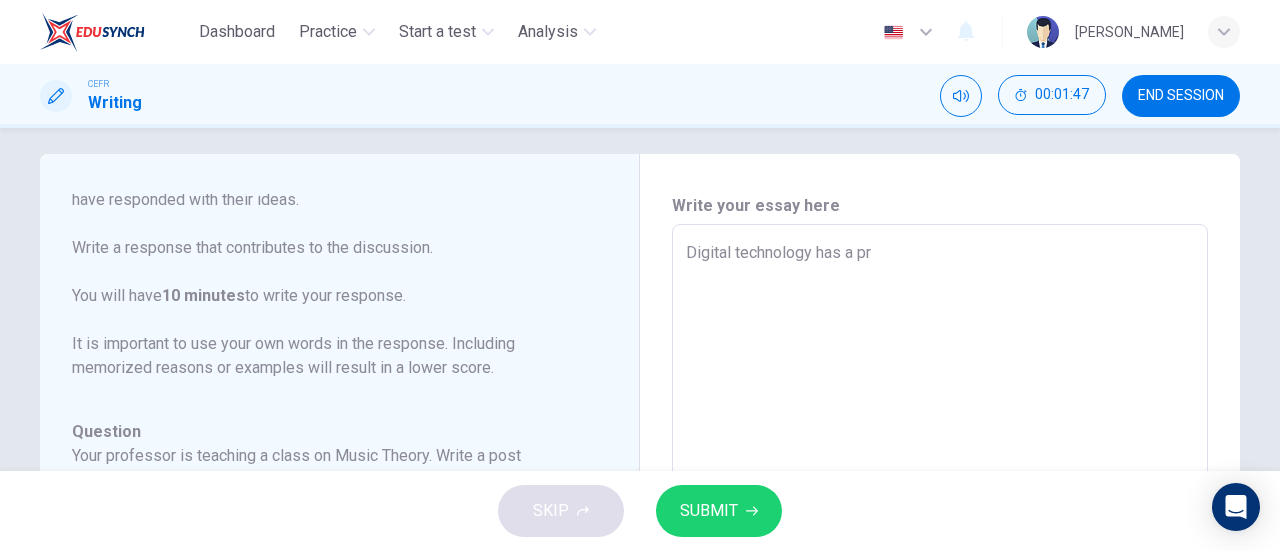 type on "Digital technology has a pro" 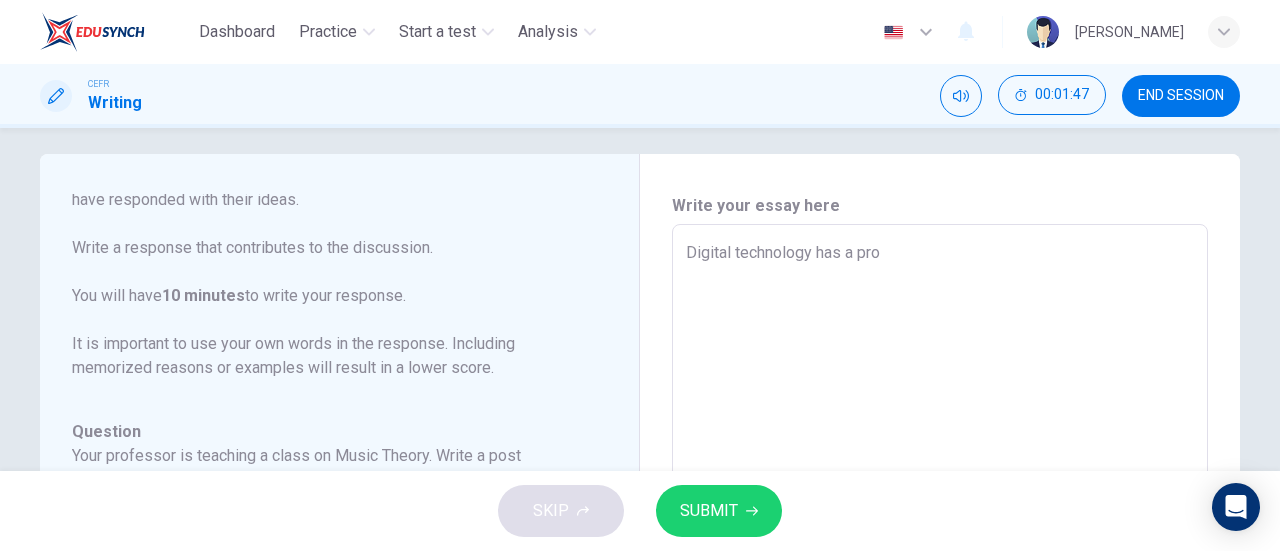 type on "Digital technology has a prof" 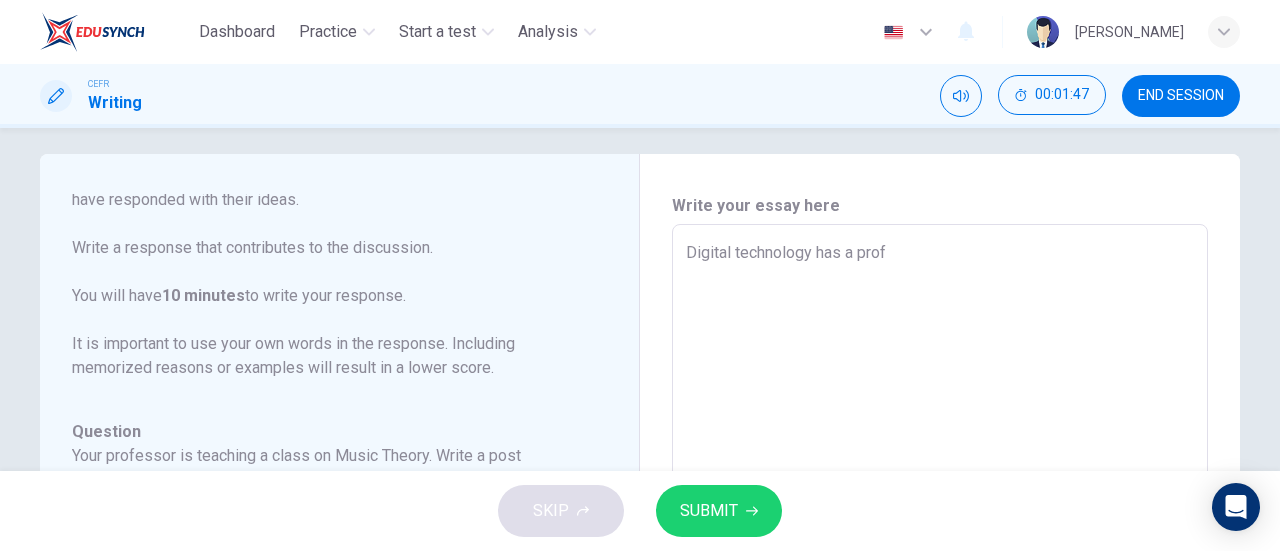 type on "x" 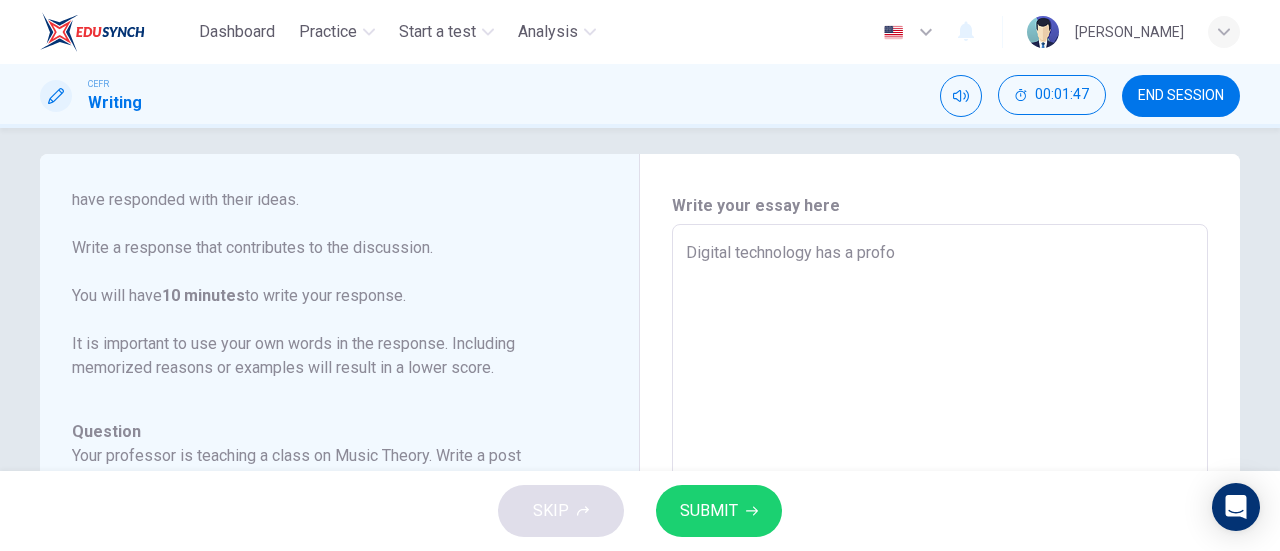 type on "x" 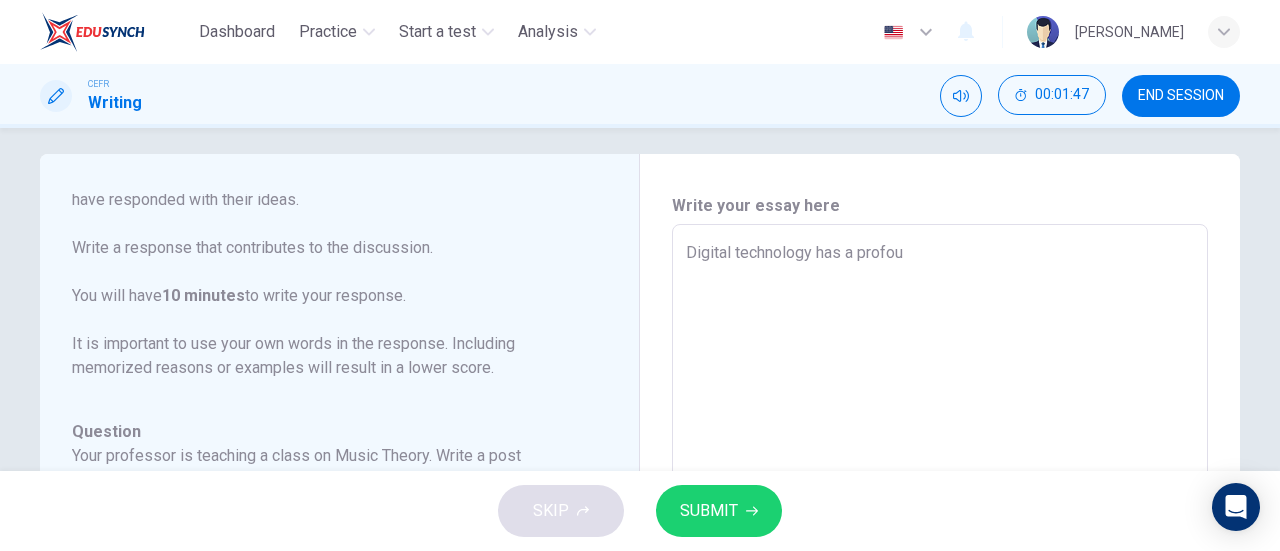type on "x" 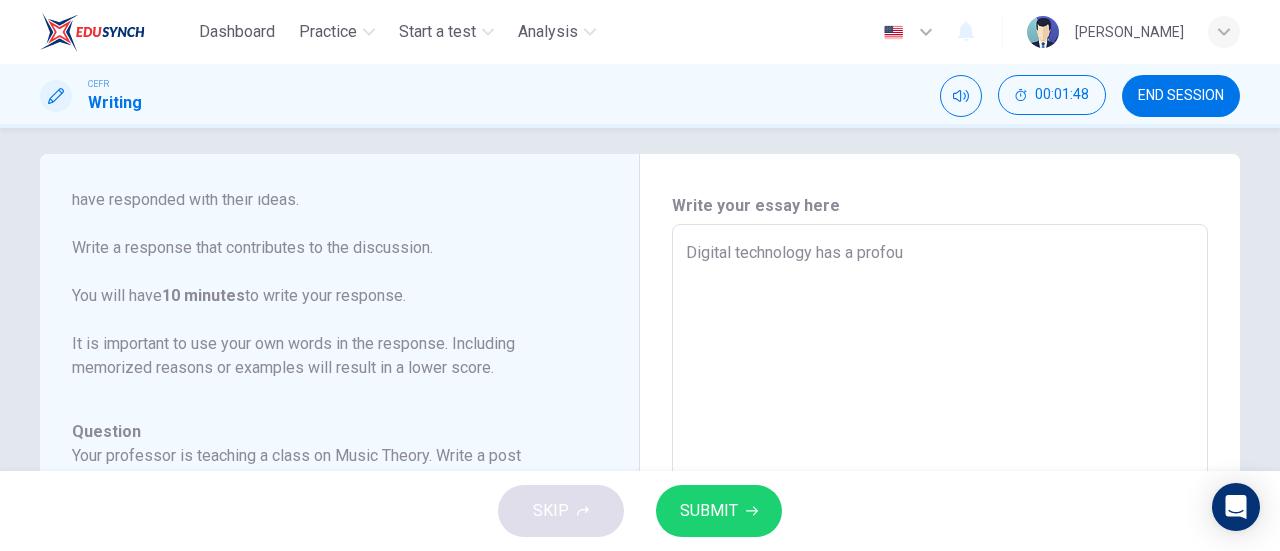 type on "Digital technology has a profoun" 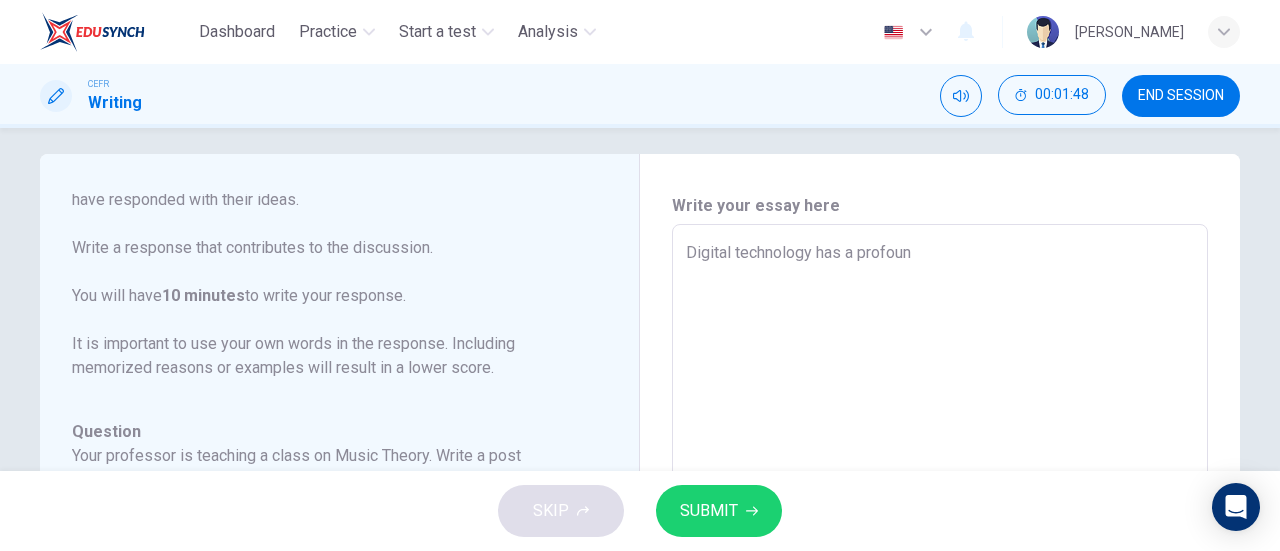 type on "Digital technology has a profound" 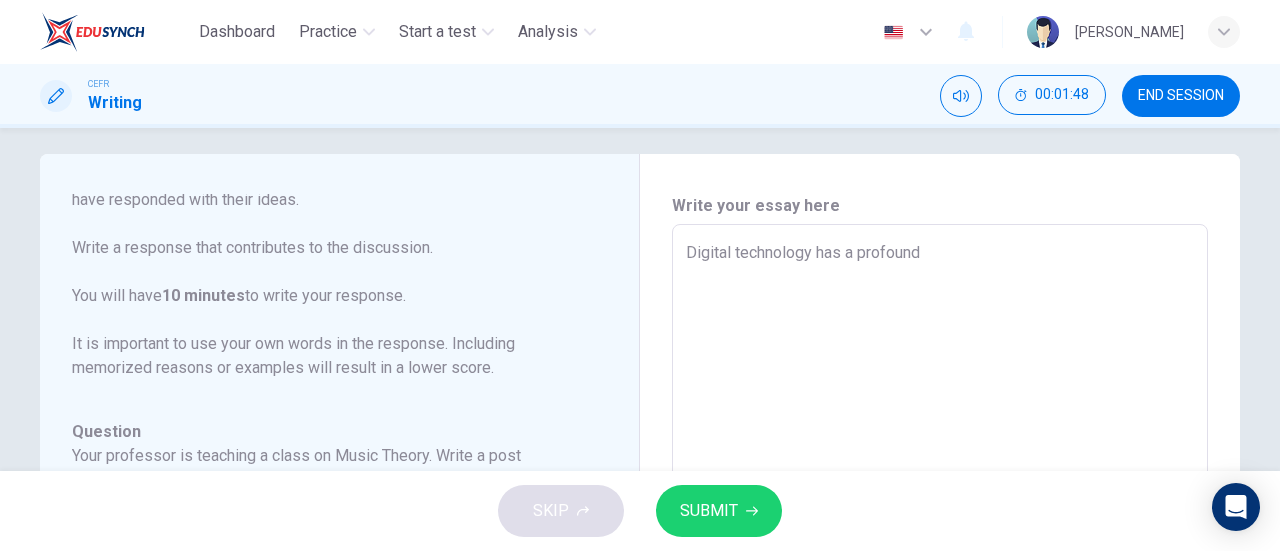 type on "Digital technology has a profound" 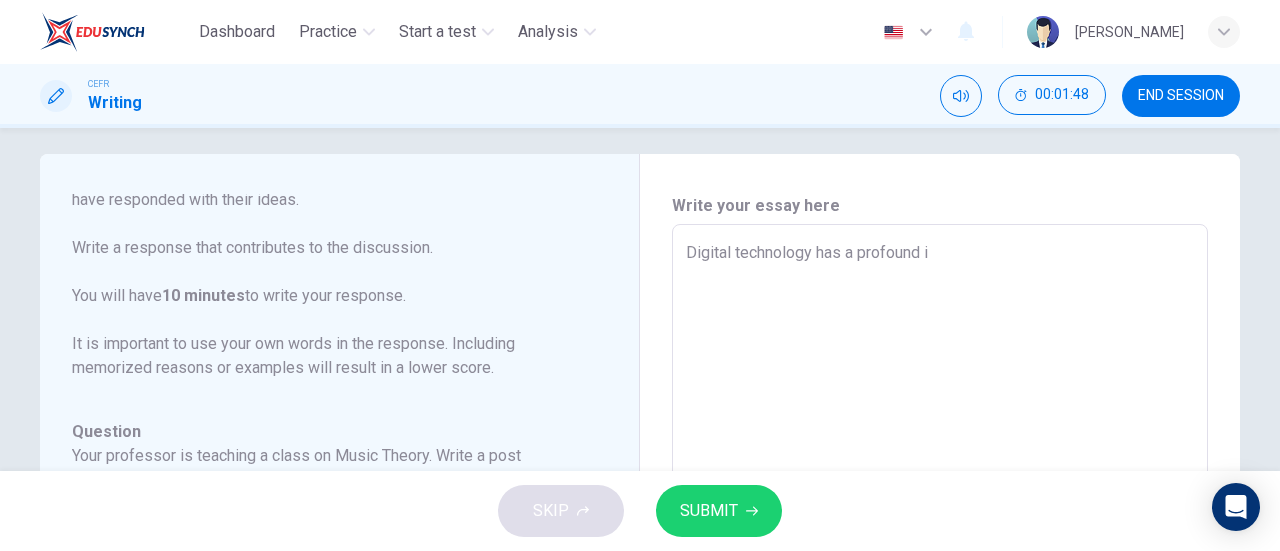 type on "x" 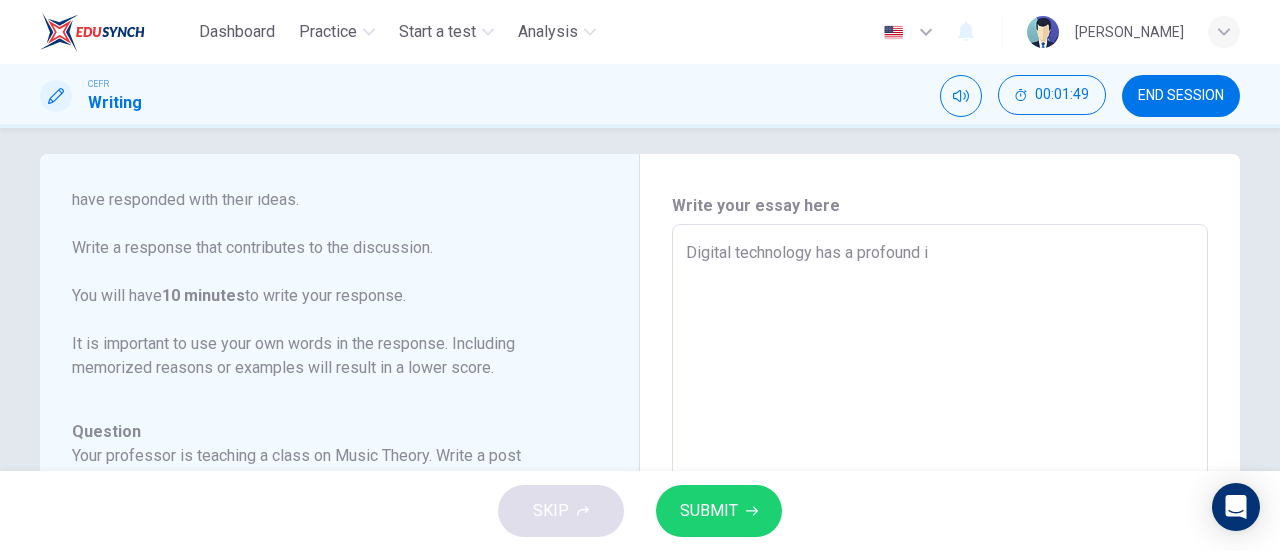 type on "Digital technology has a profound im" 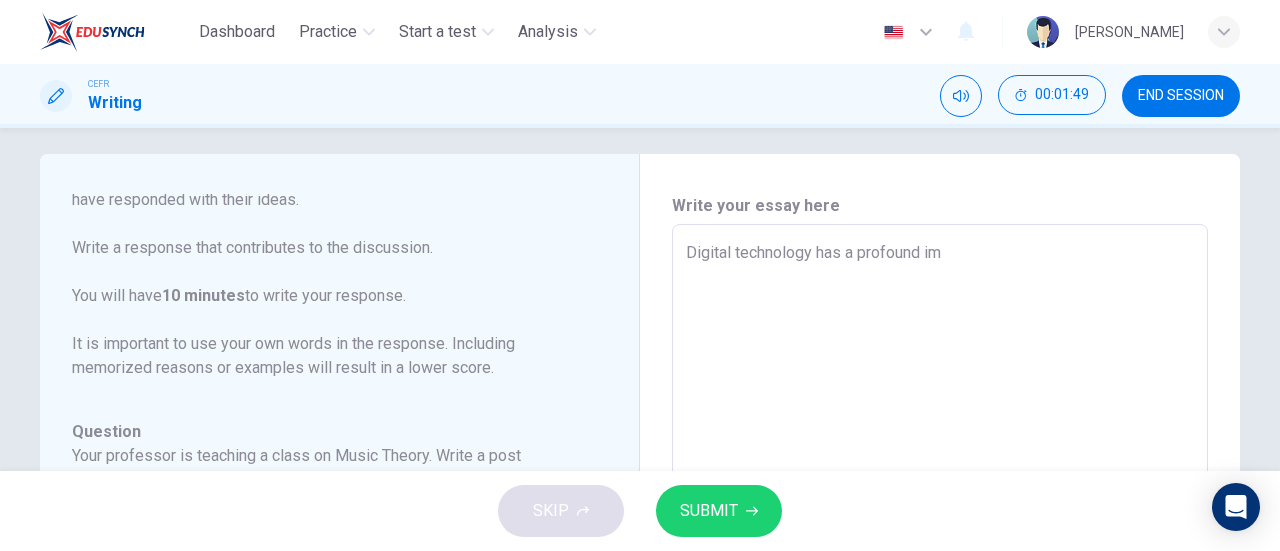 type on "Digital technology has a profound imp" 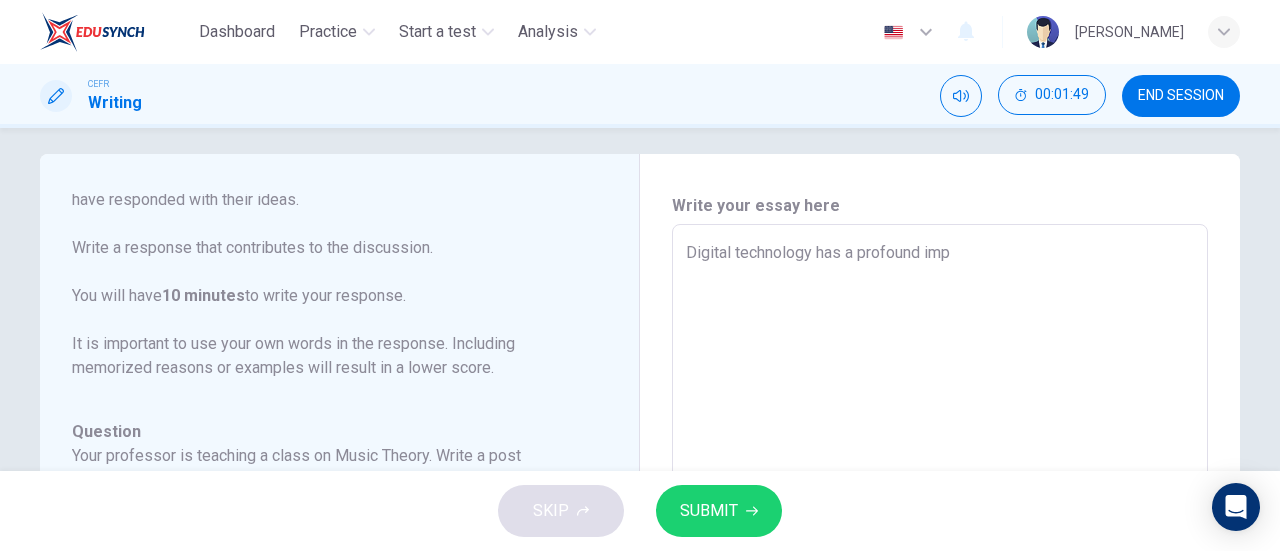 type on "x" 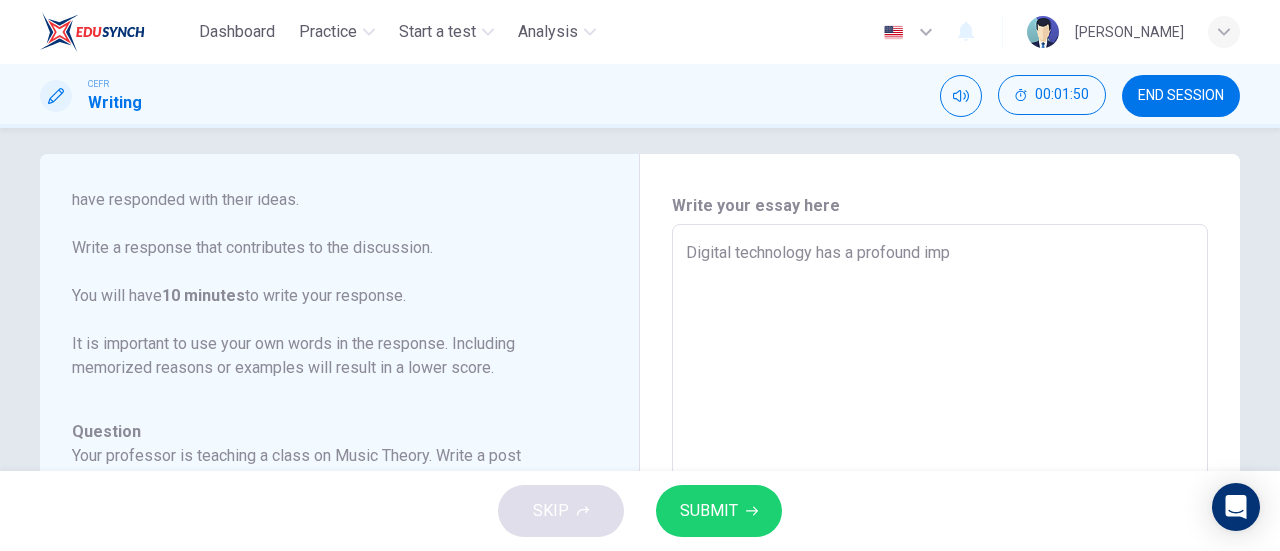 click on "Digital technology has a profound imp" at bounding box center [940, 558] 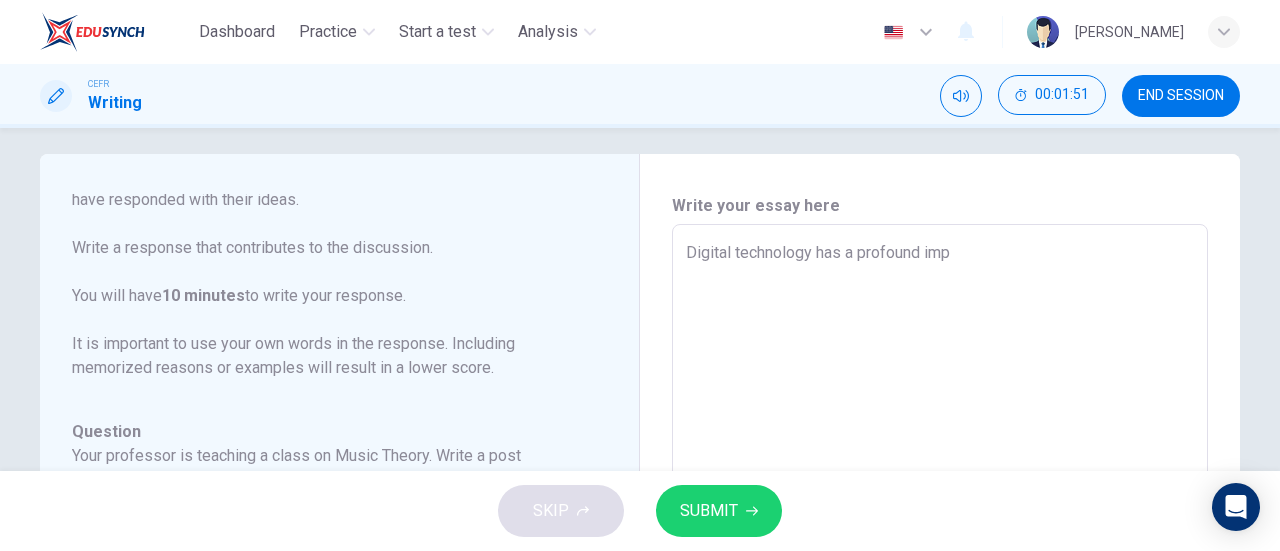 type on "Digital technology has  a profound imp" 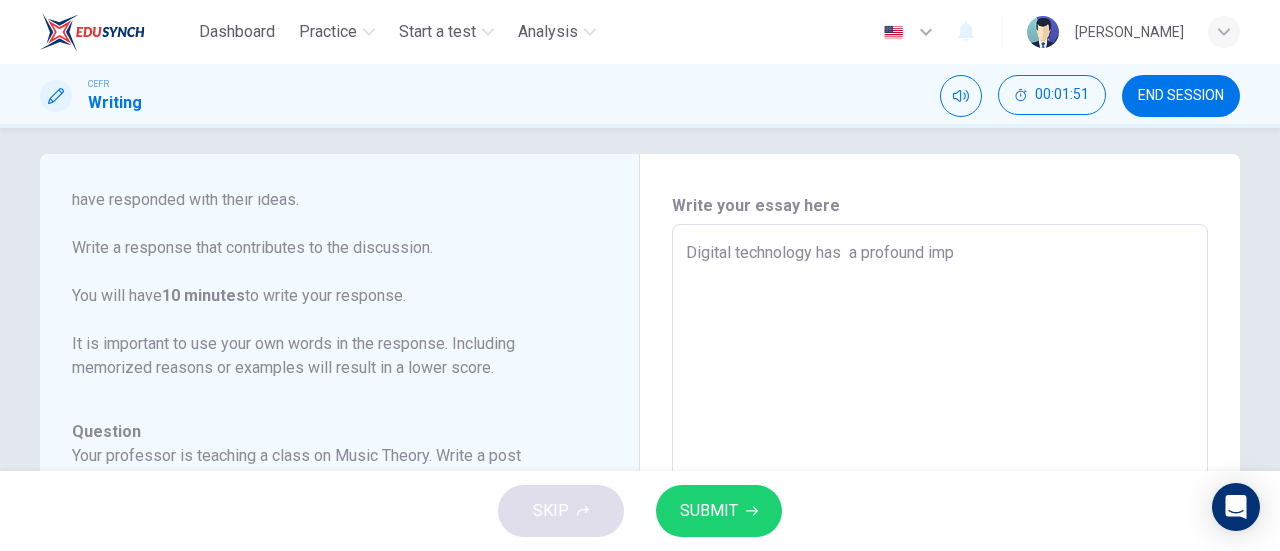 type on "x" 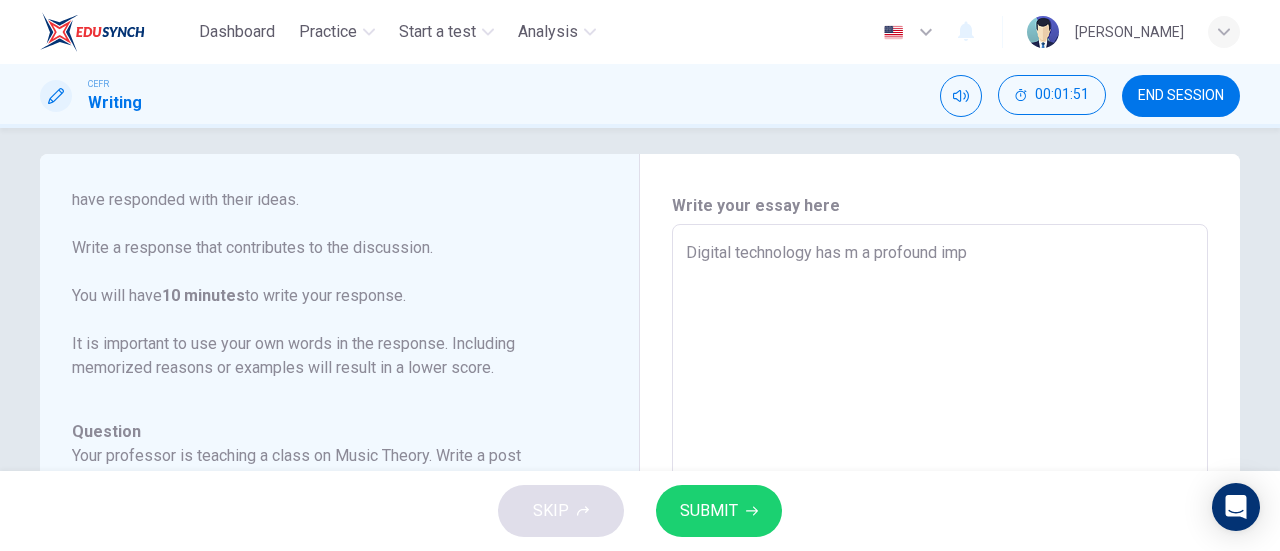 type on "Digital technology has ma a profound imp" 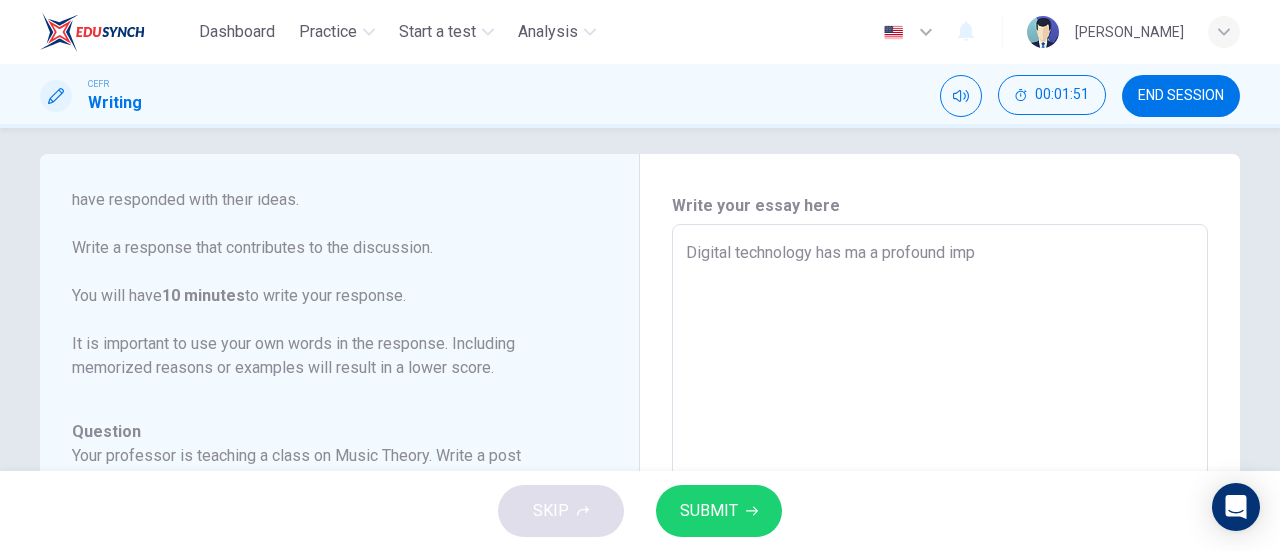 type on "x" 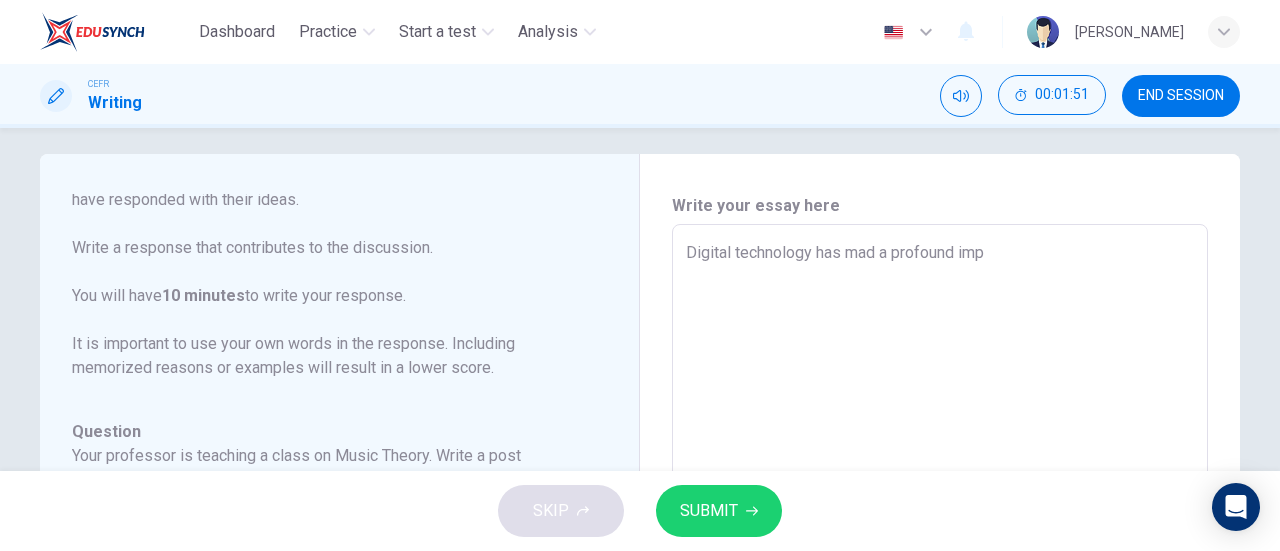 type on "x" 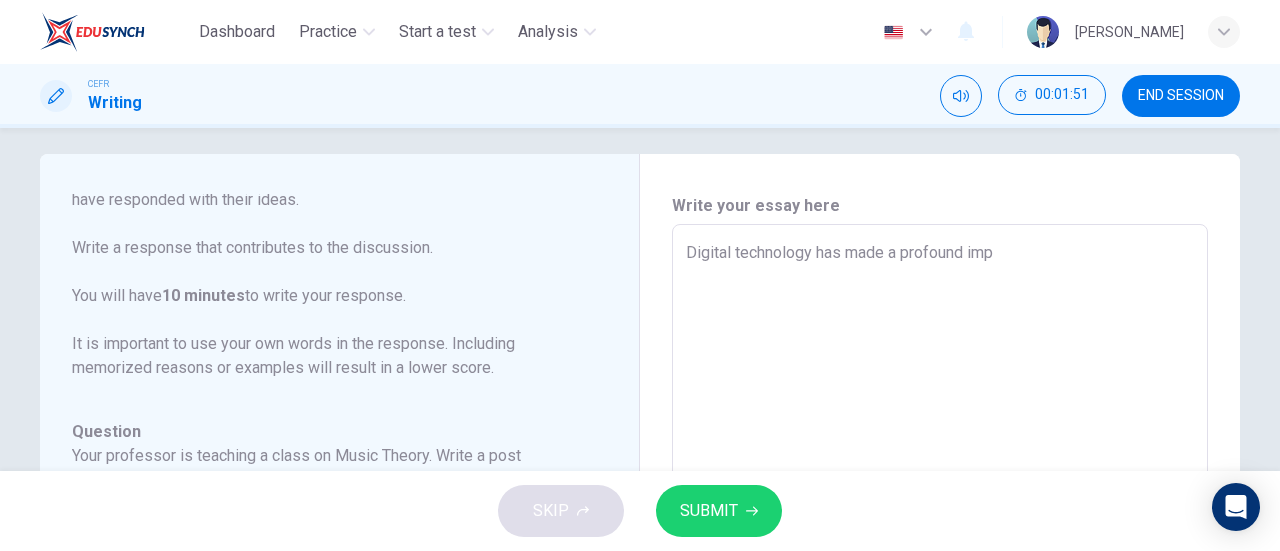 type on "x" 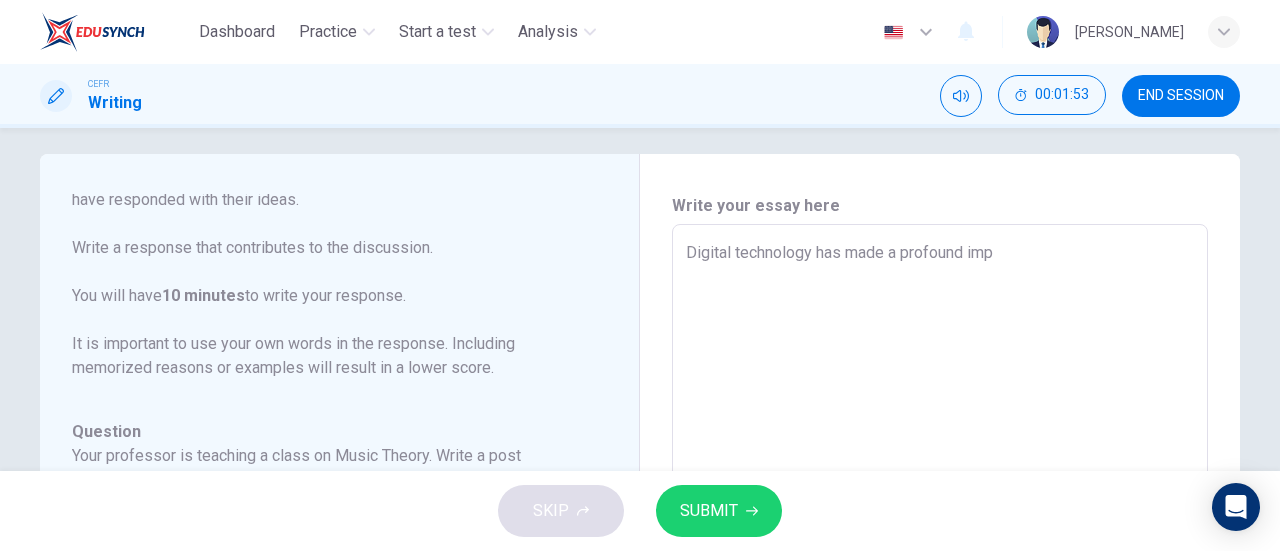 click on "Digital technology has made a profound imp" at bounding box center (940, 558) 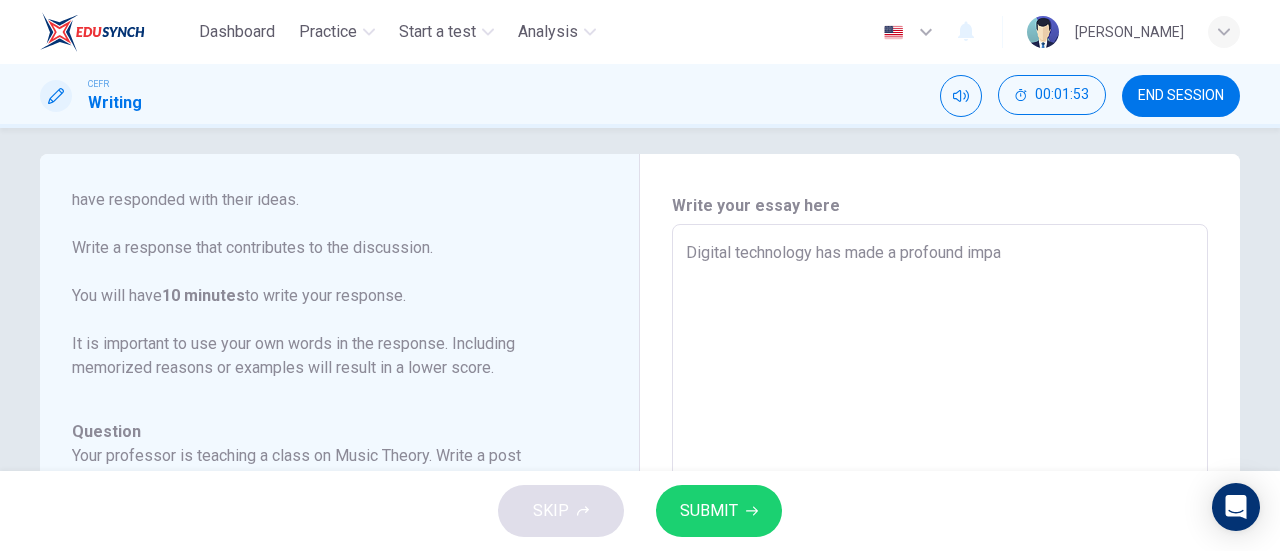 type on "x" 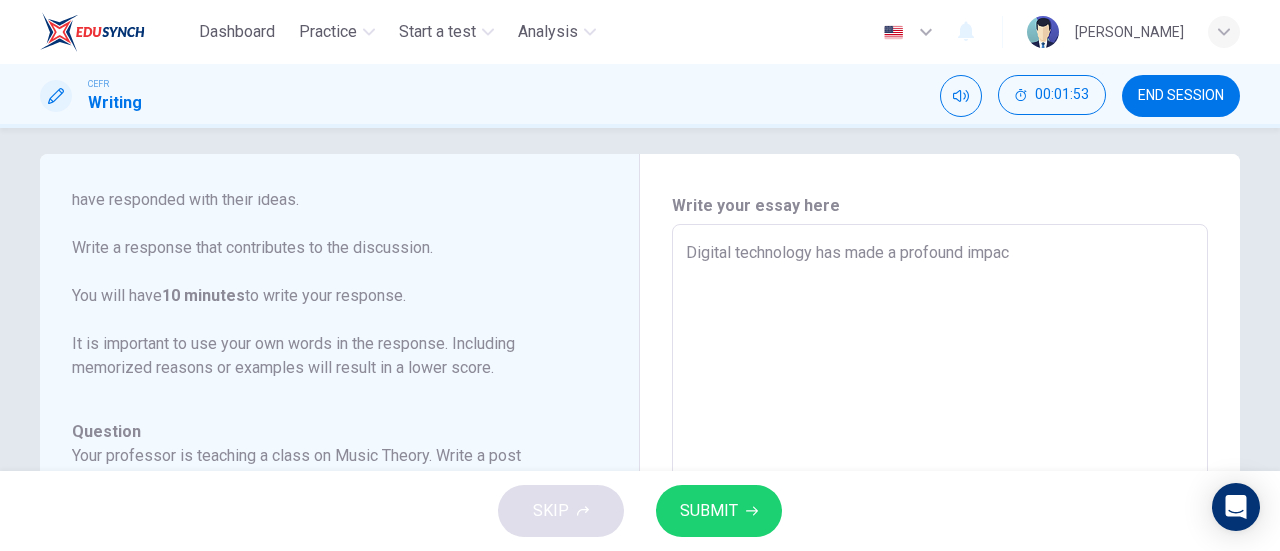 type on "Digital technology has made a profound impact" 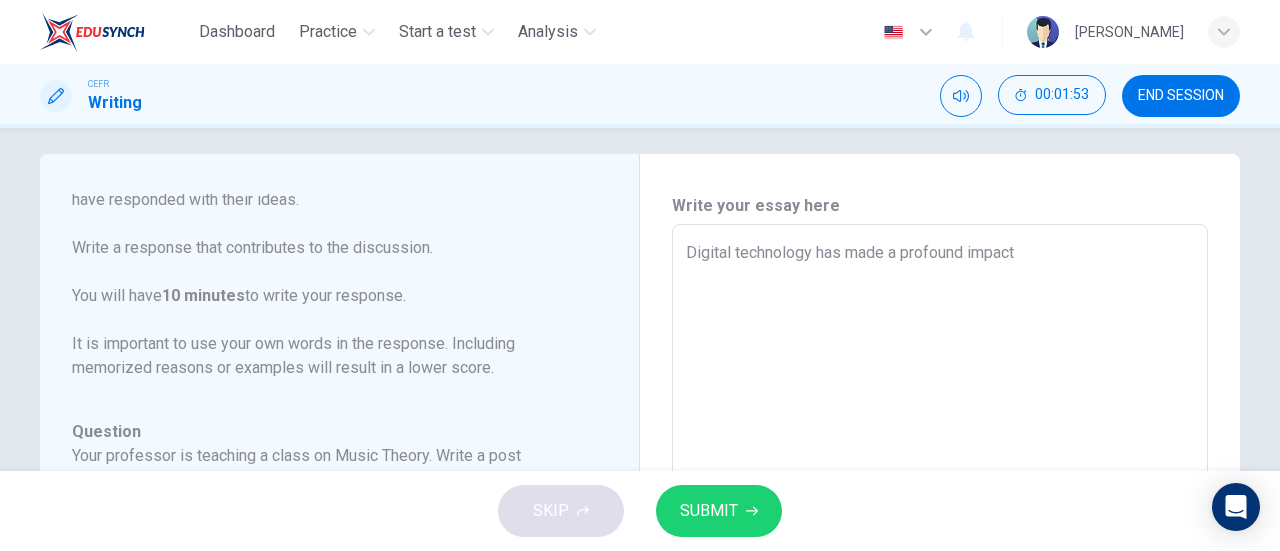 type on "x" 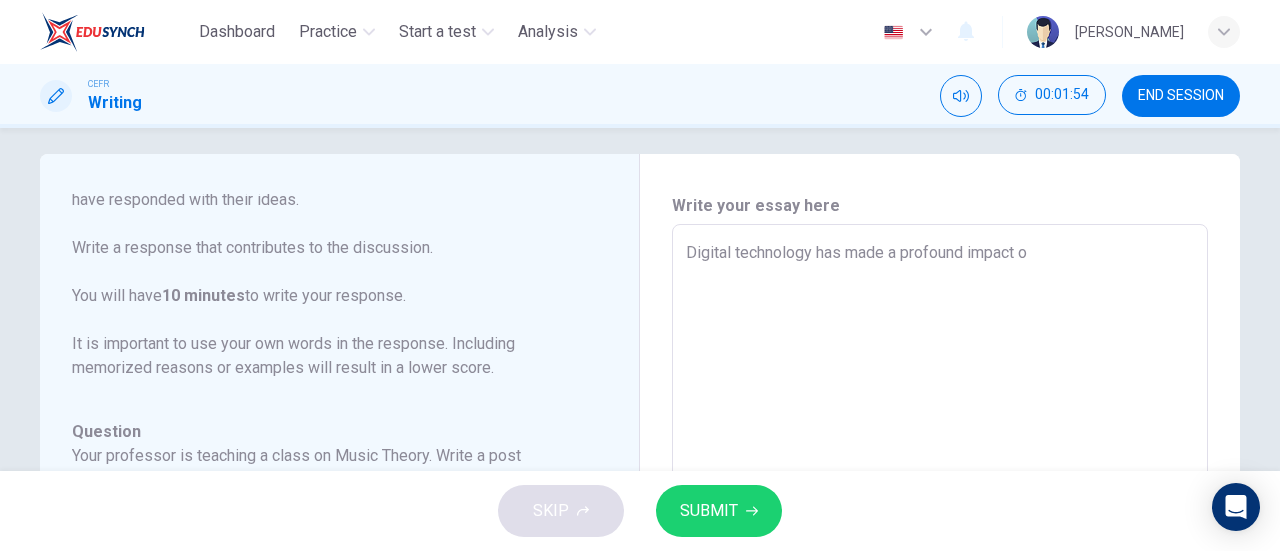 type on "x" 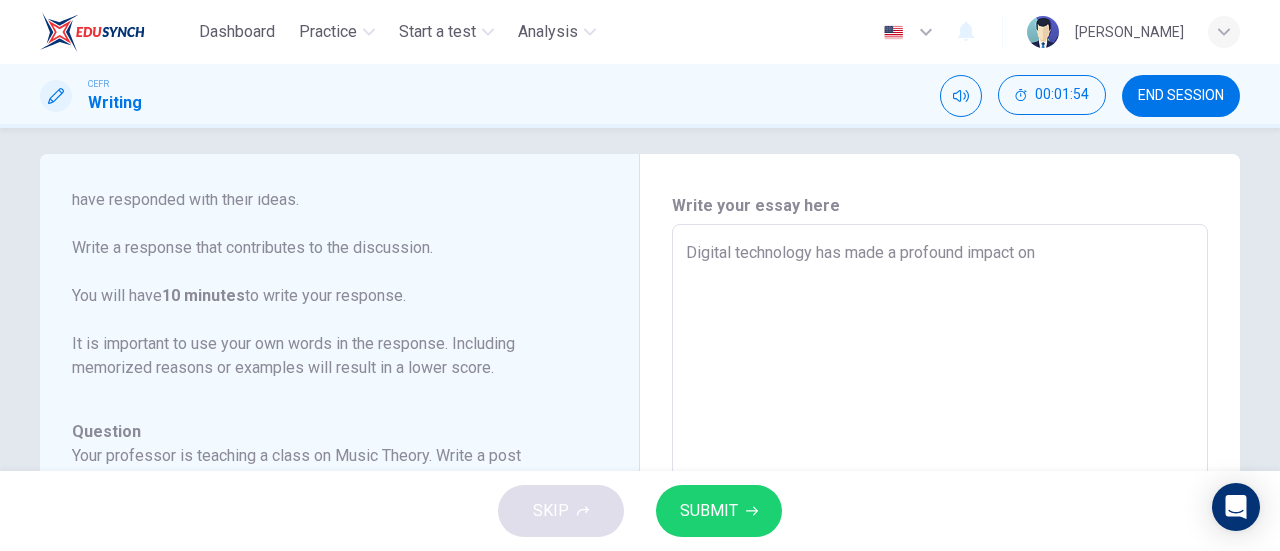 type on "Digital technology has made a profound impact on" 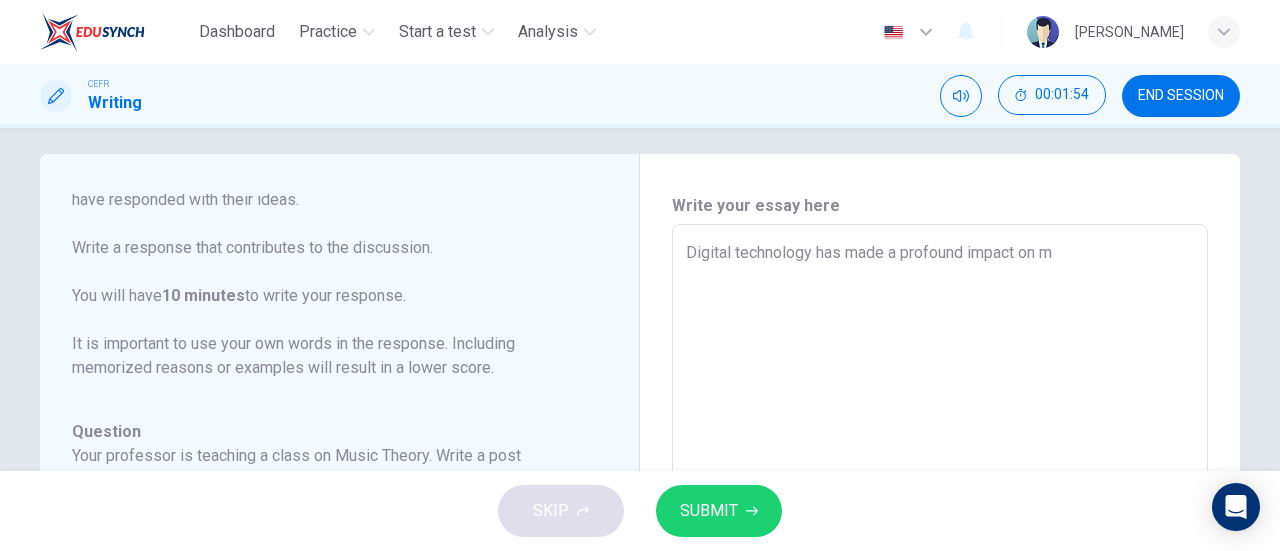 type on "x" 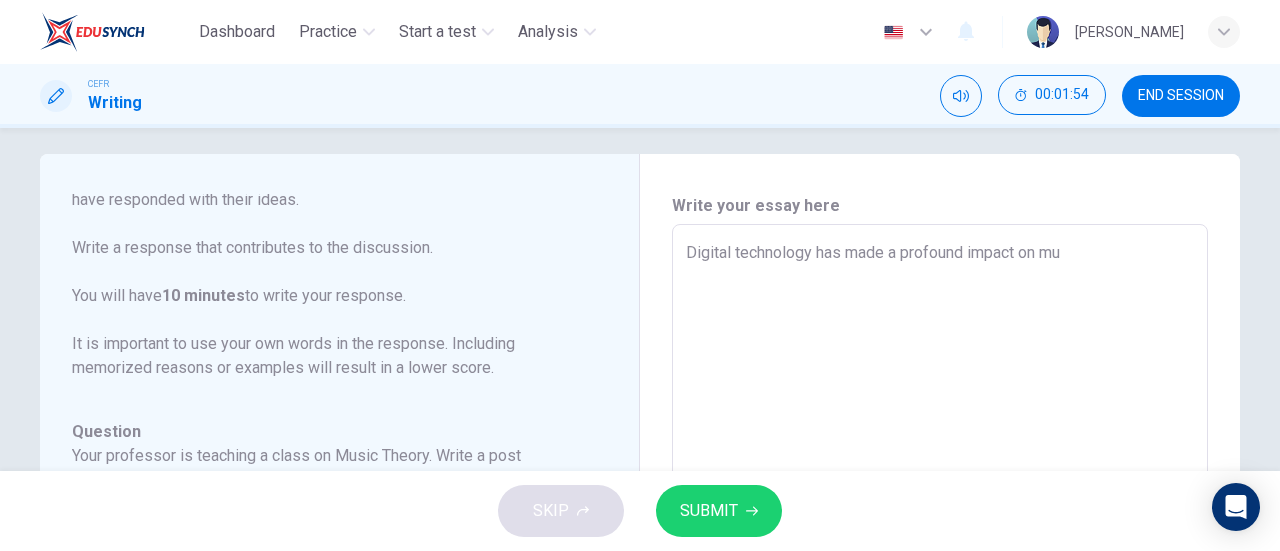 type on "x" 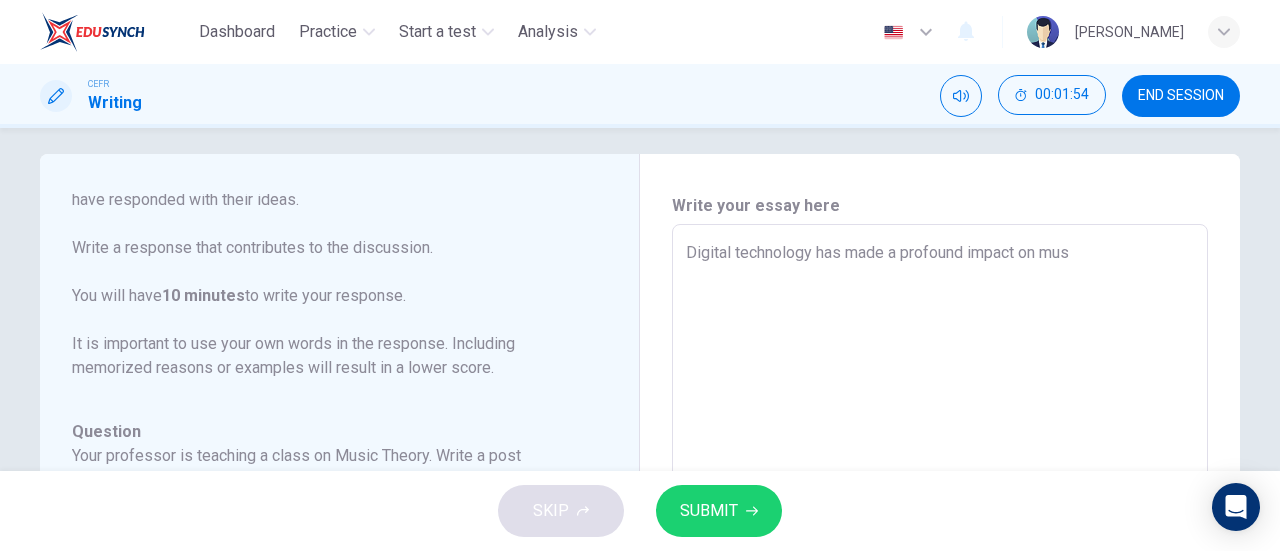 type on "x" 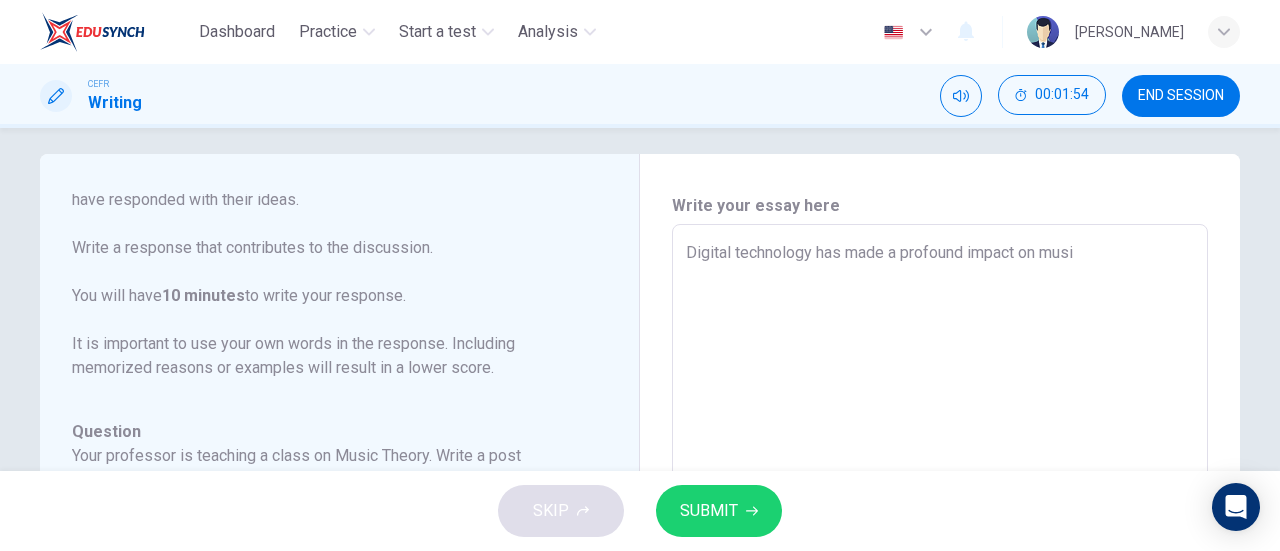 type on "x" 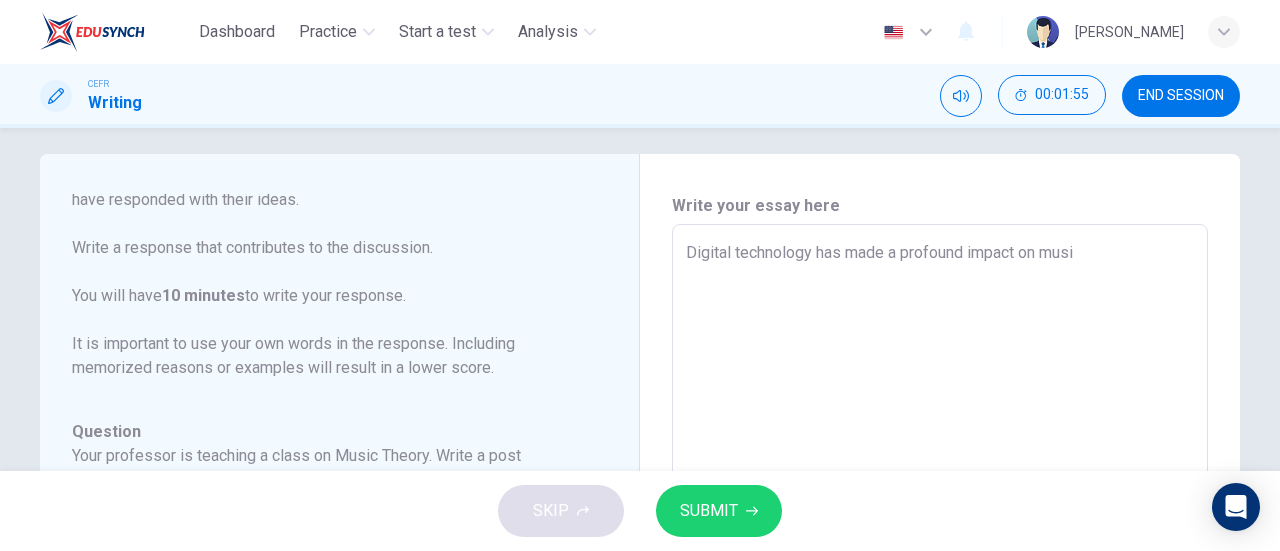 type on "Digital technology has made a profound impact on music" 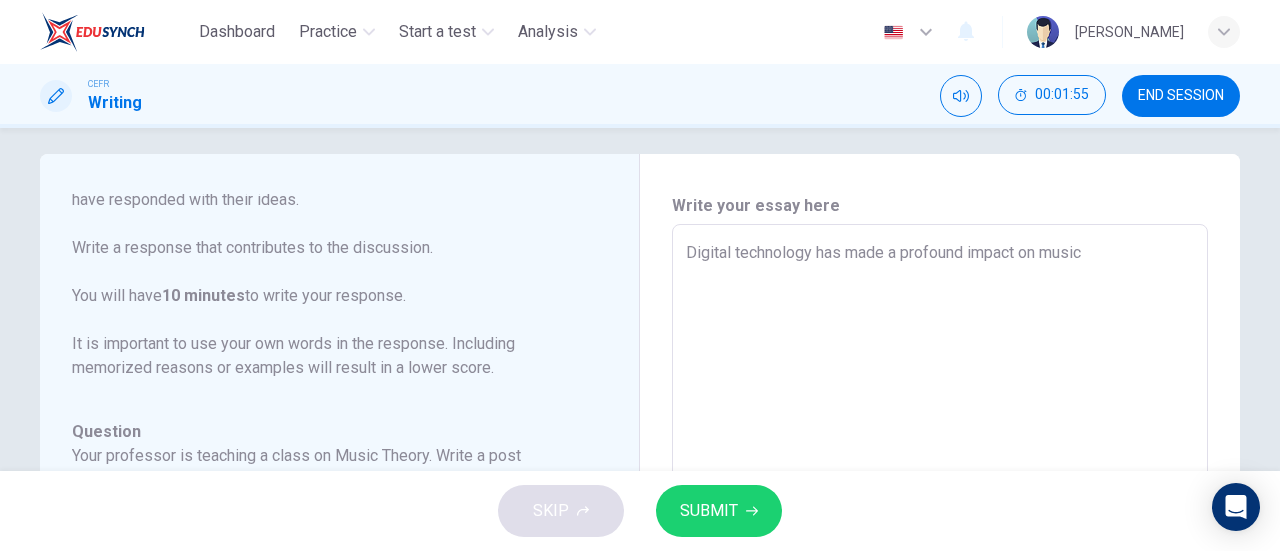 type on "Digital technology has made a profound impact on music" 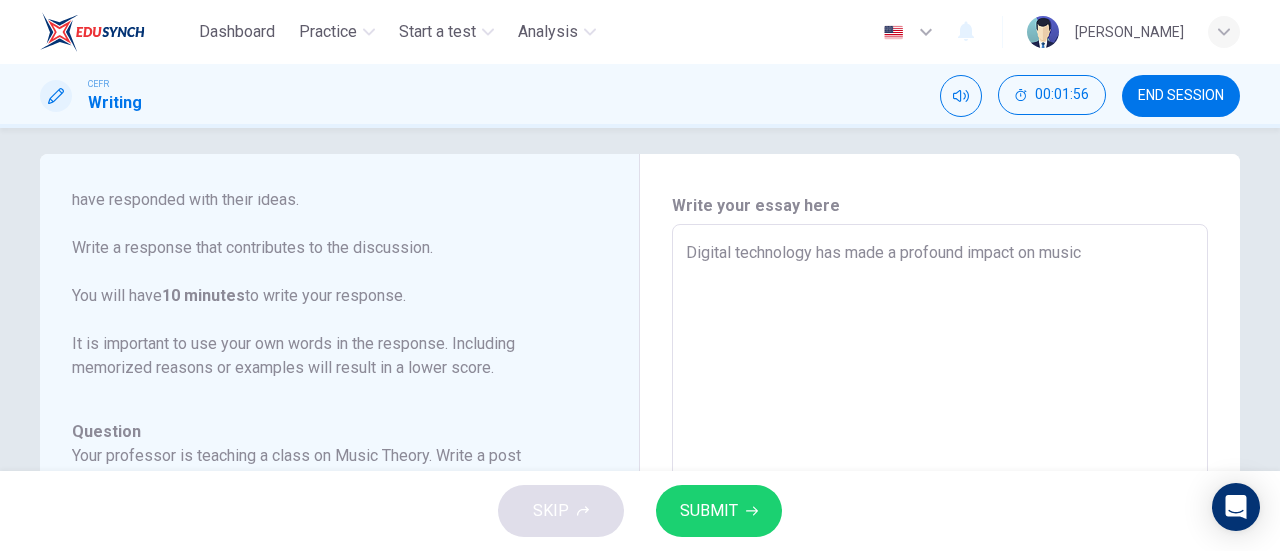 type on "Digital technology has made a profound impact on music" 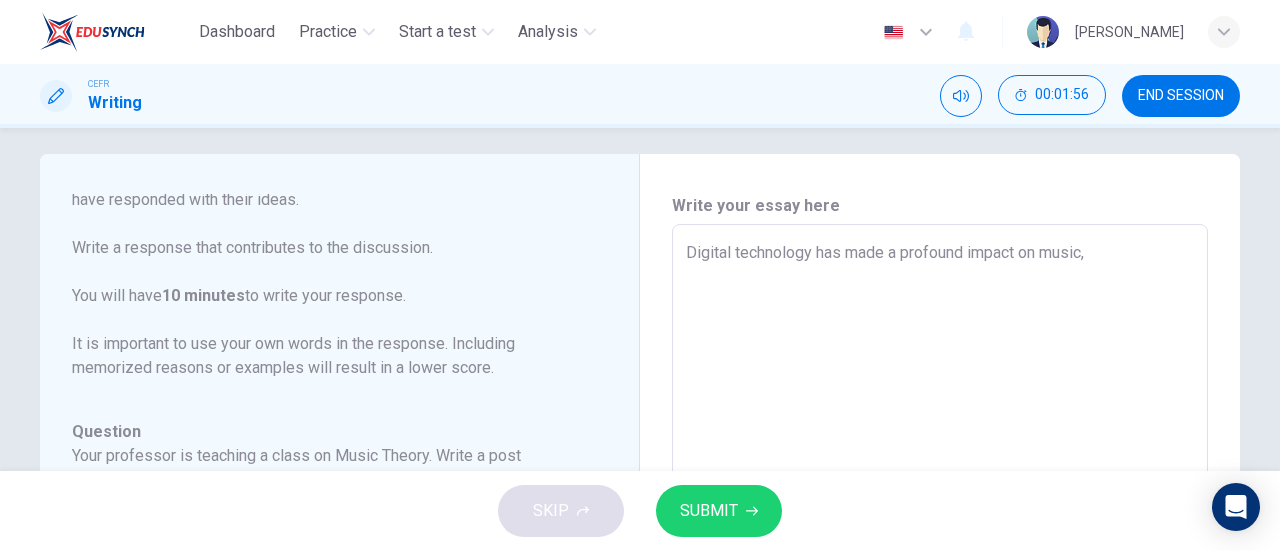 type on "x" 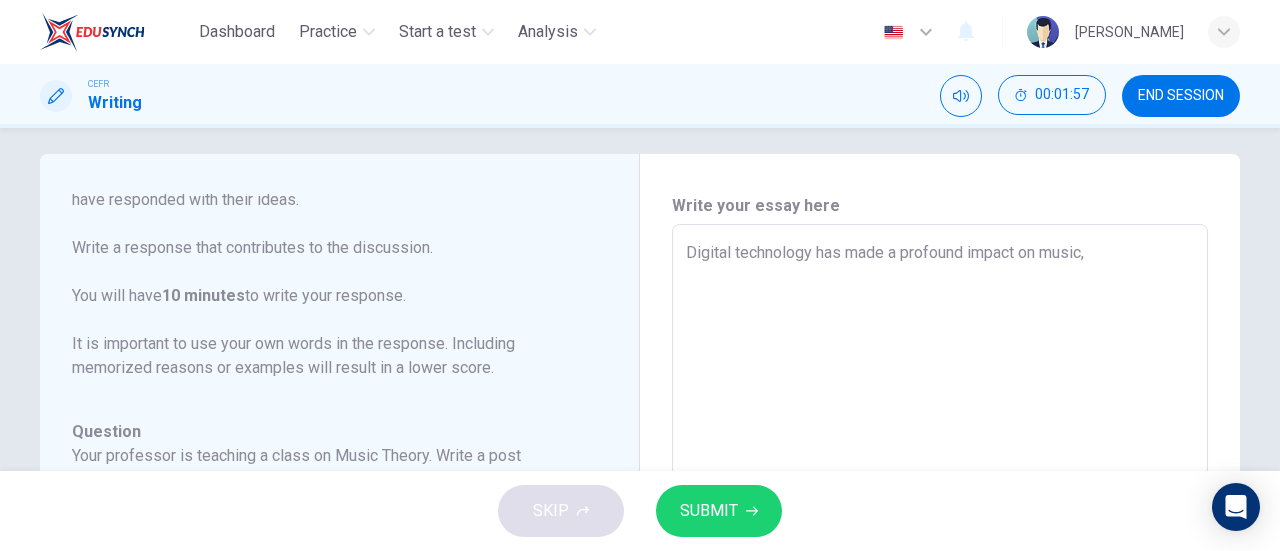 type on "x" 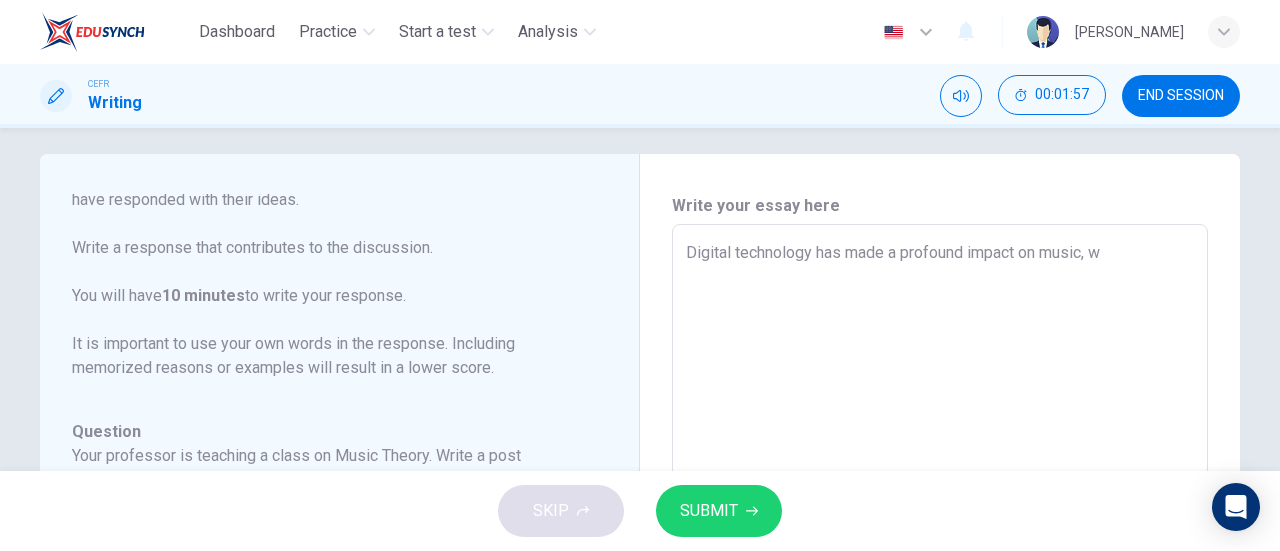 type on "Digital technology has made a profound impact on music, wh" 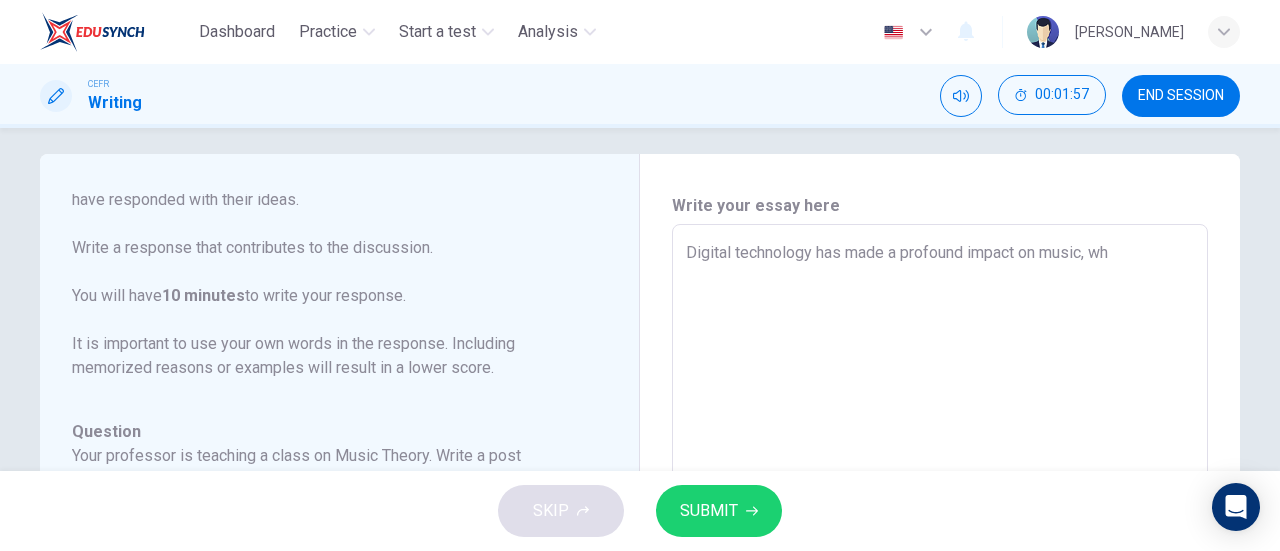 type on "x" 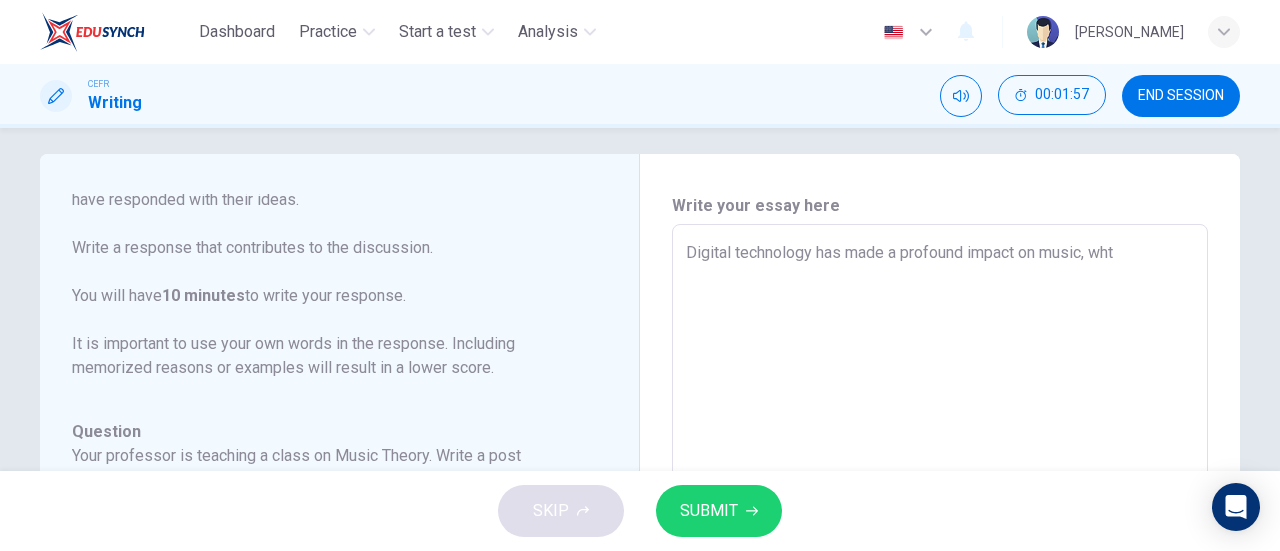type on "x" 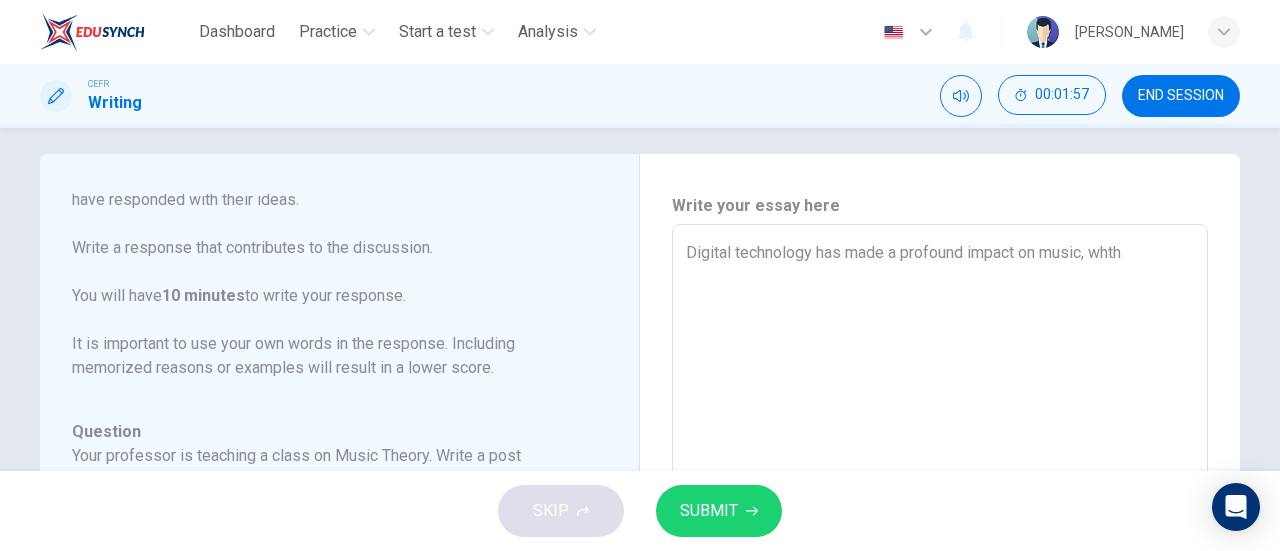 type on "x" 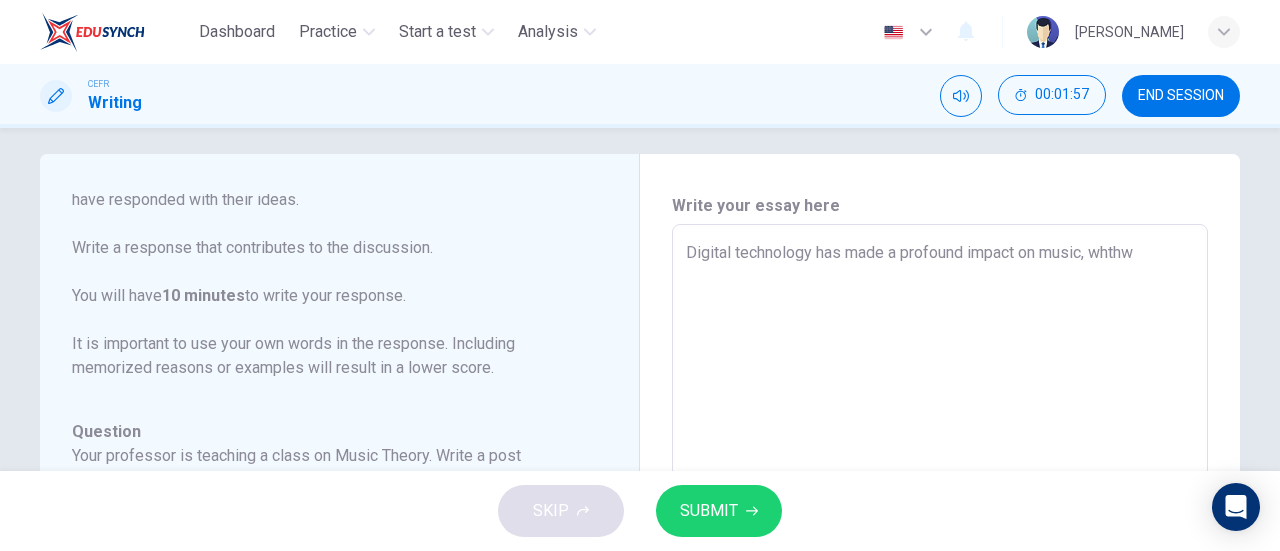 type on "x" 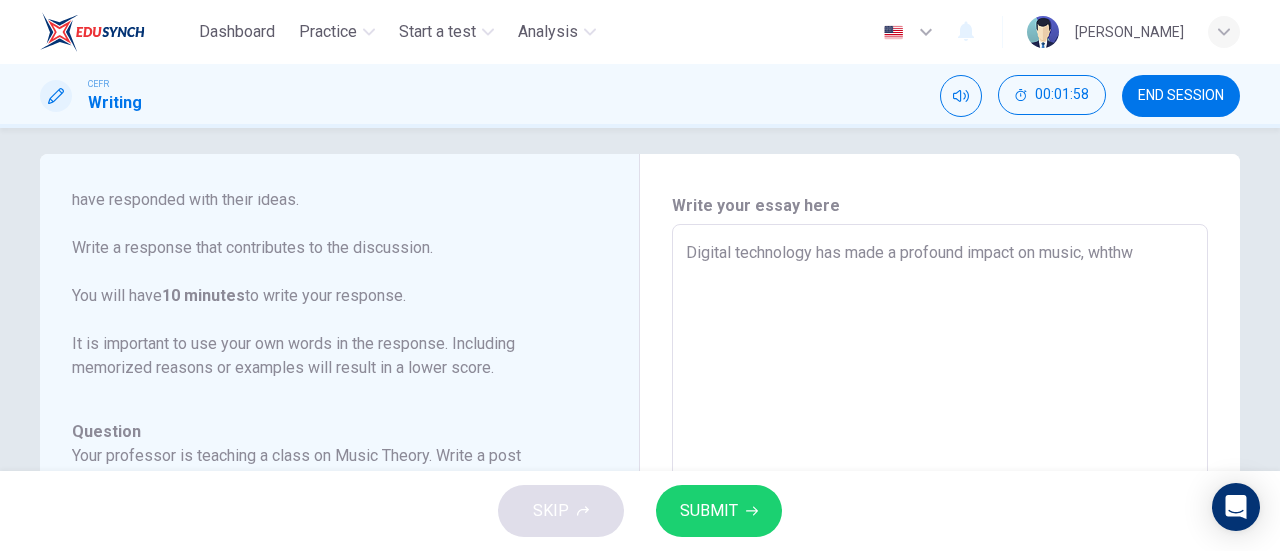 type on "Digital technology has made a profound impact on music, whthw" 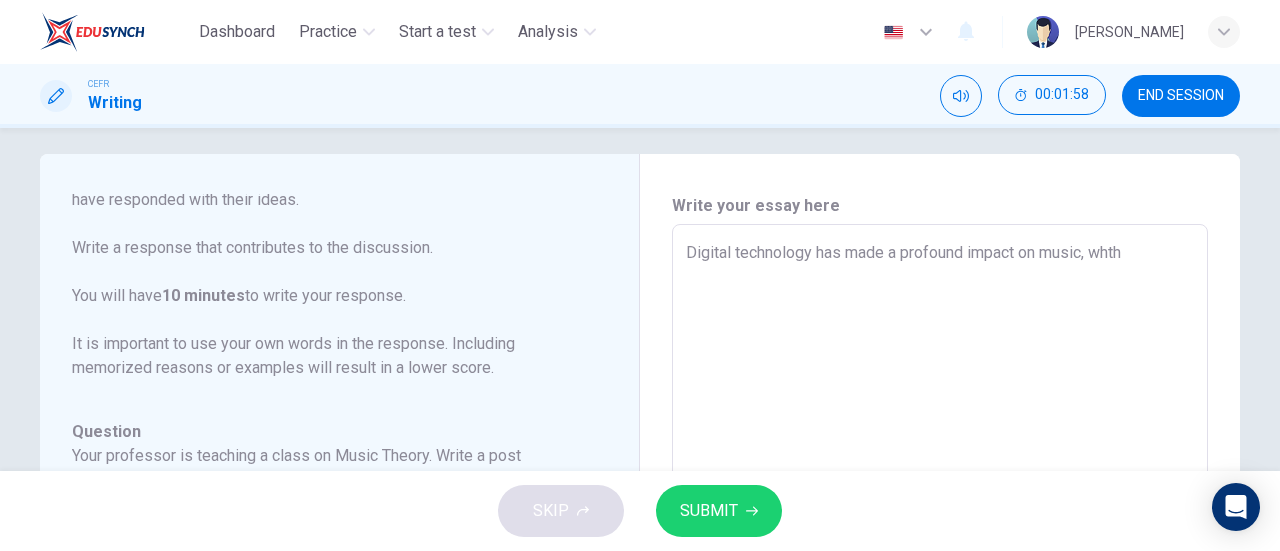 type on "x" 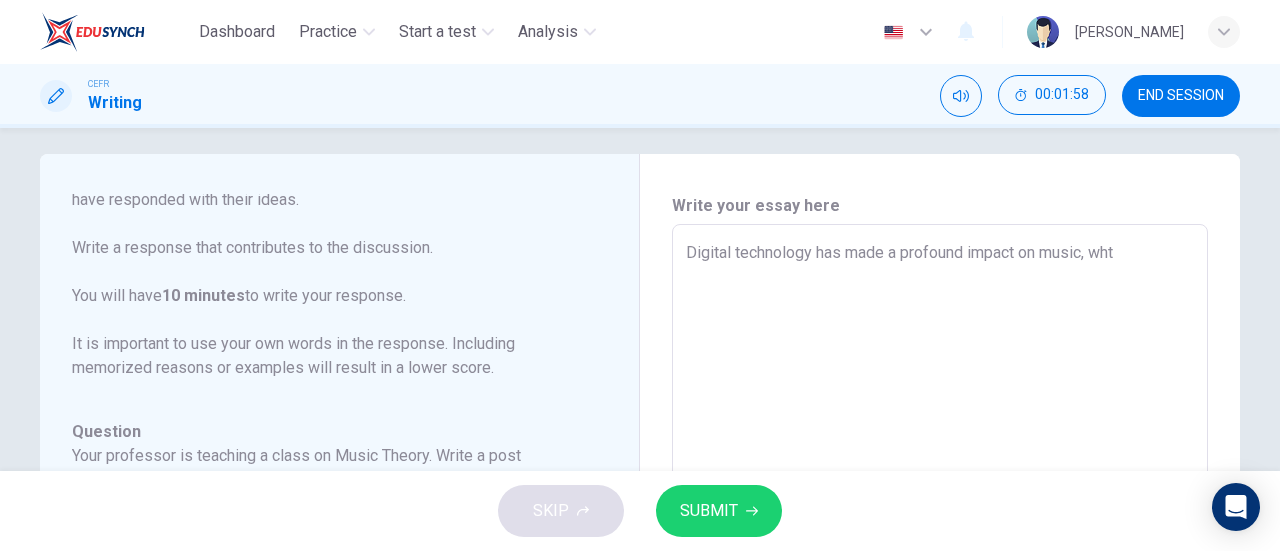 type on "x" 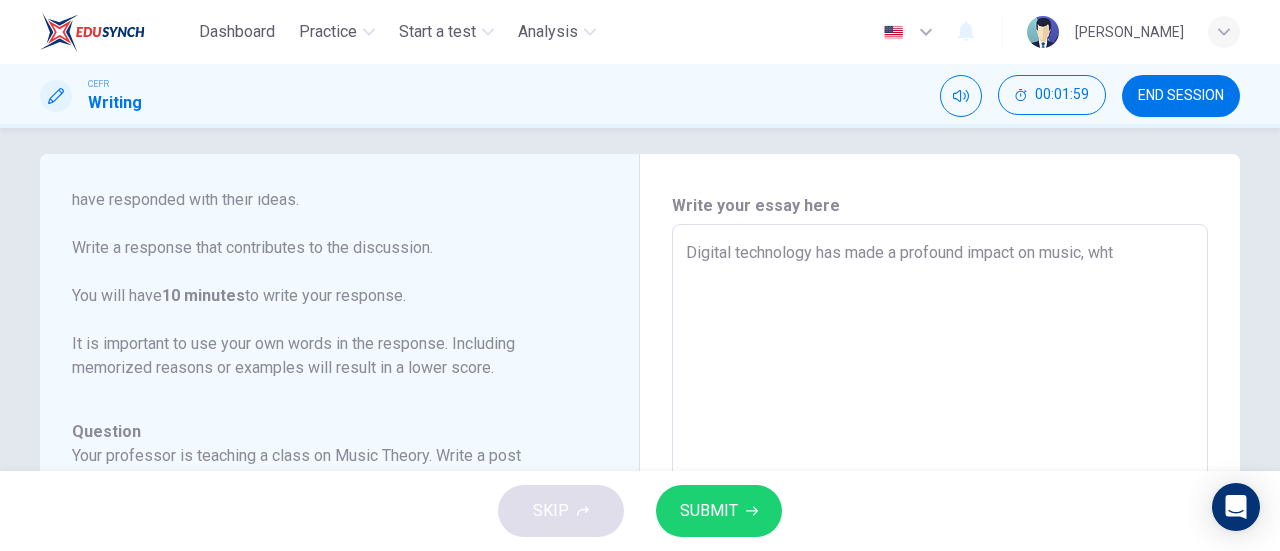 type 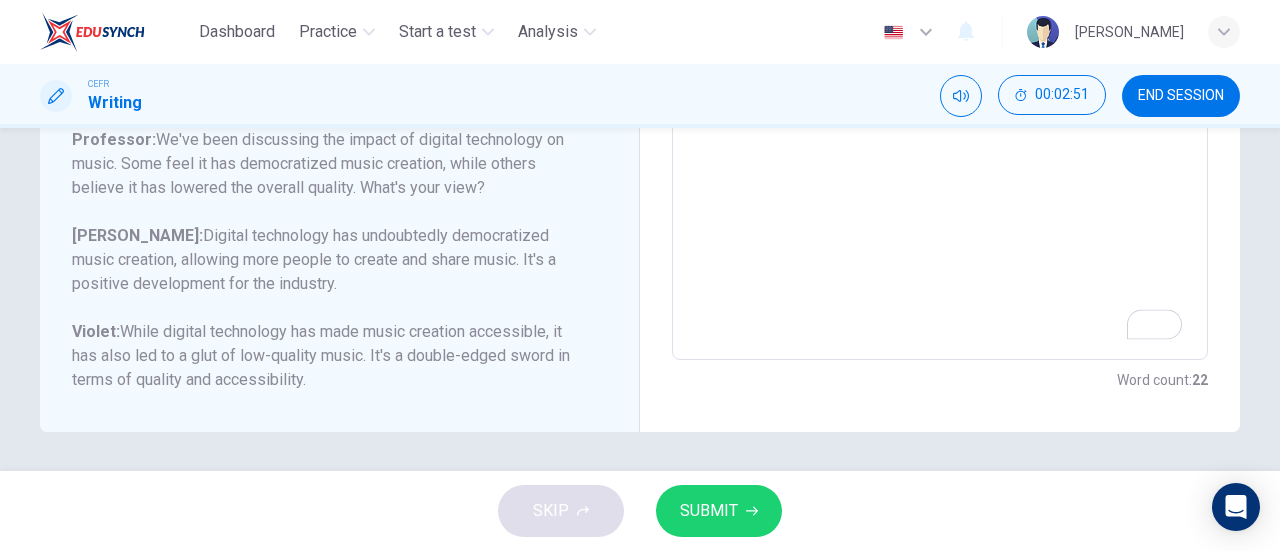 scroll, scrollTop: 0, scrollLeft: 0, axis: both 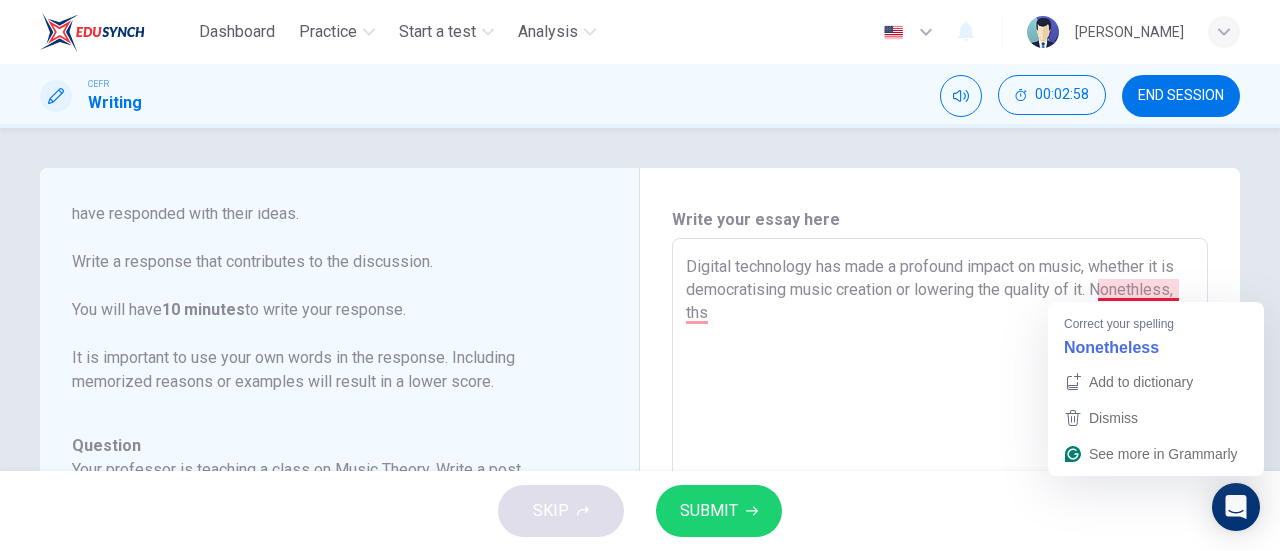 click on "Digital technology has made a profound impact on music, whether it is democratising music creation or lowering the quality of it. Nonethless, ths" at bounding box center [940, 572] 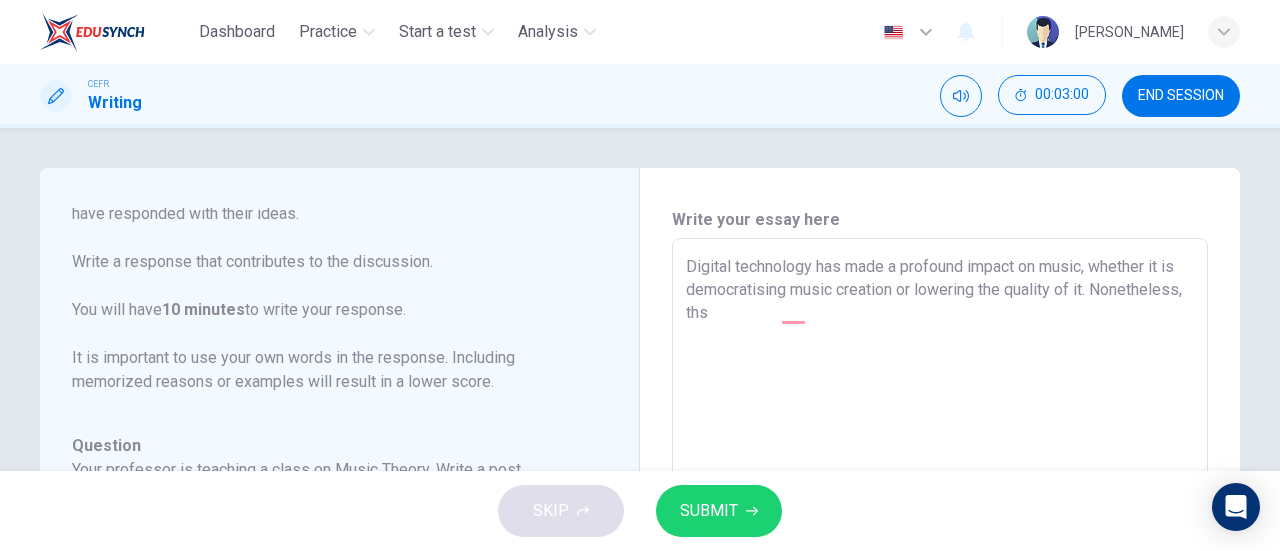 click on "Digital technology has made a profound impact on music, whether it is democratising music creation or lowering the quality of it. Nonetheless, ths" at bounding box center (940, 572) 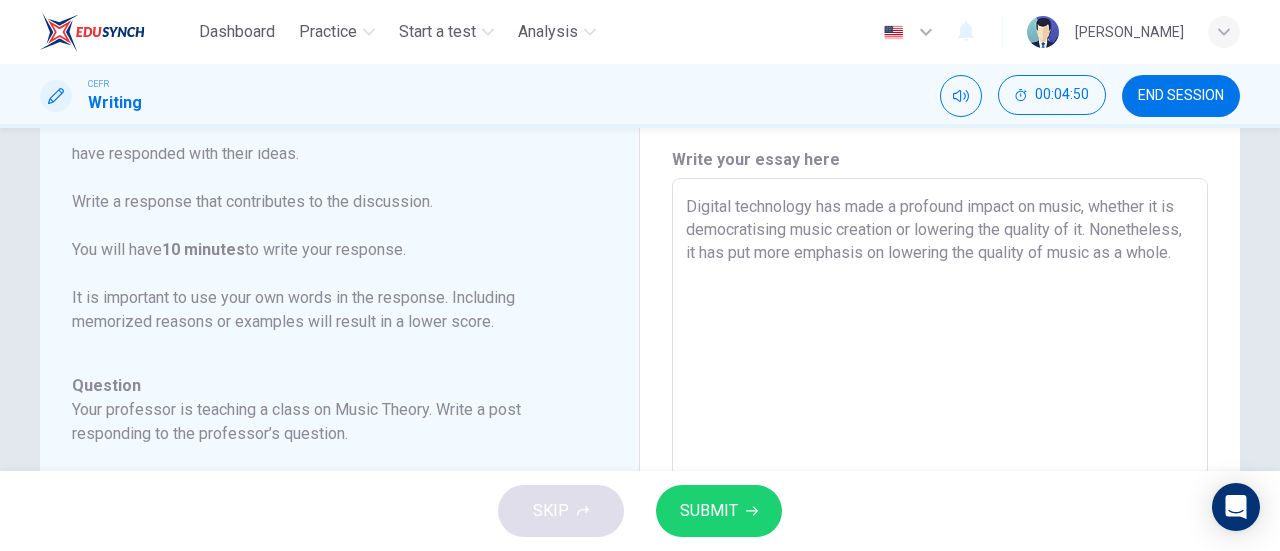 scroll, scrollTop: 12, scrollLeft: 0, axis: vertical 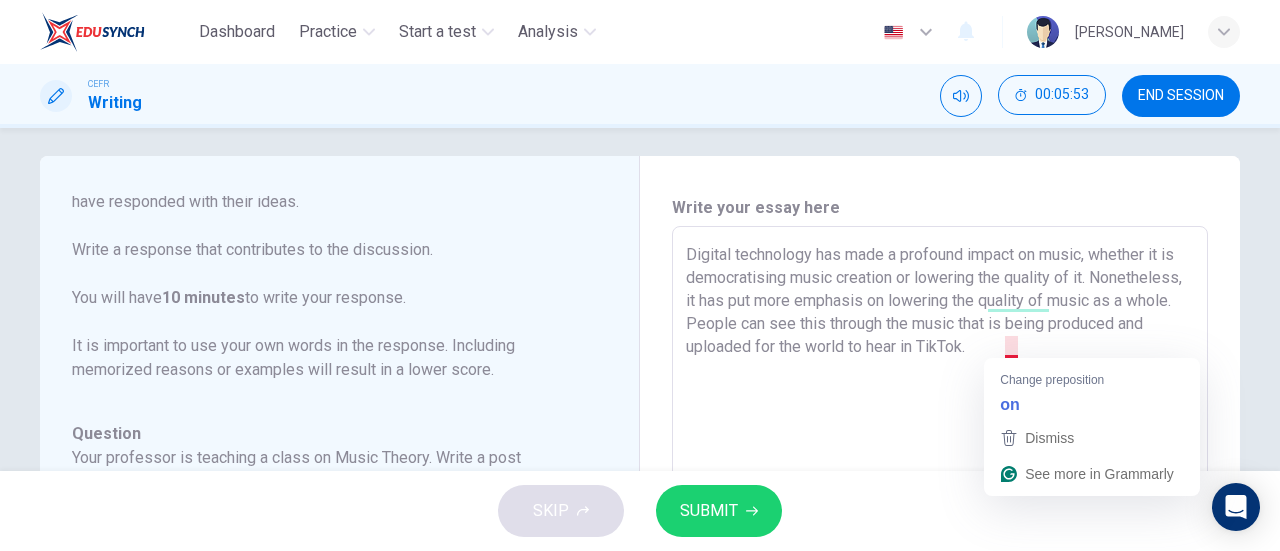 click on "Digital technology has made a profound impact on music, whether it is democratising music creation or lowering the quality of it. Nonetheless, it has put more emphasis on lowering the quality of music as a whole. People can see this through the music that is being produced and uploaded for the world to hear in TikTok." at bounding box center [940, 560] 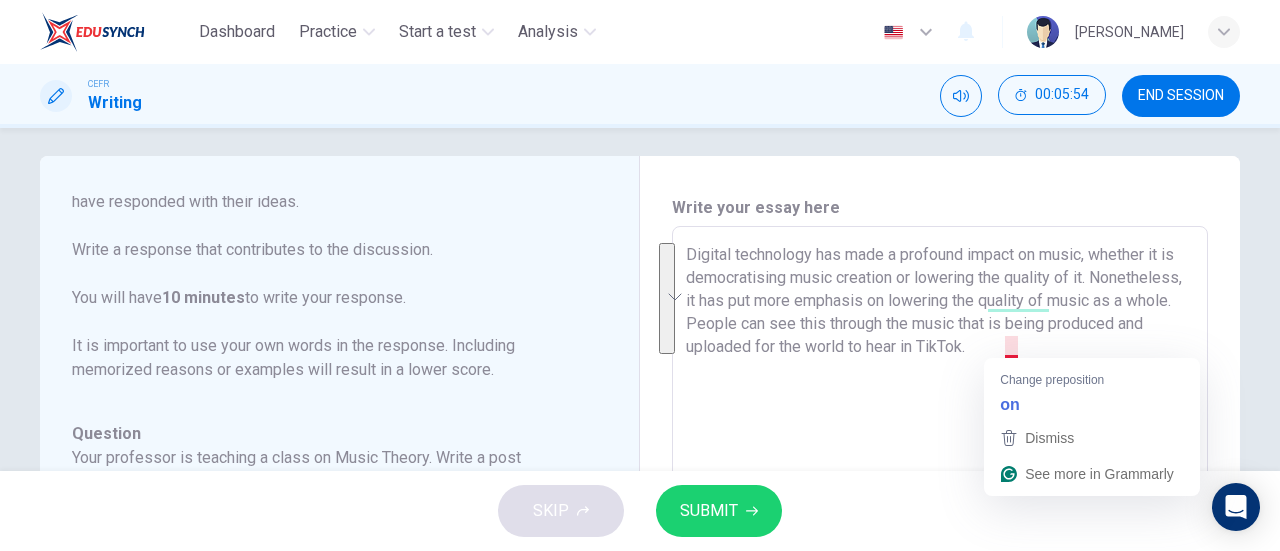 click on "Digital technology has made a profound impact on music, whether it is democratising music creation or lowering the quality of it. Nonetheless, it has put more emphasis on lowering the quality of music as a whole. People can see this through the music that is being produced and uploaded for the world to hear in TikTok." at bounding box center [940, 560] 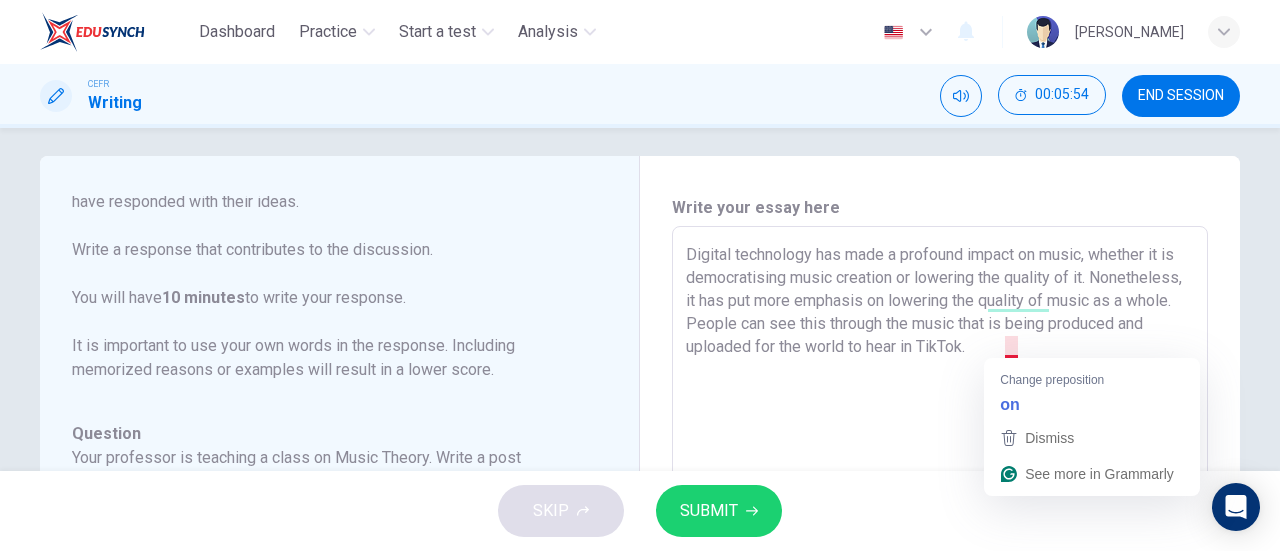 click on "Digital technology has made a profound impact on music, whether it is democratising music creation or lowering the quality of it. Nonetheless, it has put more emphasis on lowering the quality of music as a whole. People can see this through the music that is being produced and uploaded for the world to hear in TikTok." at bounding box center (940, 560) 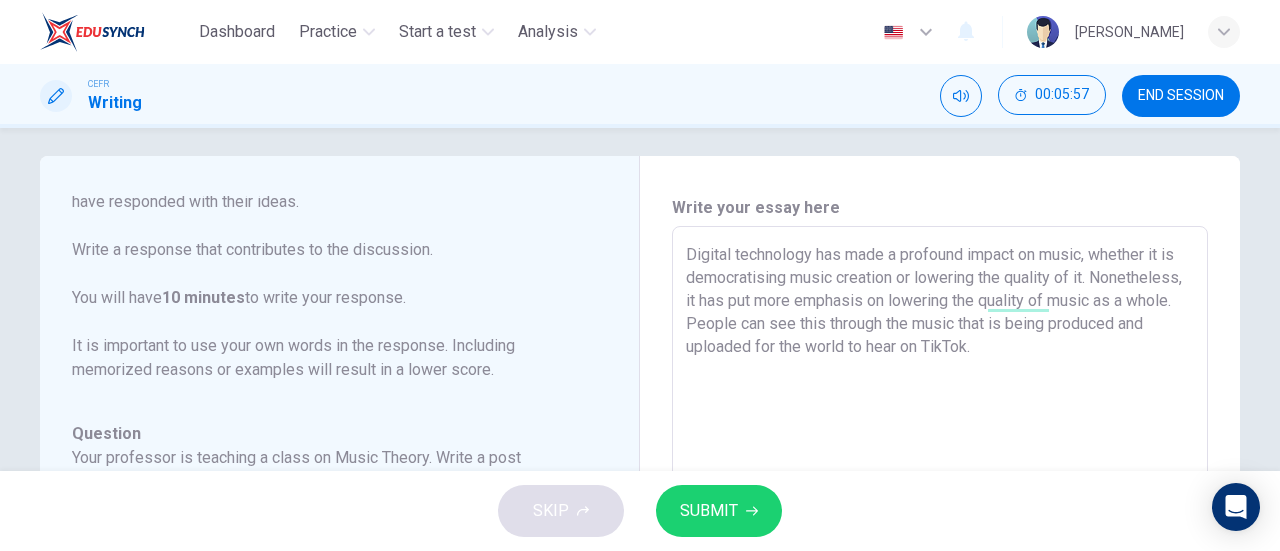 click on "Digital technology has made a profound impact on music, whether it is democratising music creation or lowering the quality of it. Nonetheless, it has put more emphasis on lowering the quality of music as a whole. People can see this through the music that is being produced and uploaded for the world to hear on TikTok." at bounding box center (940, 560) 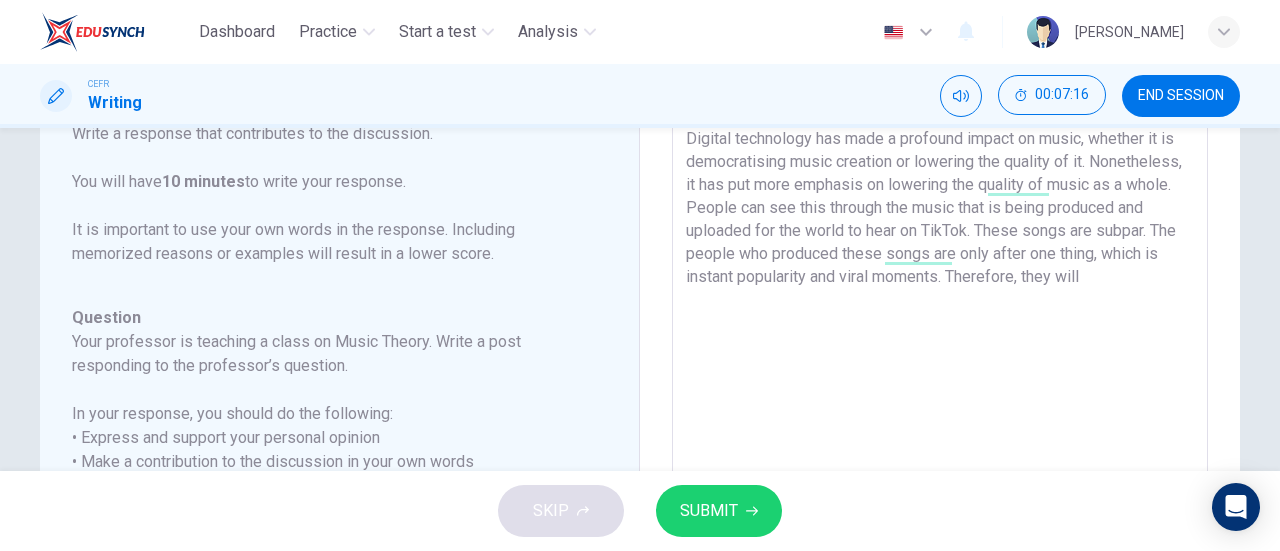 scroll, scrollTop: 126, scrollLeft: 0, axis: vertical 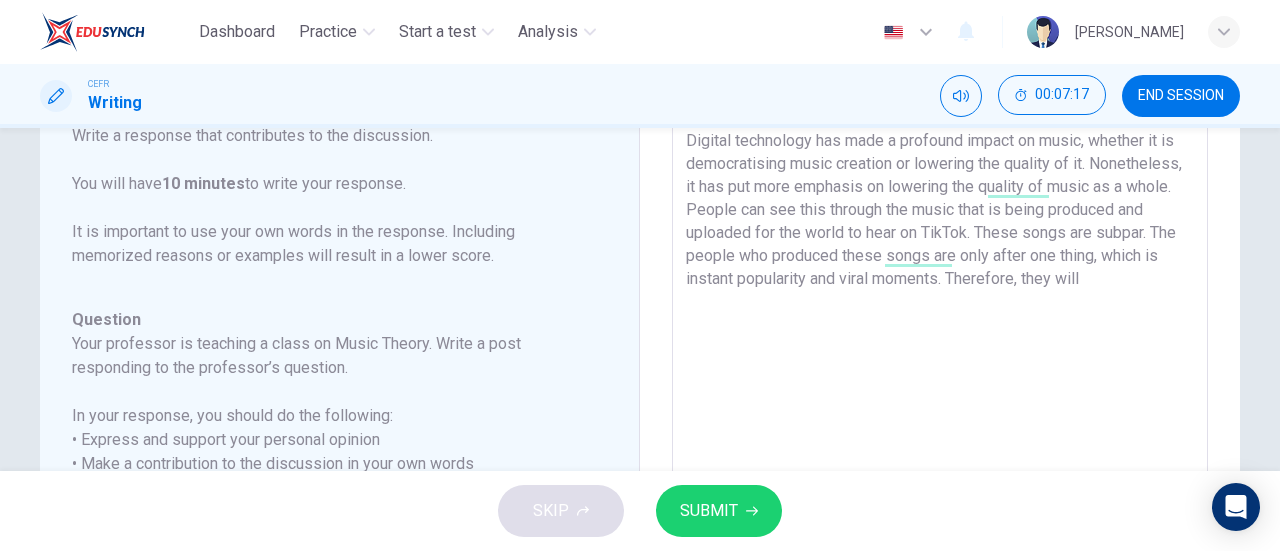 click on "Digital technology has made a profound impact on music, whether it is democratising music creation or lowering the quality of it. Nonetheless, it has put more emphasis on lowering the quality of music as a whole. People can see this through the music that is being produced and uploaded for the world to hear on TikTok. These songs are subpar. The people who produced these songs are only after one thing, which is instant popularity and viral moments. Therefore, they will" at bounding box center [940, 446] 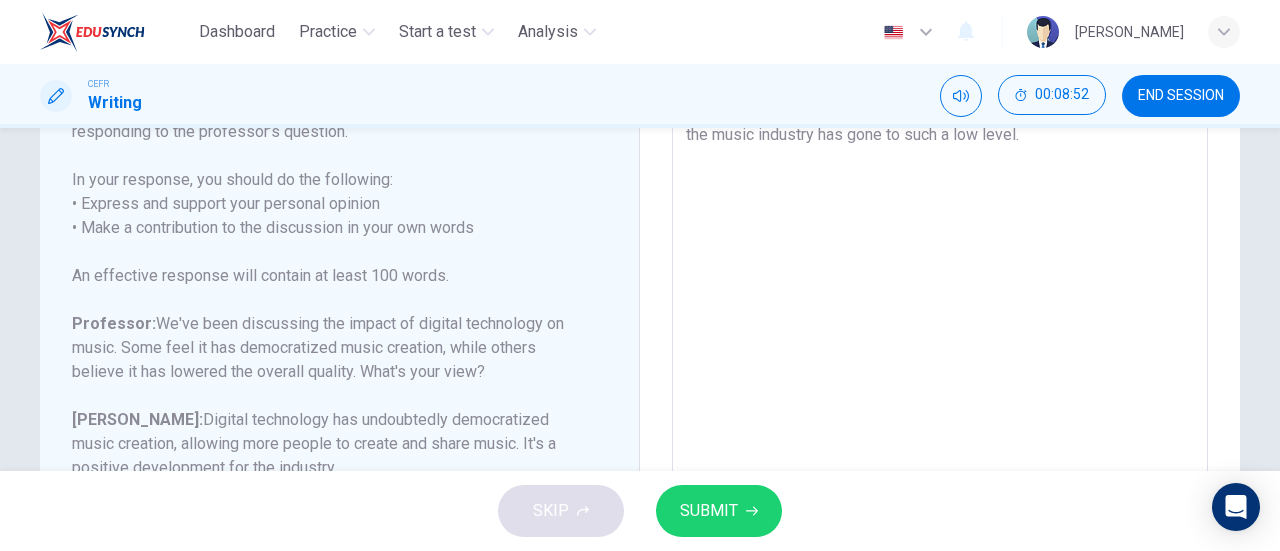 scroll, scrollTop: 146, scrollLeft: 0, axis: vertical 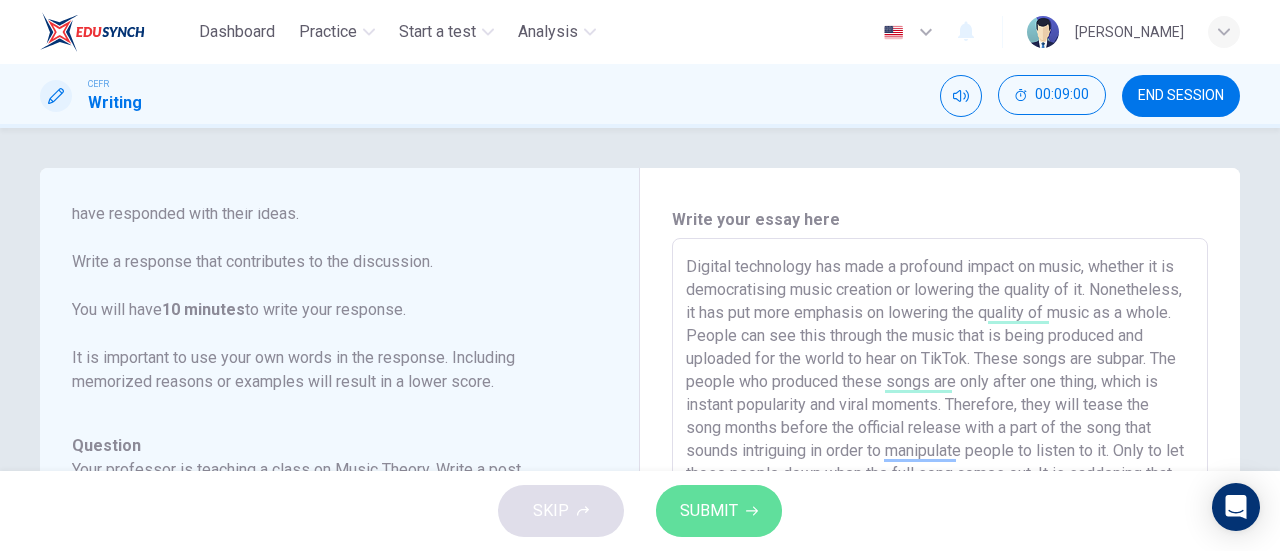 click on "SUBMIT" at bounding box center [719, 511] 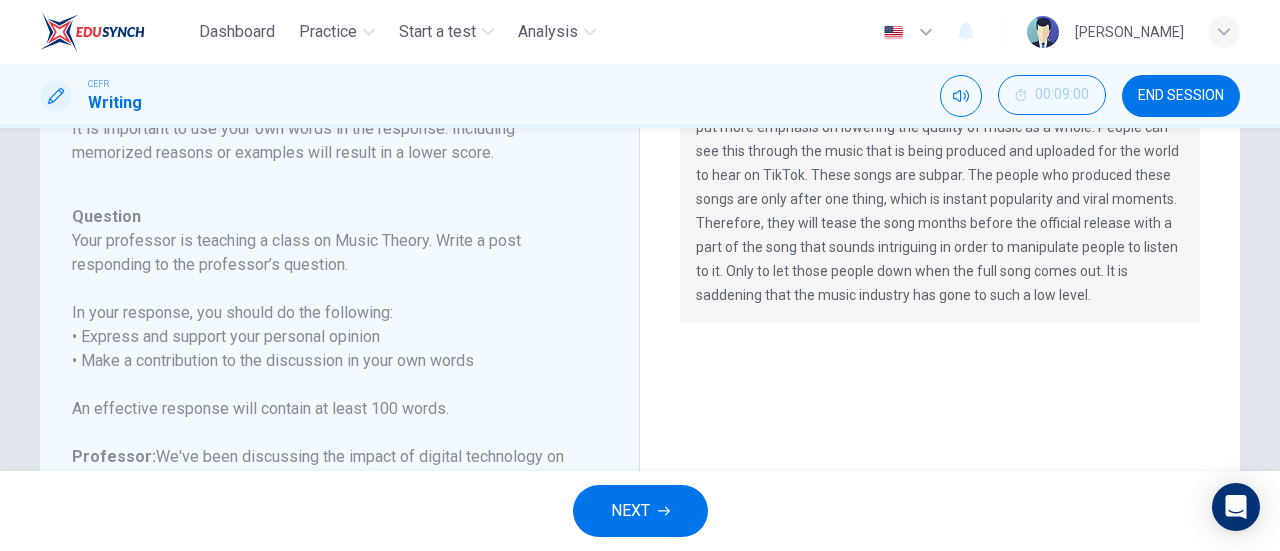 scroll, scrollTop: 46, scrollLeft: 0, axis: vertical 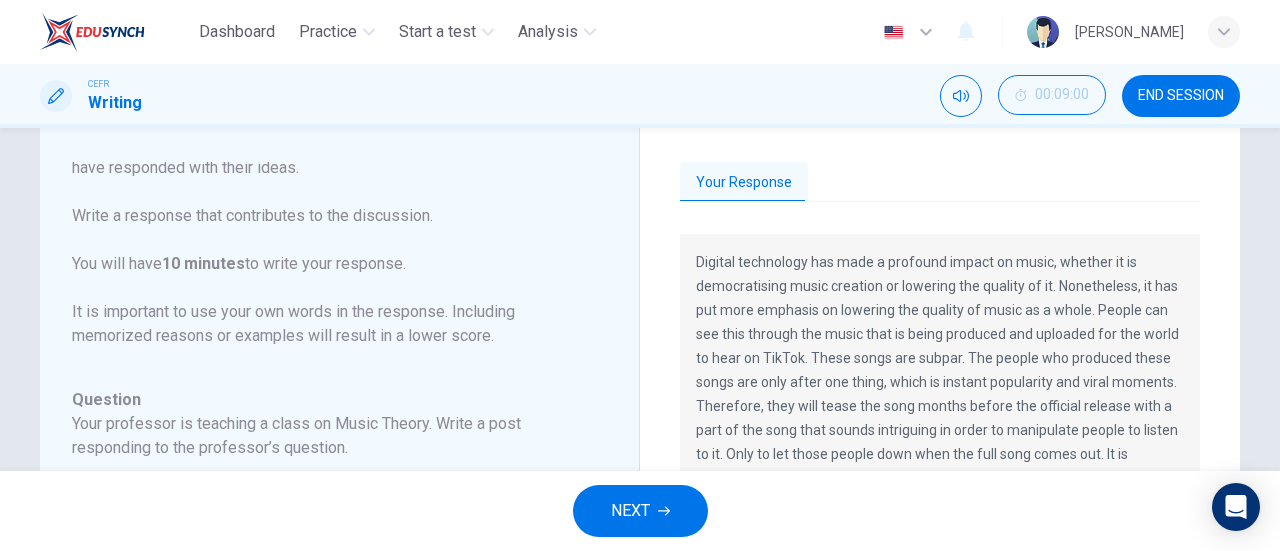 click on "Your Response" at bounding box center (744, 183) 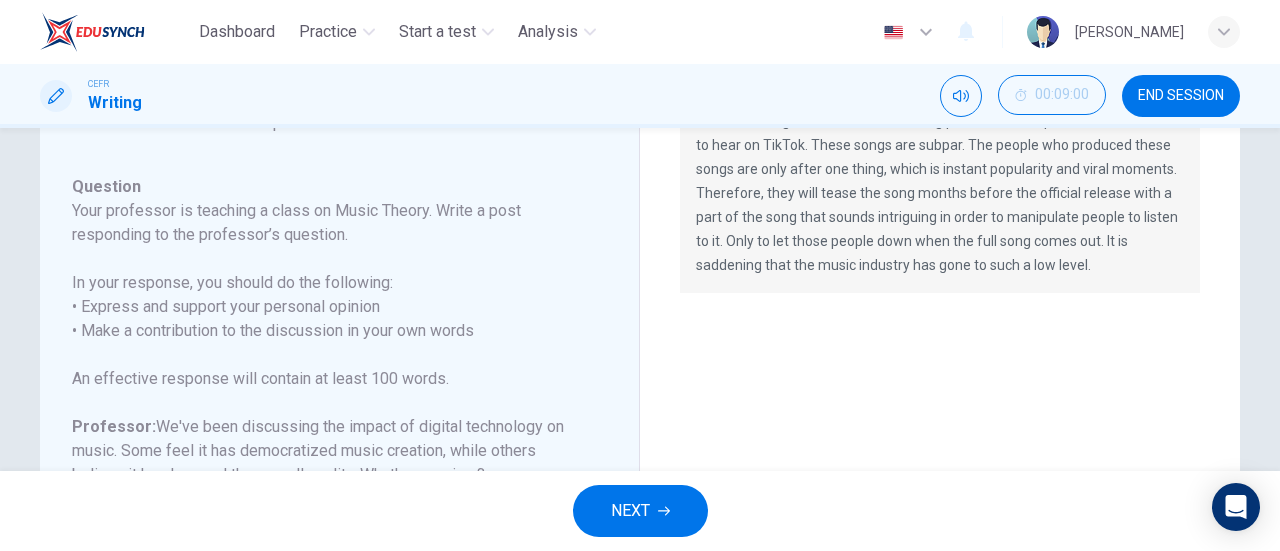 scroll, scrollTop: 346, scrollLeft: 0, axis: vertical 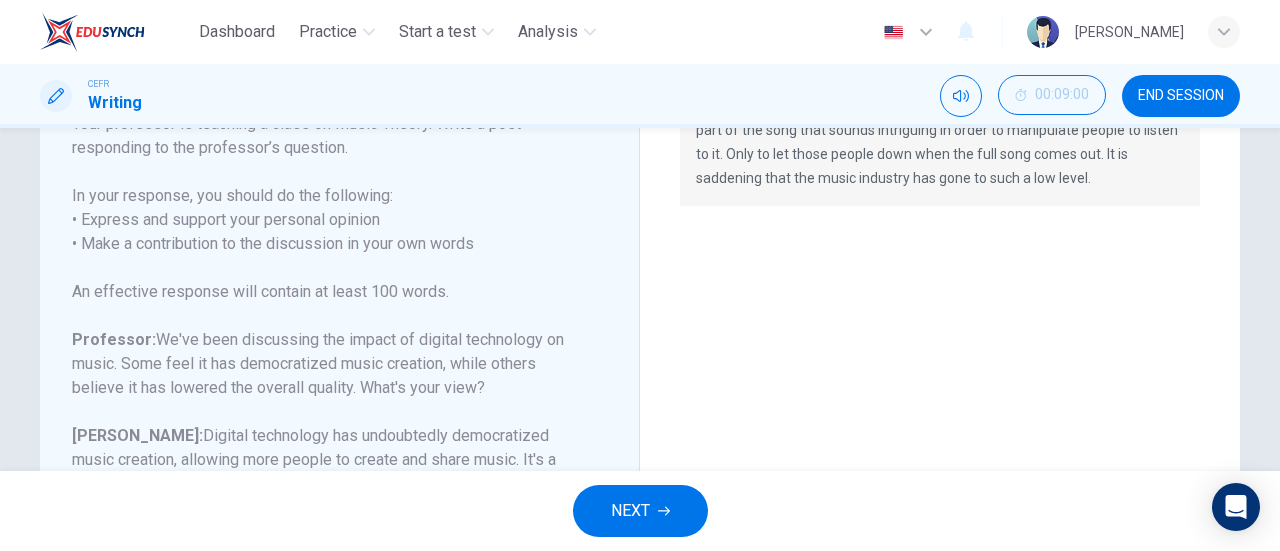click on "NEXT" at bounding box center [640, 511] 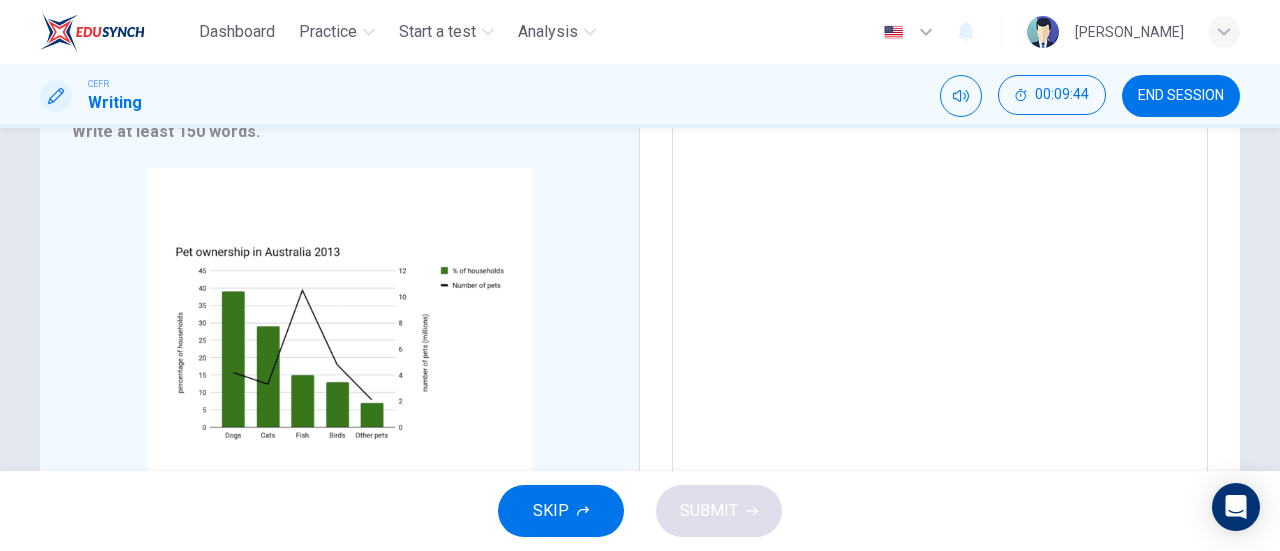 scroll, scrollTop: 337, scrollLeft: 0, axis: vertical 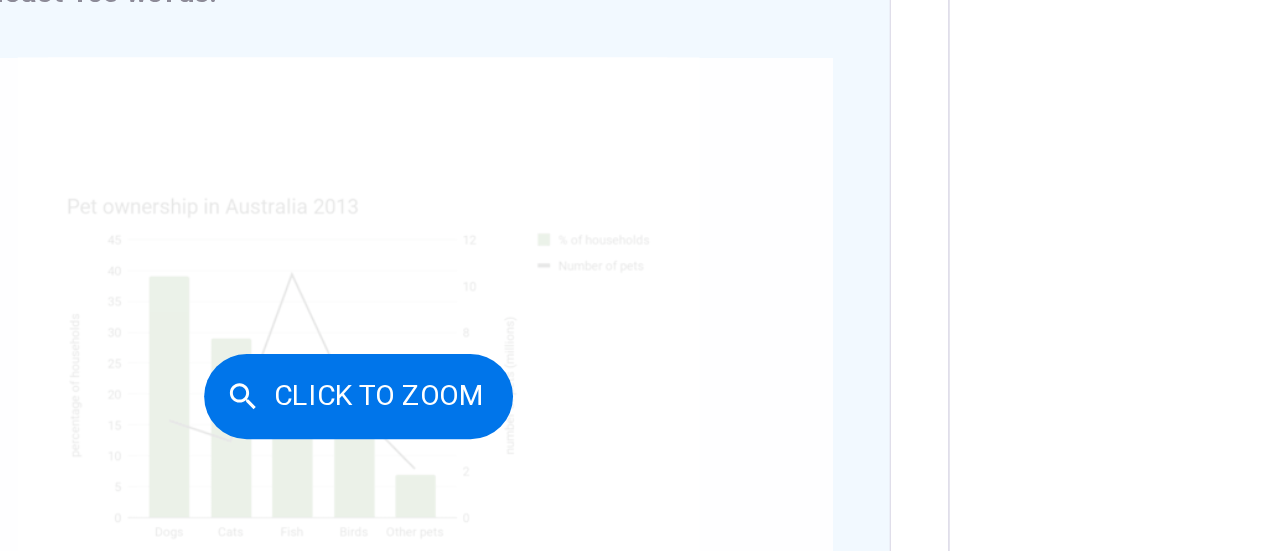 click on "Click to Zoom" at bounding box center [340, 358] 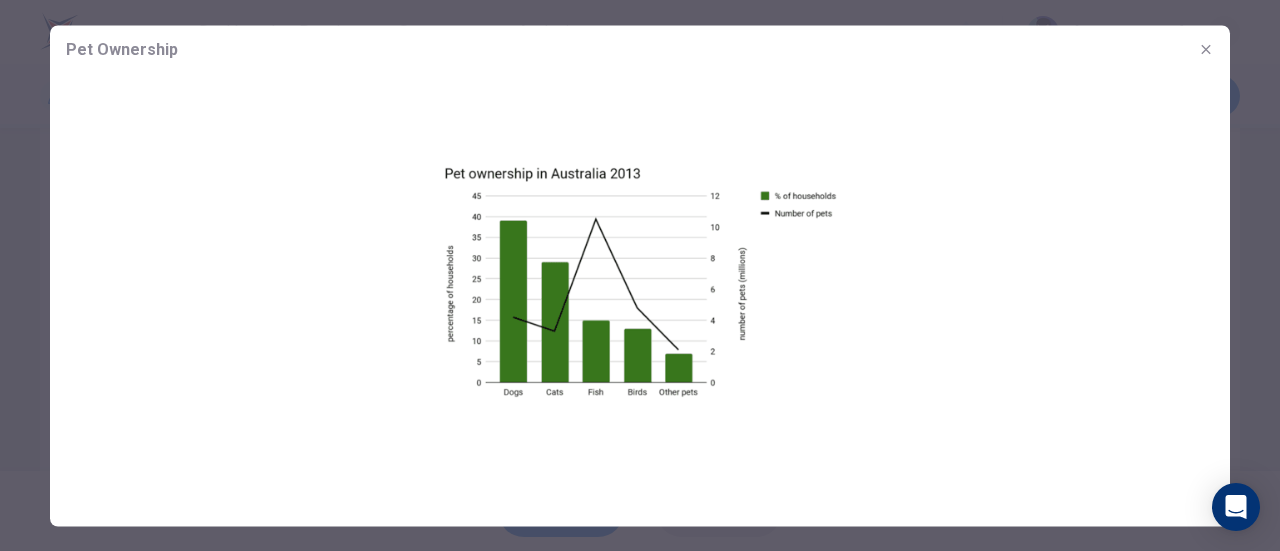 click 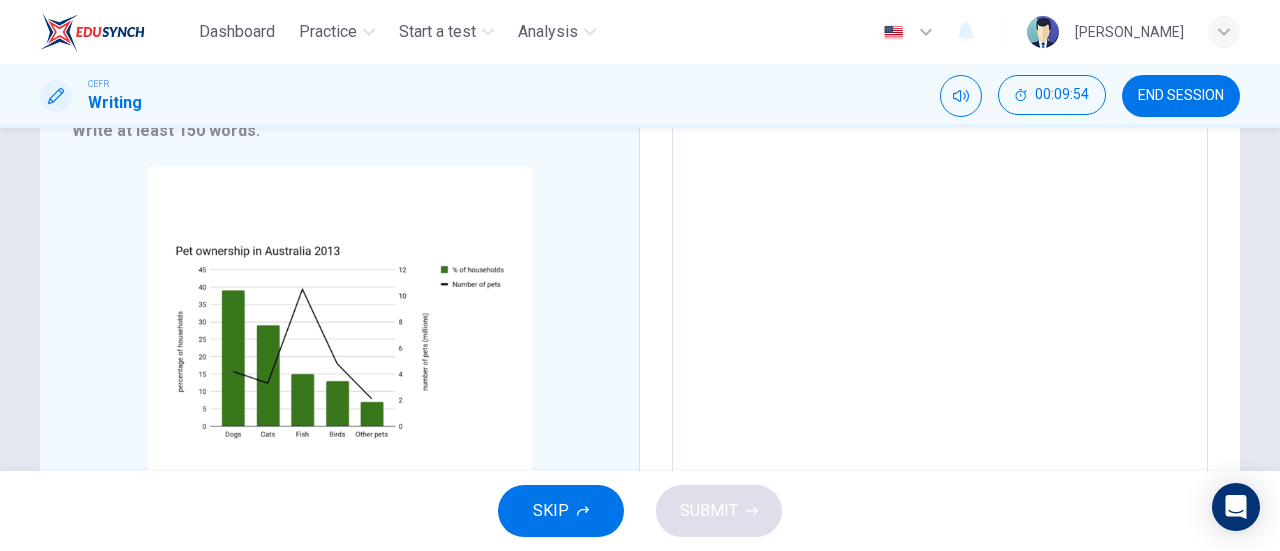 click on "END SESSION" at bounding box center [1181, 96] 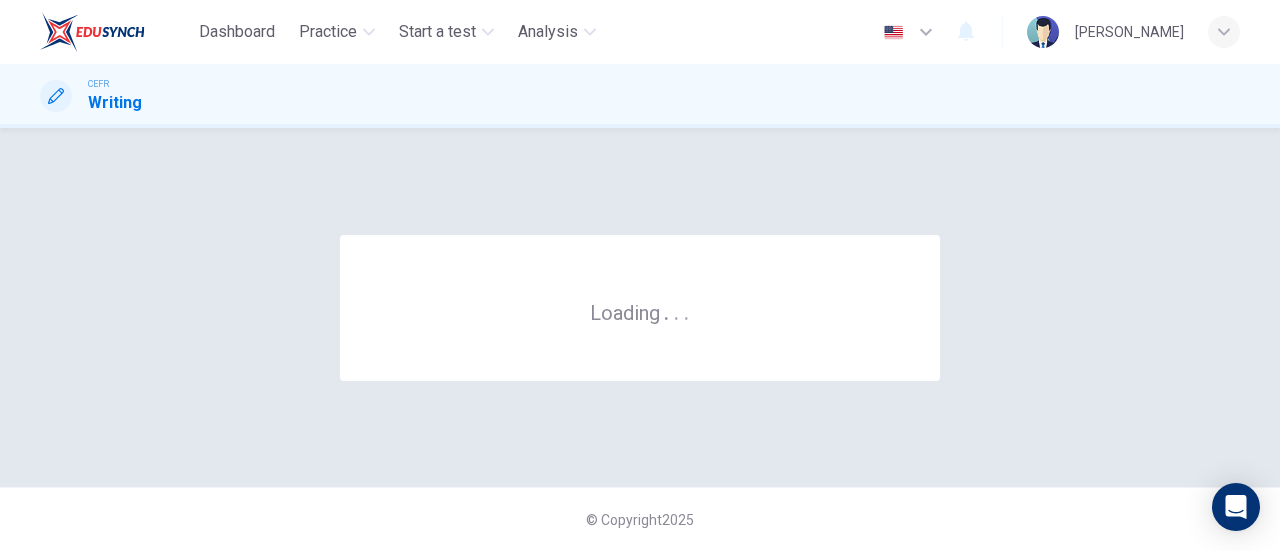 scroll, scrollTop: 0, scrollLeft: 0, axis: both 